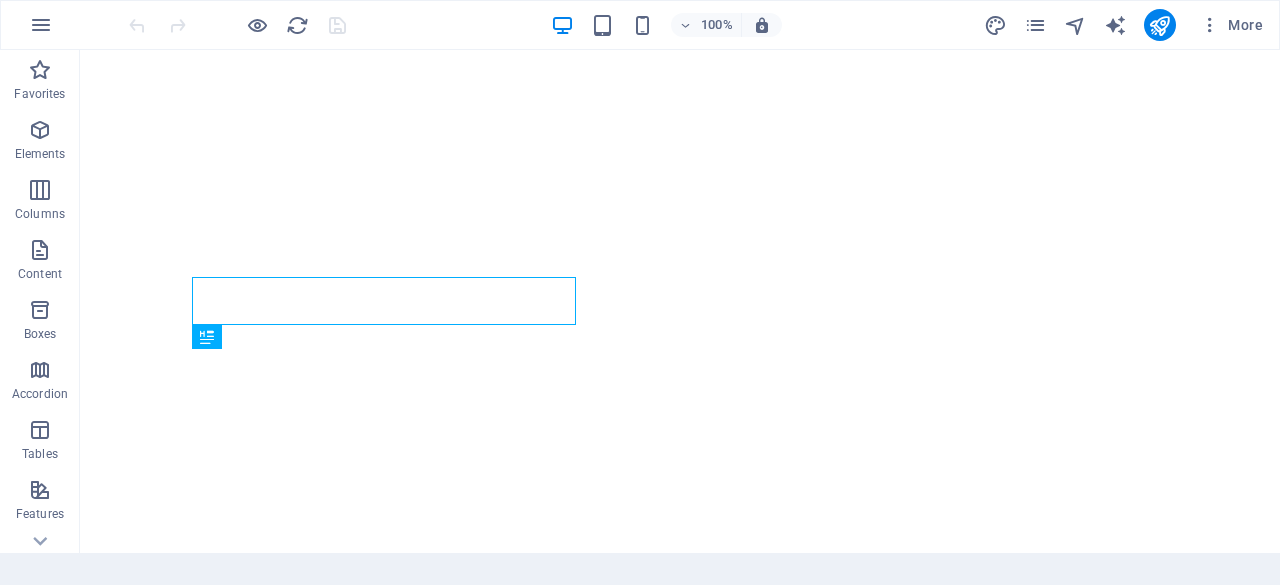 scroll, scrollTop: 0, scrollLeft: 0, axis: both 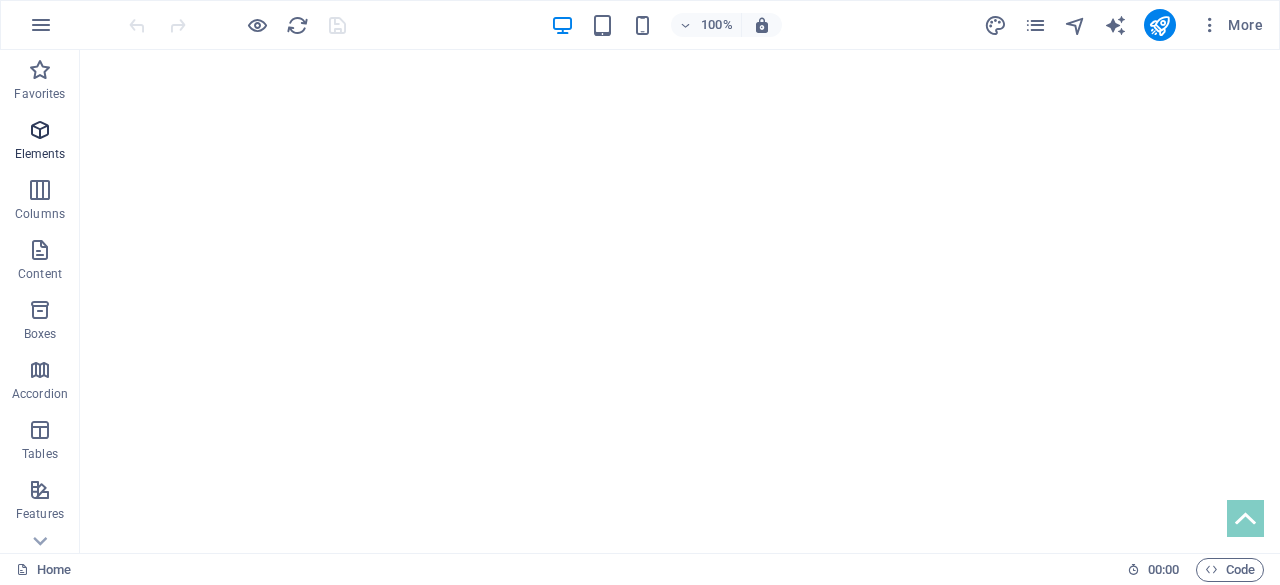 click on "Elements" at bounding box center (40, 154) 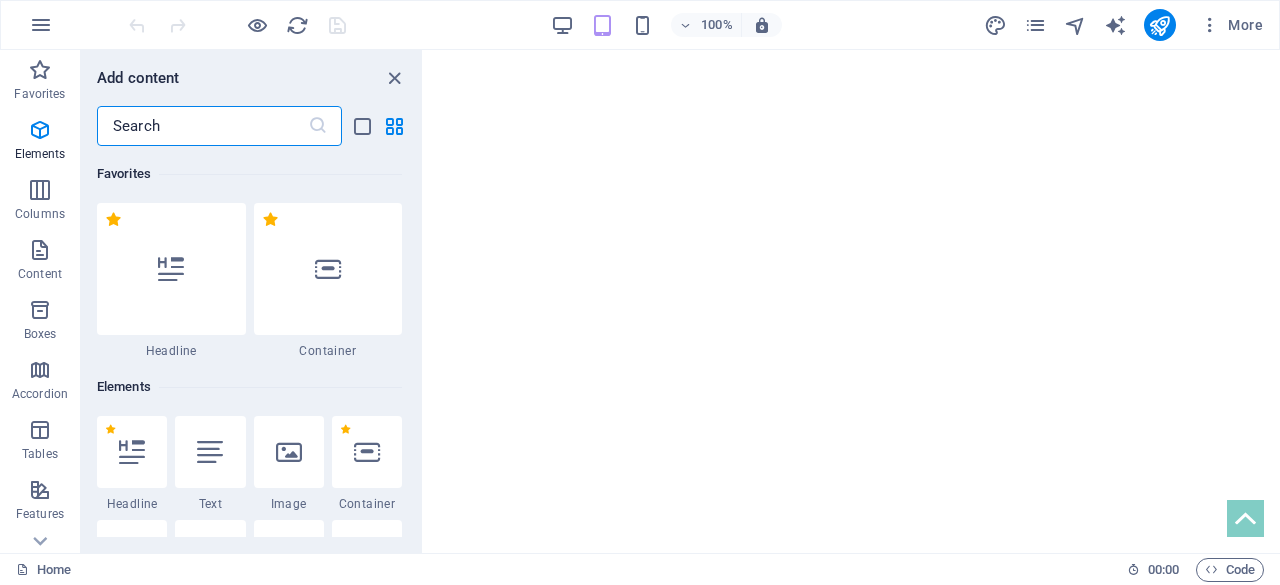 scroll, scrollTop: 213, scrollLeft: 0, axis: vertical 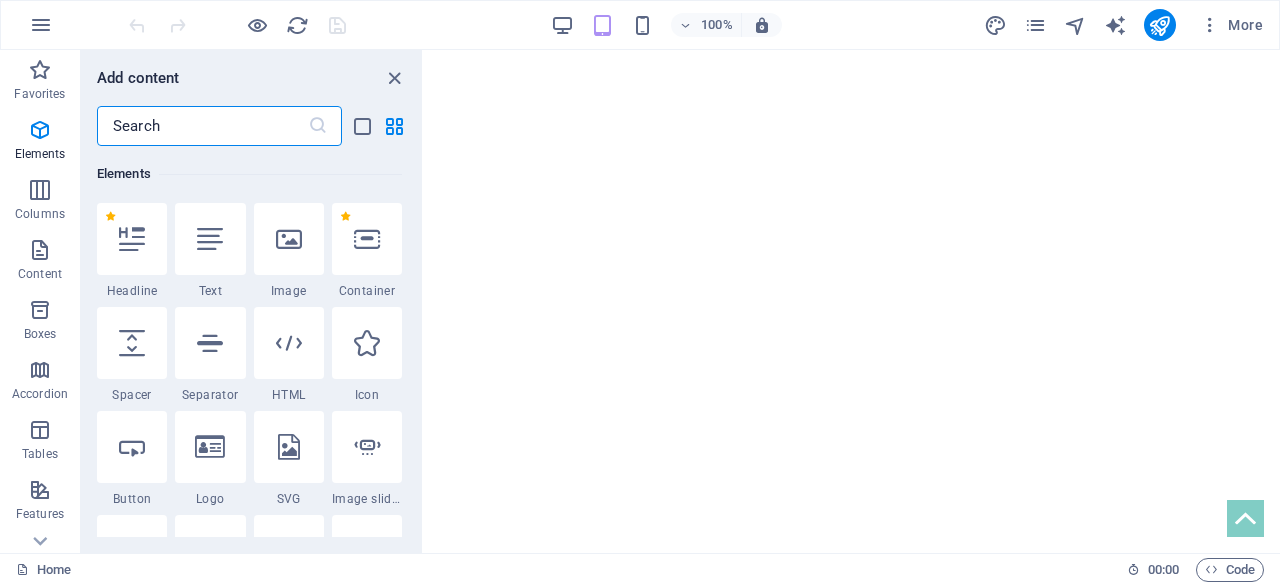 click at bounding box center [202, 126] 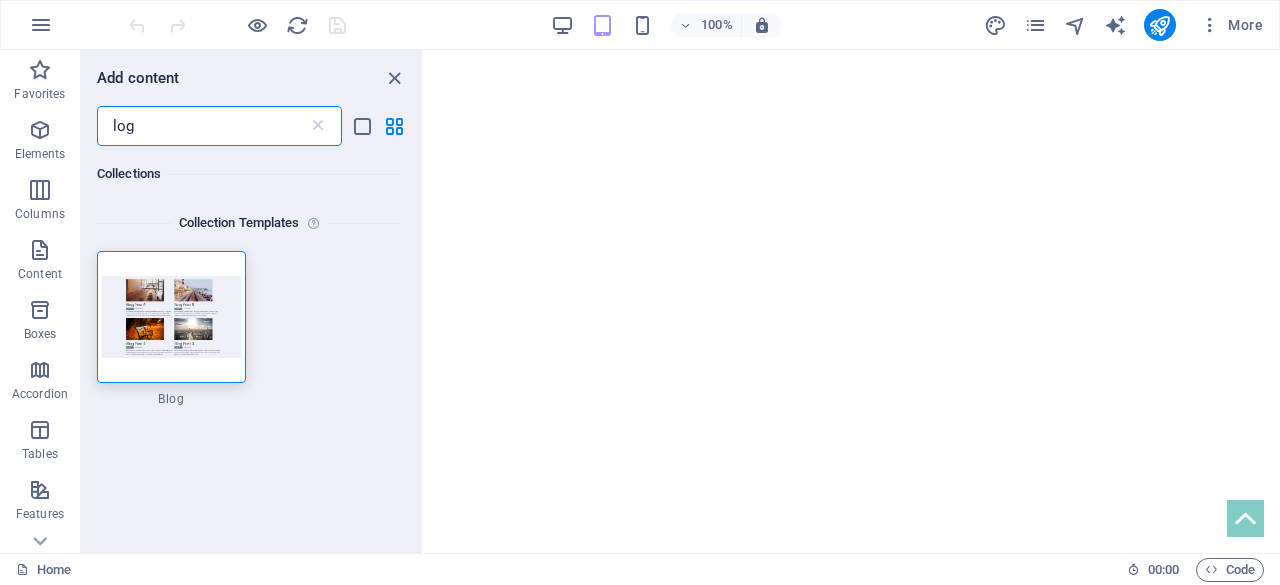 scroll, scrollTop: 0, scrollLeft: 0, axis: both 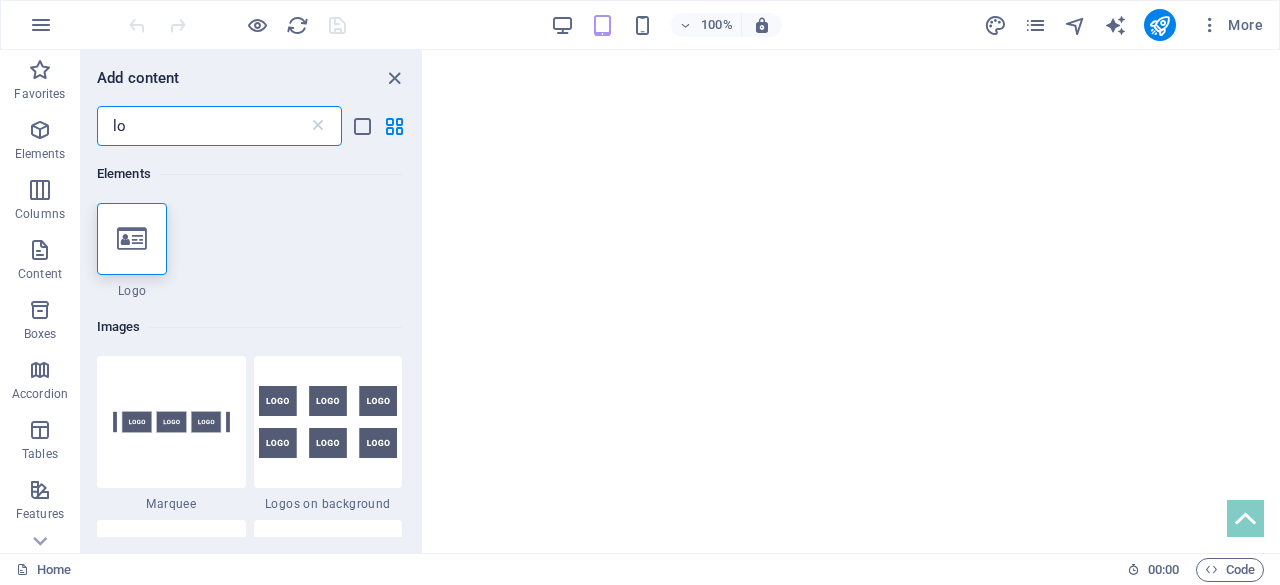 type on "l" 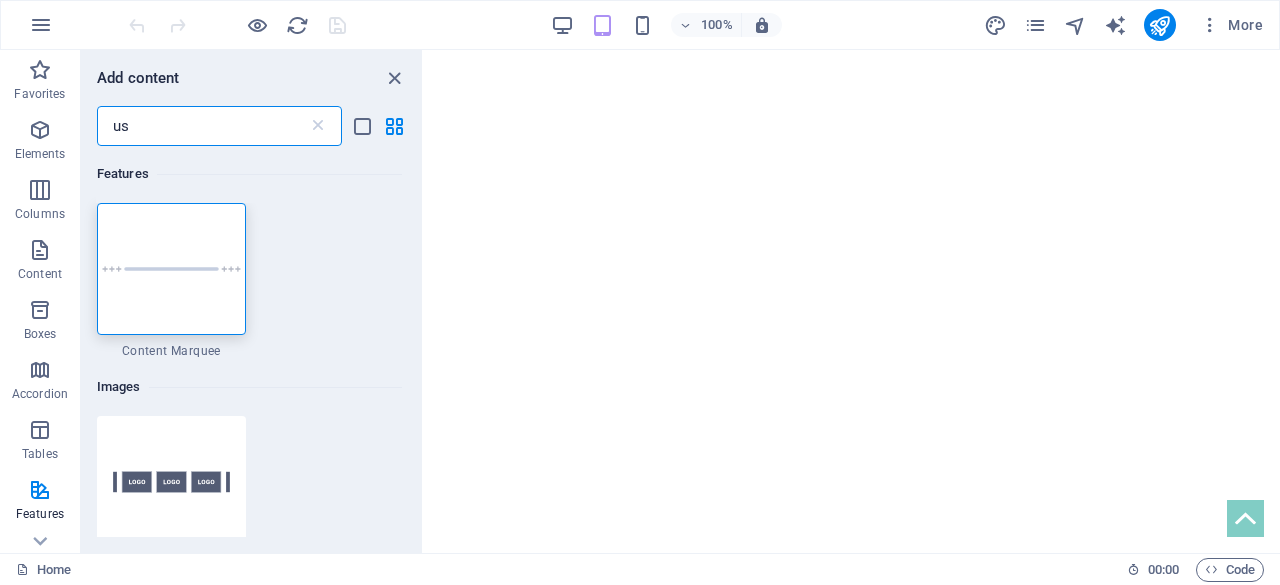 type on "u" 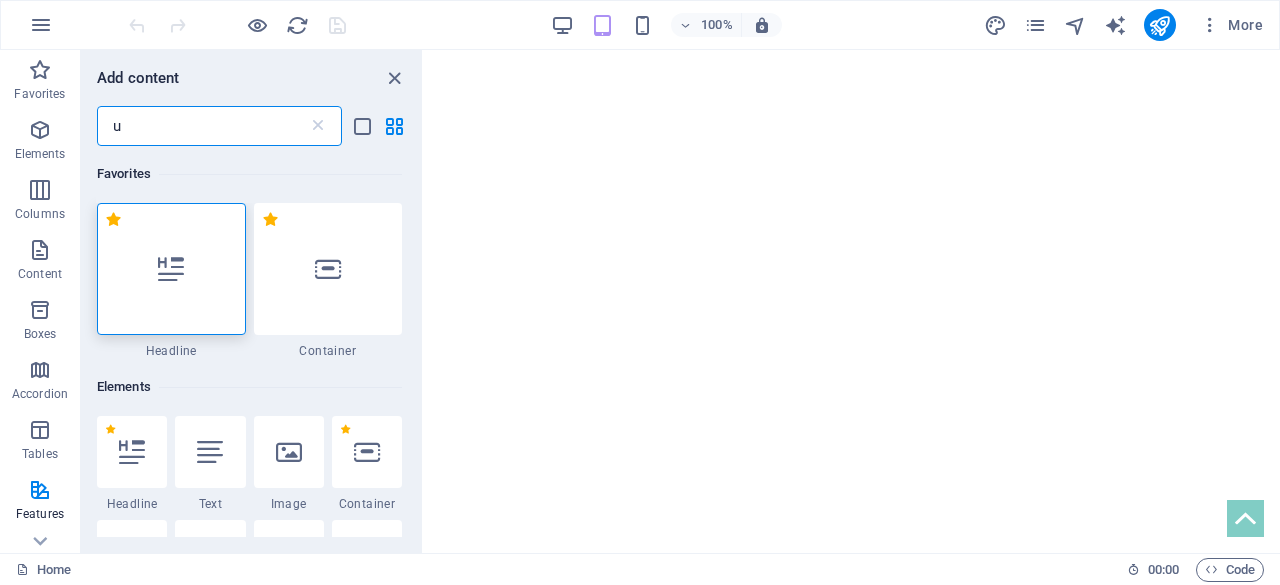 type 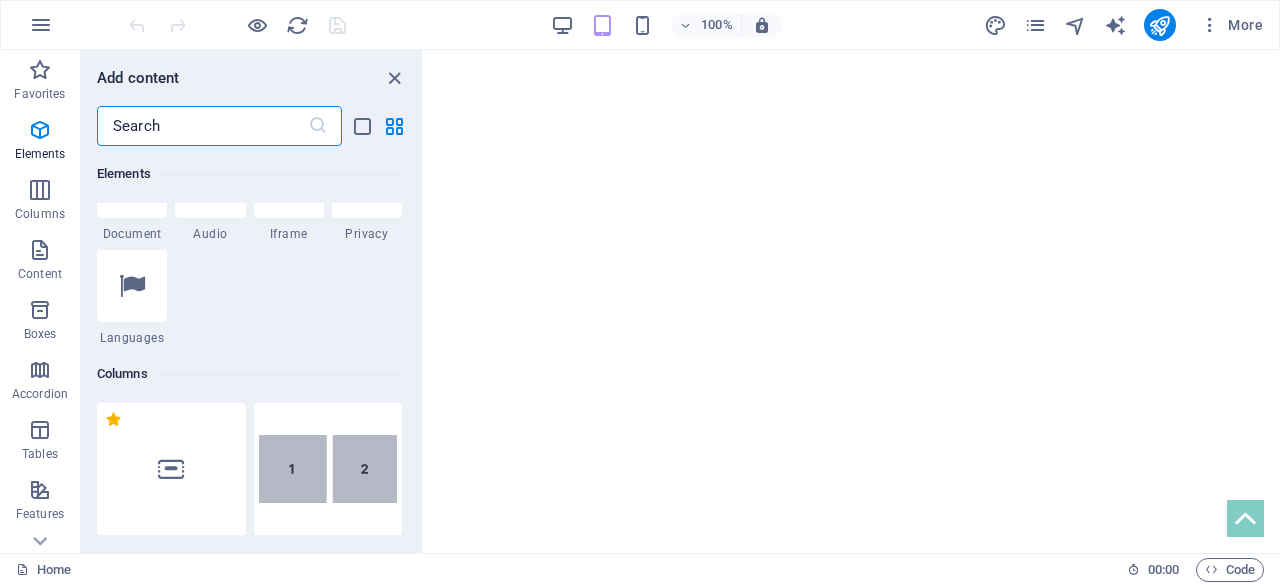 scroll, scrollTop: 742, scrollLeft: 0, axis: vertical 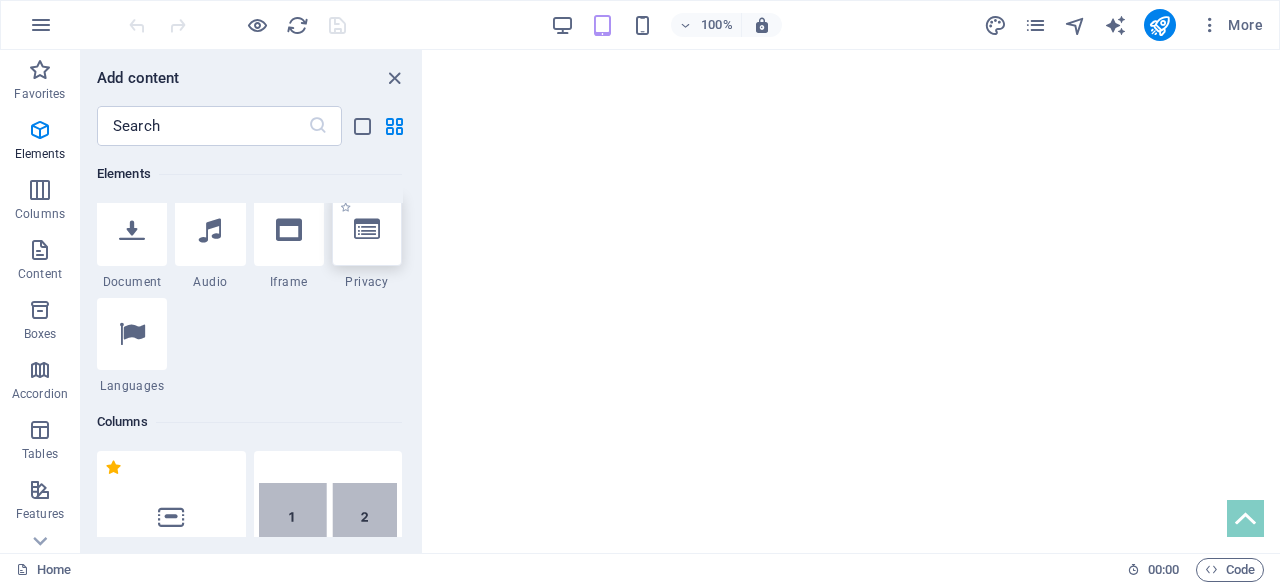 click at bounding box center (367, 230) 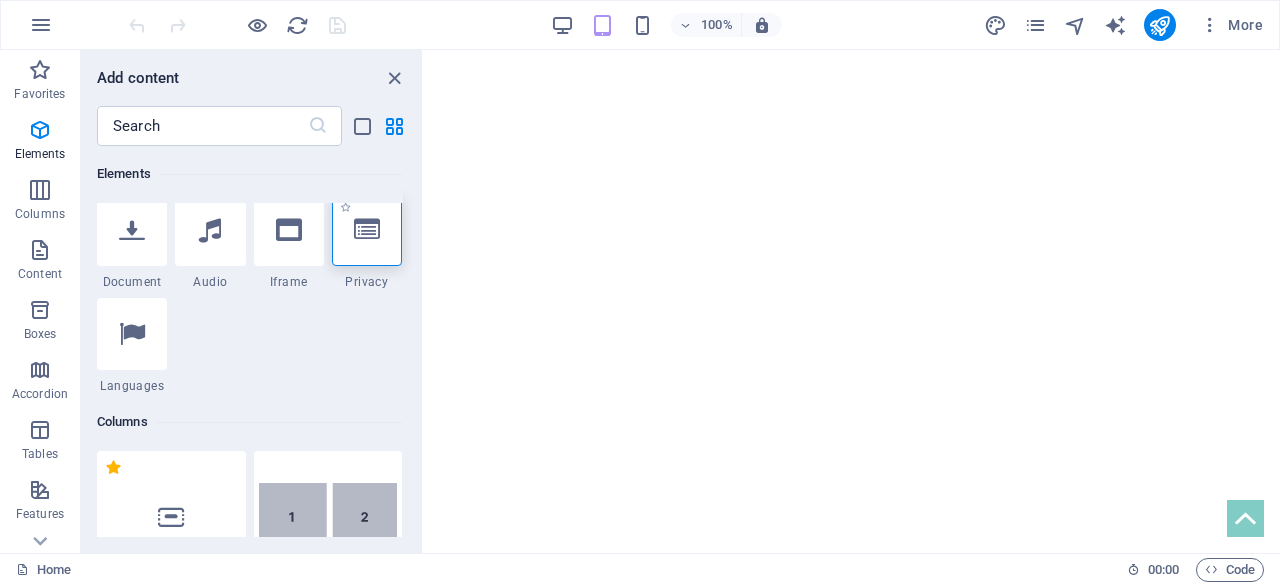 click at bounding box center (367, 230) 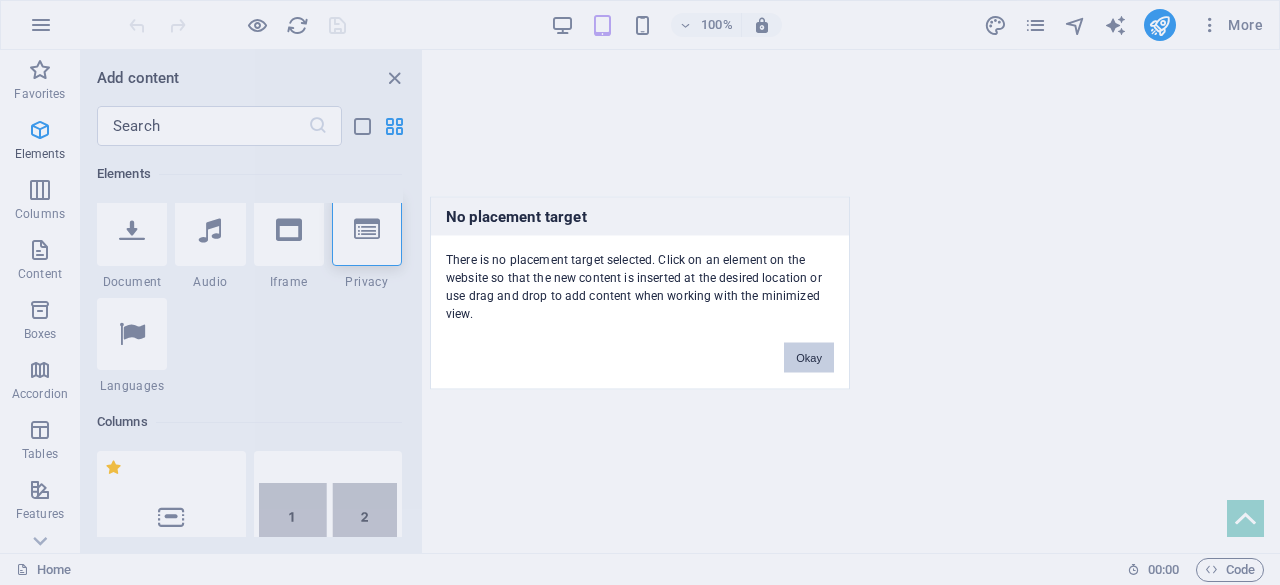 click on "Okay" at bounding box center (809, 357) 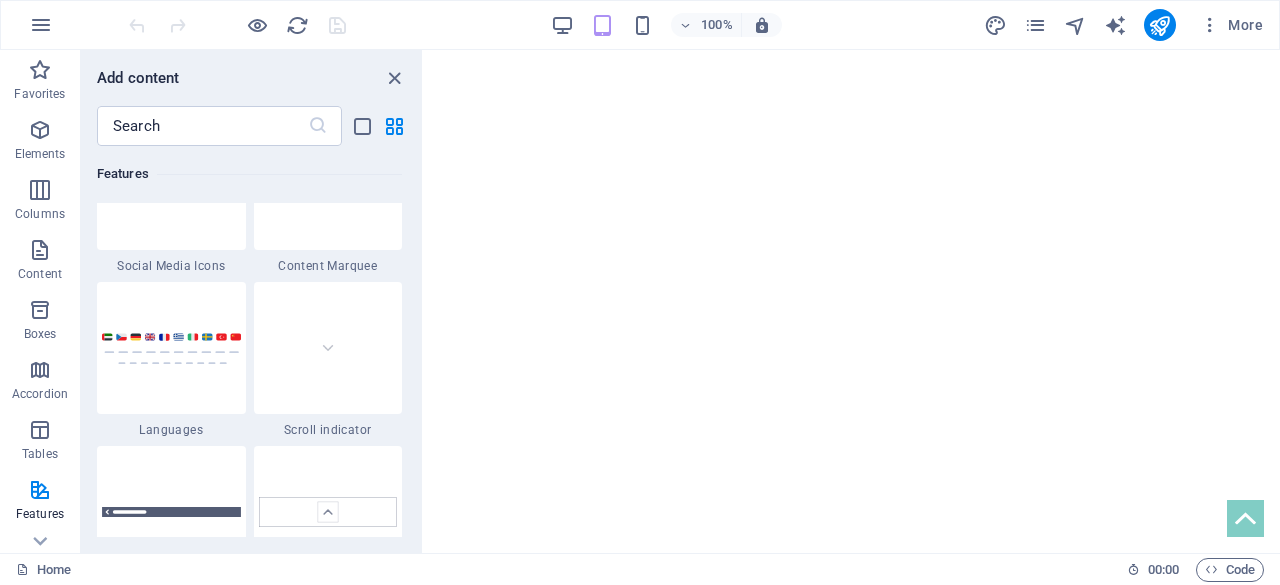 scroll, scrollTop: 9018, scrollLeft: 0, axis: vertical 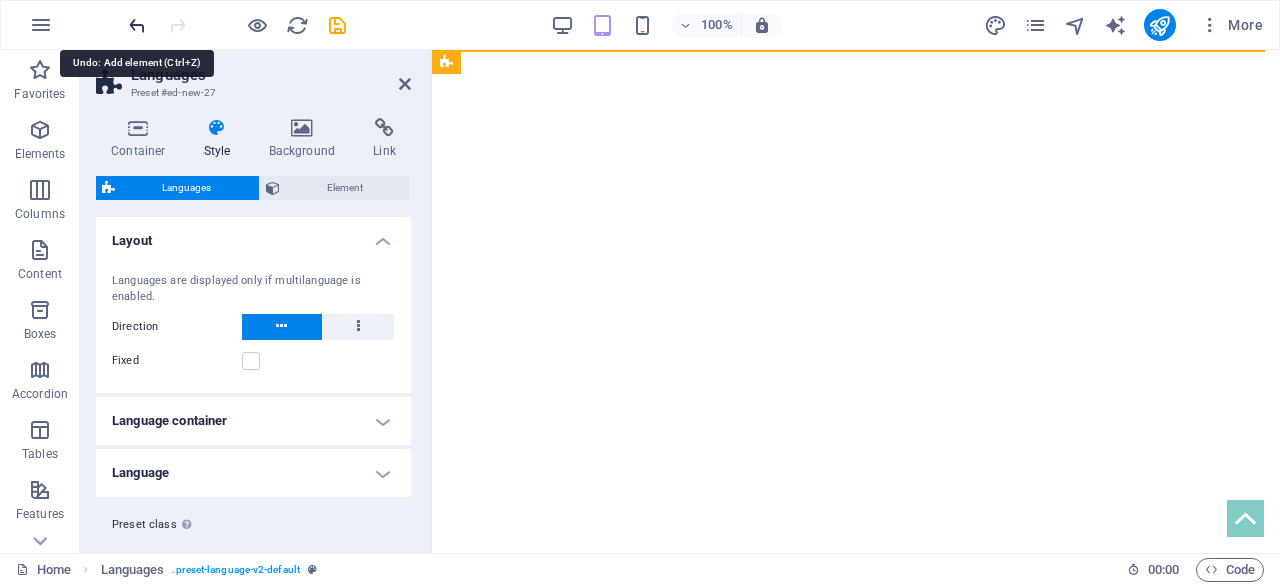click at bounding box center [137, 25] 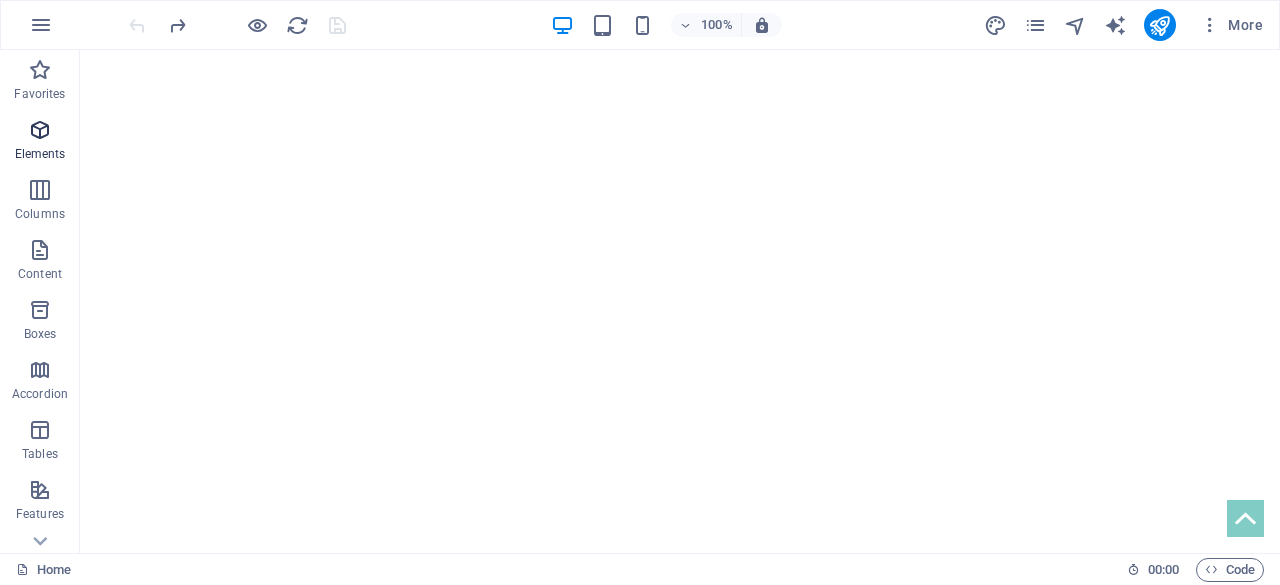 click at bounding box center (40, 130) 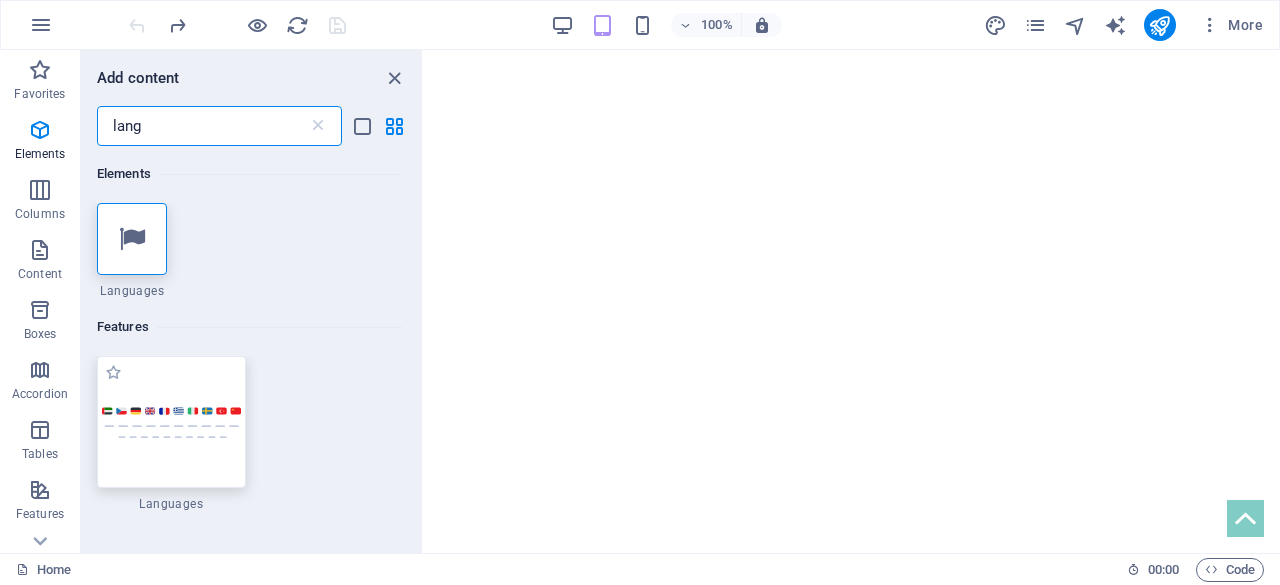 scroll, scrollTop: 0, scrollLeft: 0, axis: both 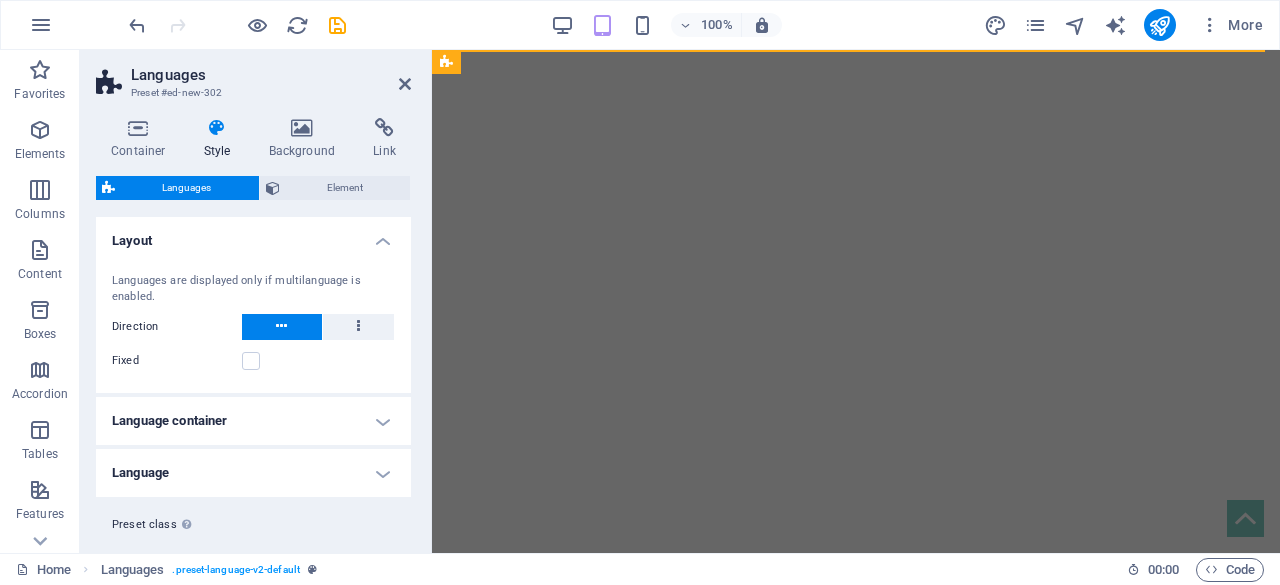 click on "Language container" at bounding box center [253, 421] 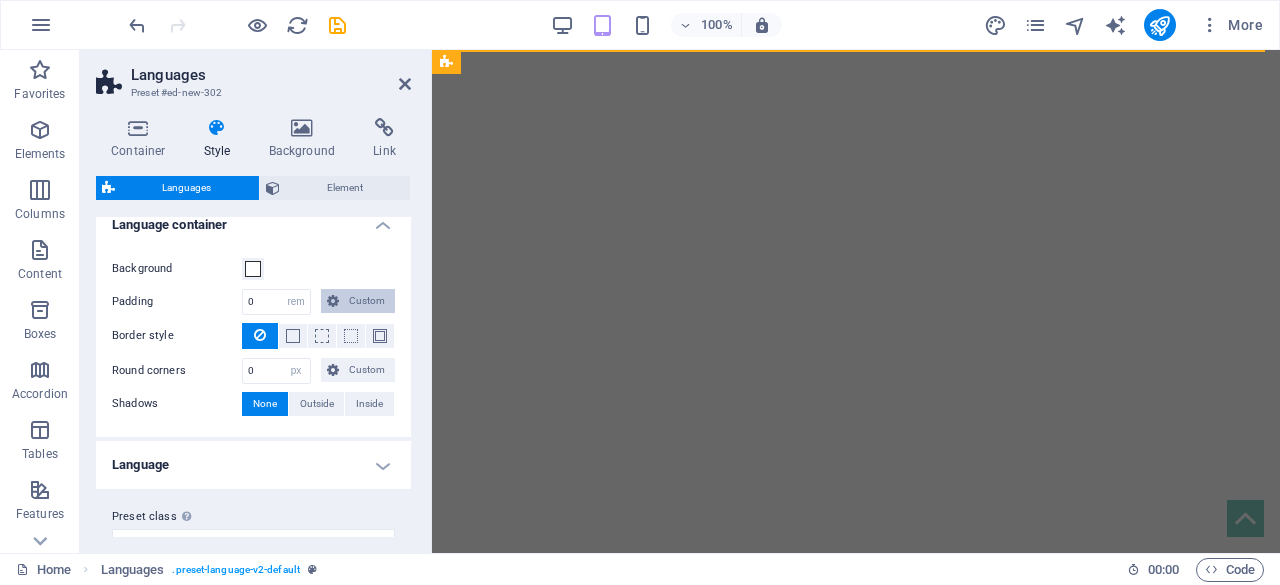 scroll, scrollTop: 224, scrollLeft: 0, axis: vertical 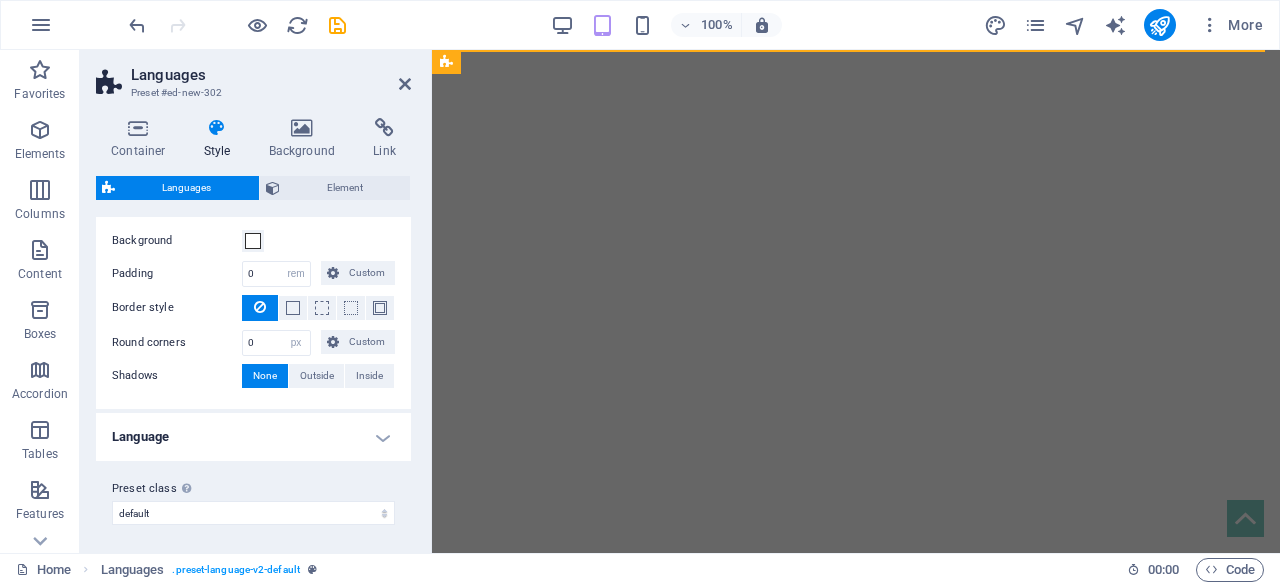 click on "Language" at bounding box center [253, 437] 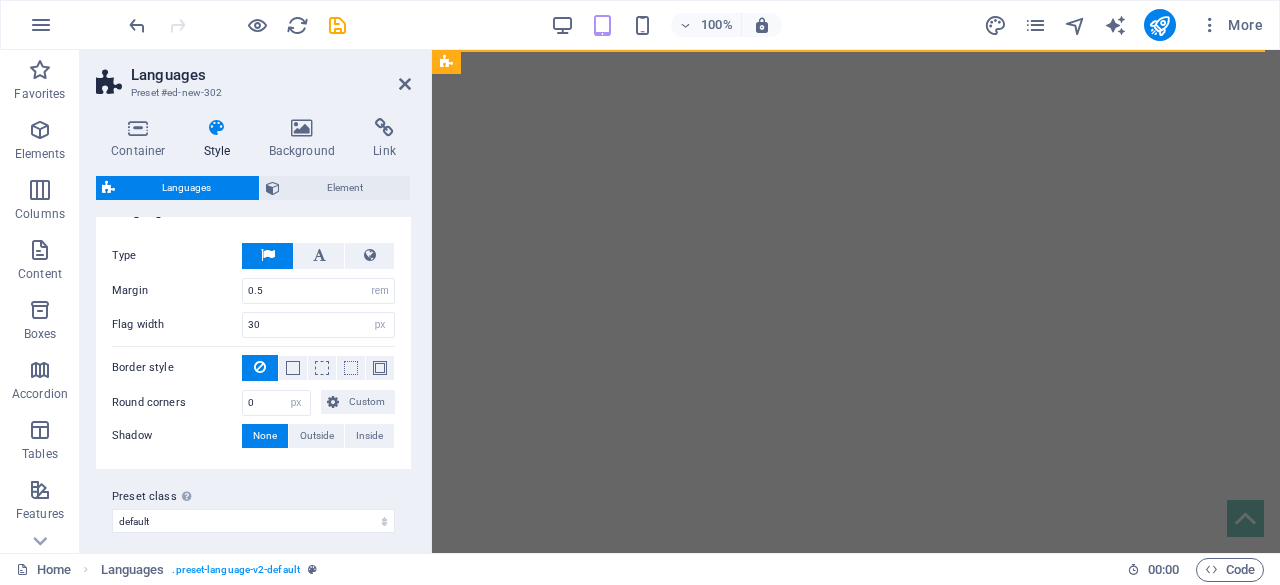 scroll, scrollTop: 454, scrollLeft: 0, axis: vertical 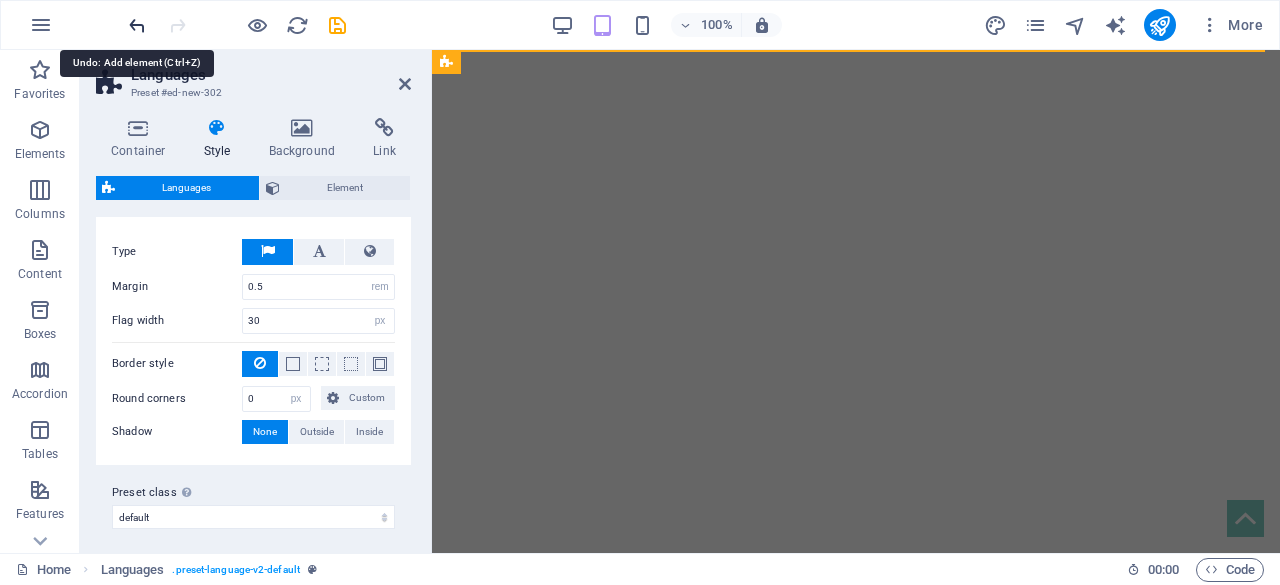 click at bounding box center [137, 25] 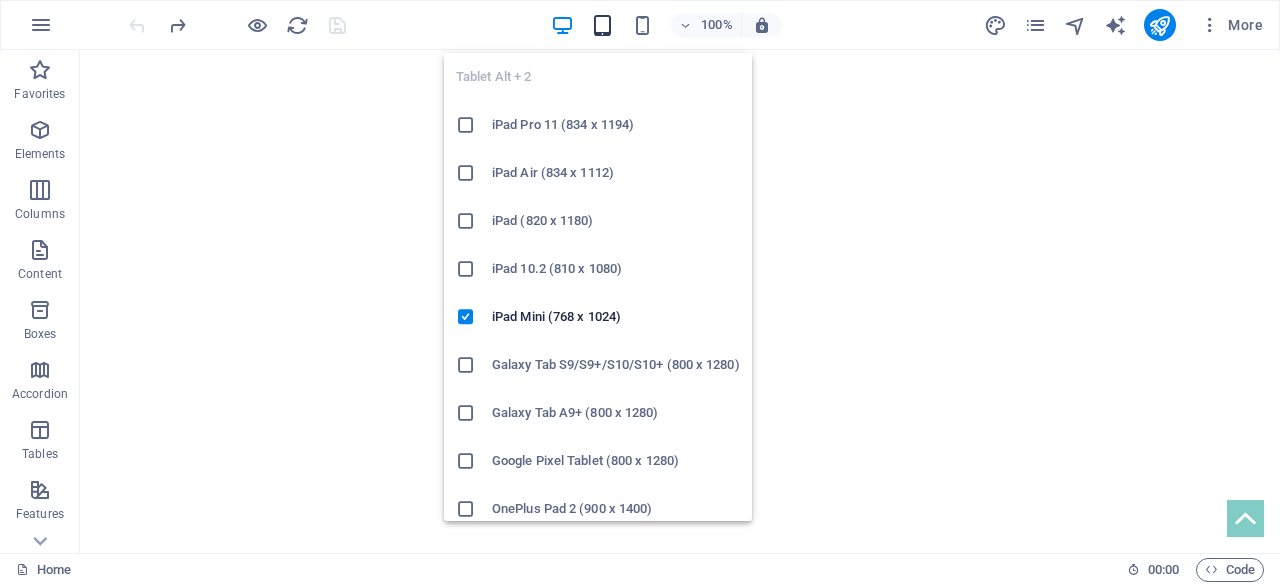 click at bounding box center (602, 25) 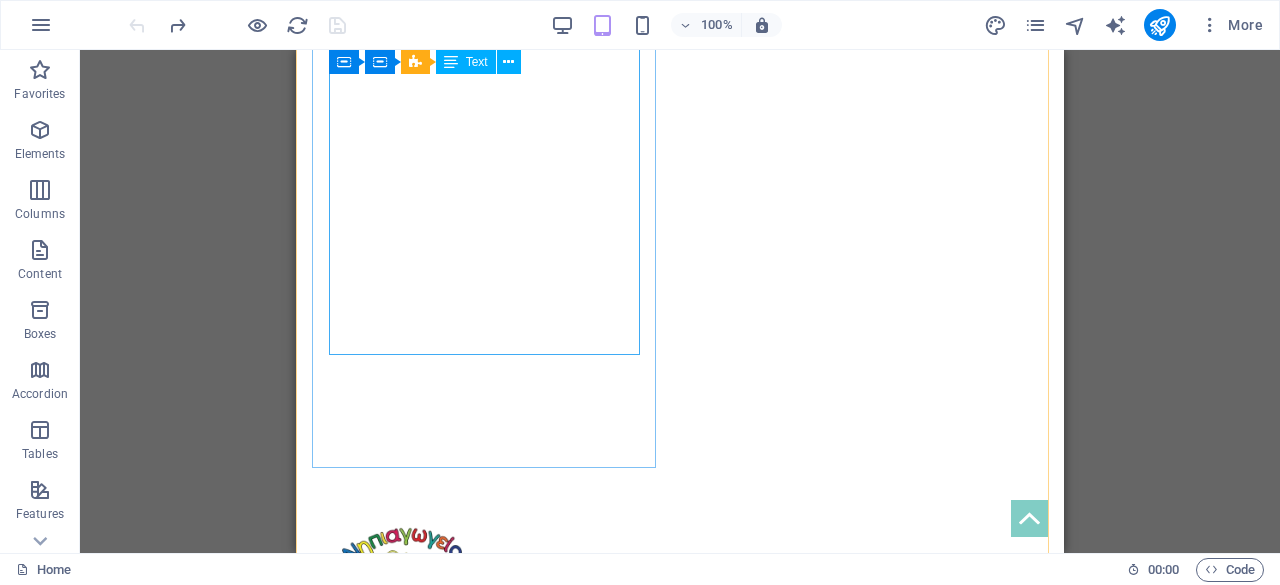 scroll, scrollTop: 0, scrollLeft: 0, axis: both 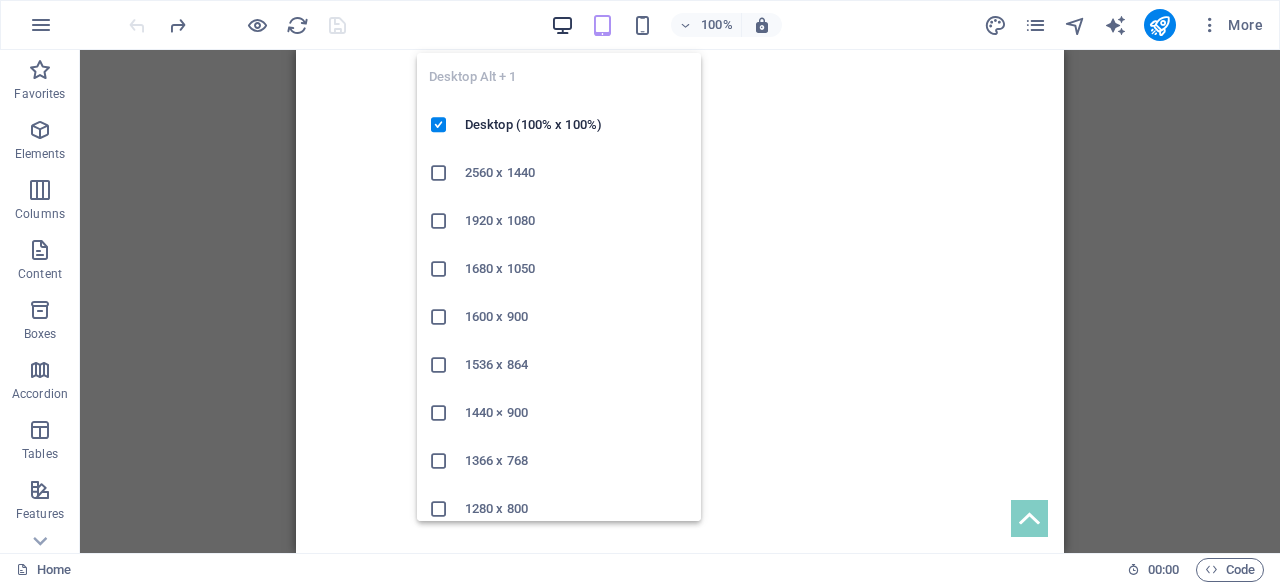 click at bounding box center [562, 25] 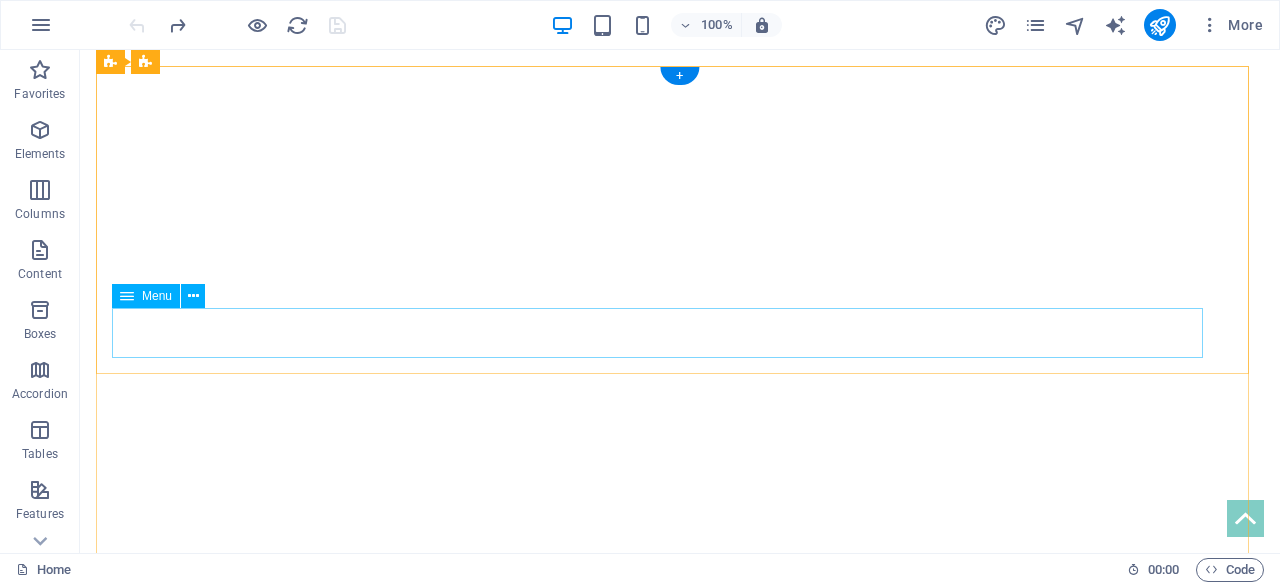 click on "Αρχική Σελιδα Βραβεύσεις Οι Εγκαταστασεις Μας ΔΡΑΣΤΗΡΙΟΤΗΤΕΣ Book A Visit Contact" at bounding box center [680, 985] 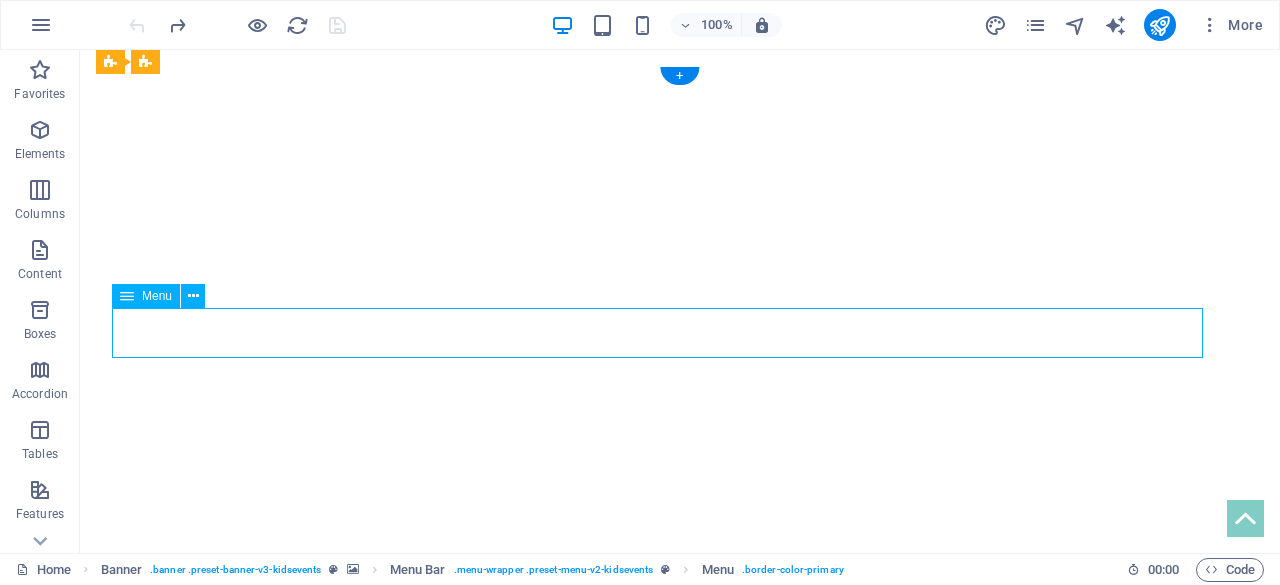 click on "Αρχική Σελιδα Βραβεύσεις Οι Εγκαταστασεις Μας ΔΡΑΣΤΗΡΙΟΤΗΤΕΣ Book A Visit Contact" at bounding box center (680, 985) 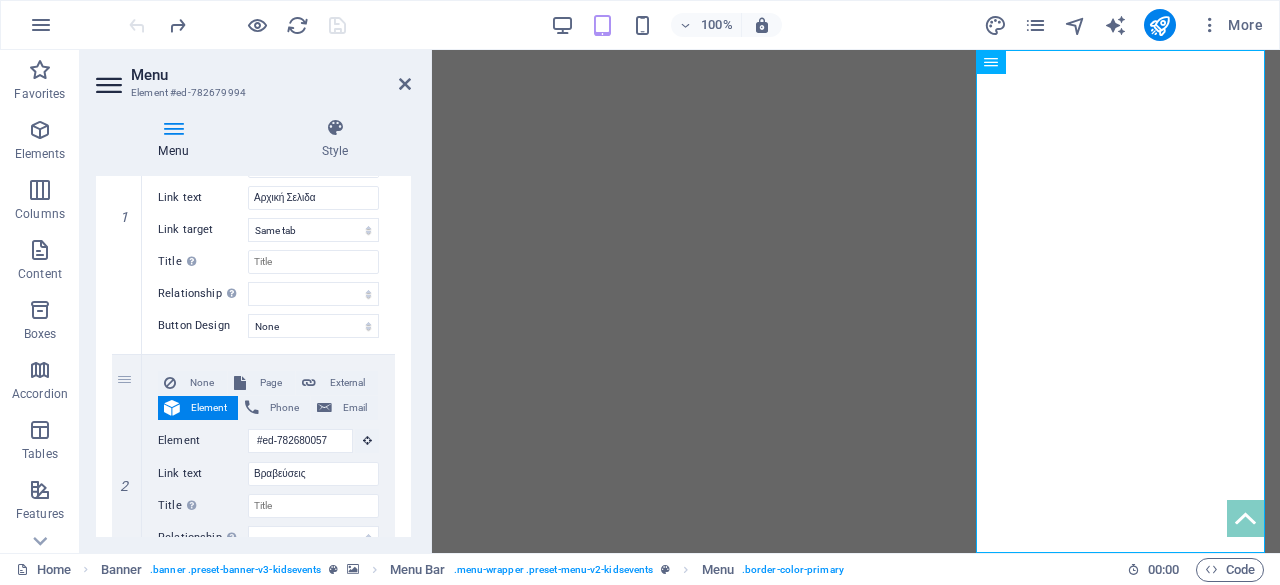 scroll, scrollTop: 0, scrollLeft: 0, axis: both 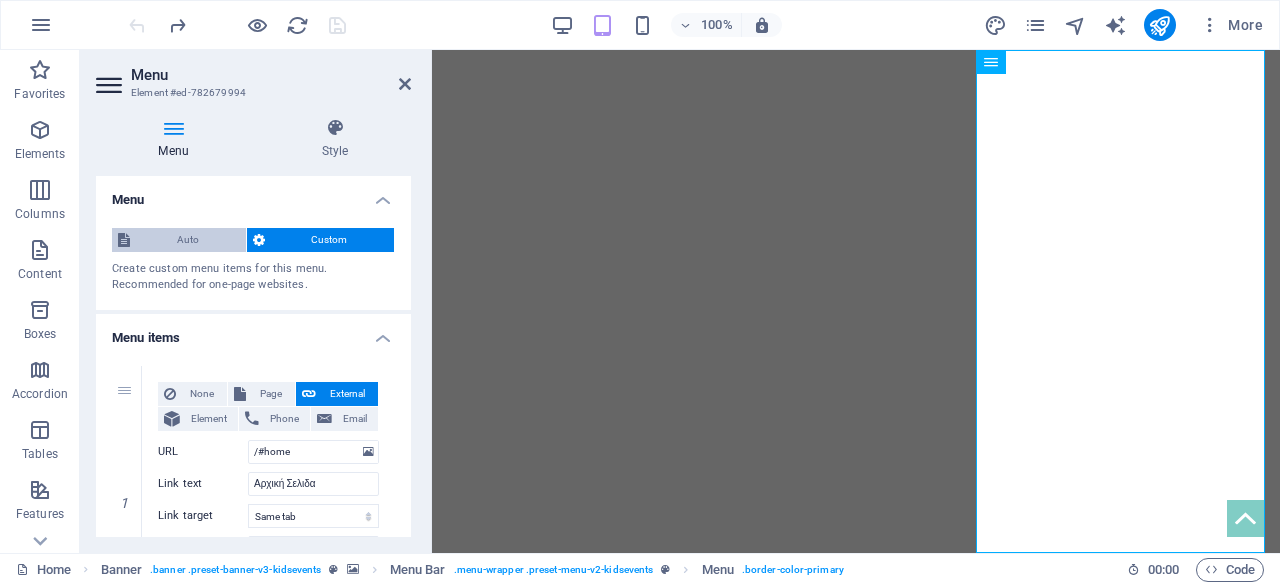 click on "Auto" at bounding box center [188, 240] 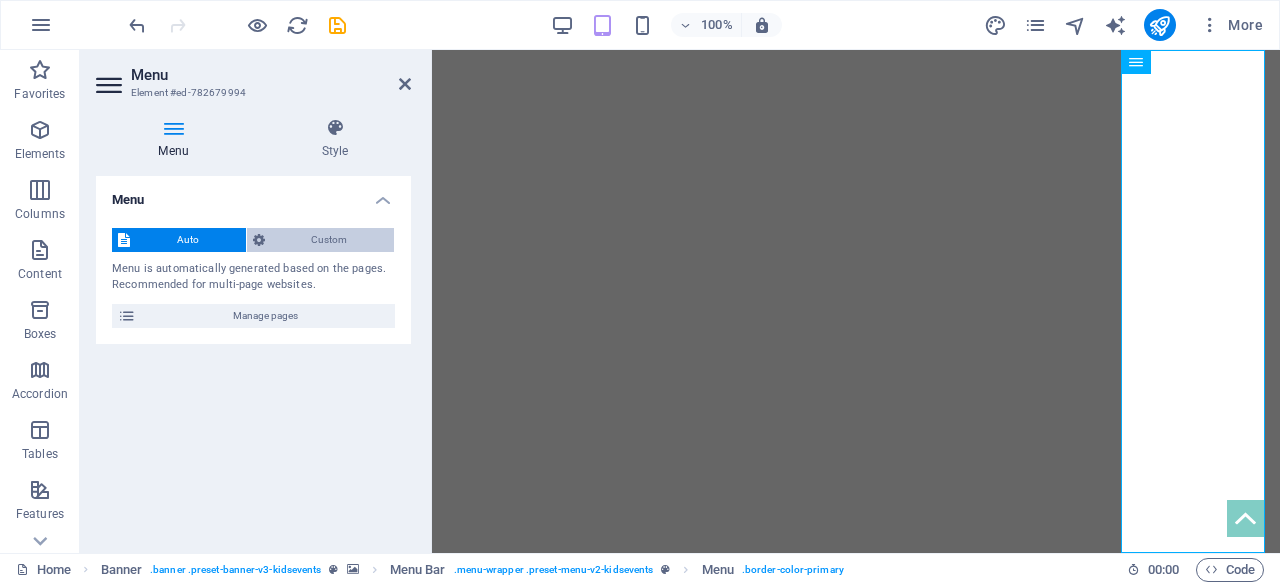 click on "Custom" at bounding box center (330, 240) 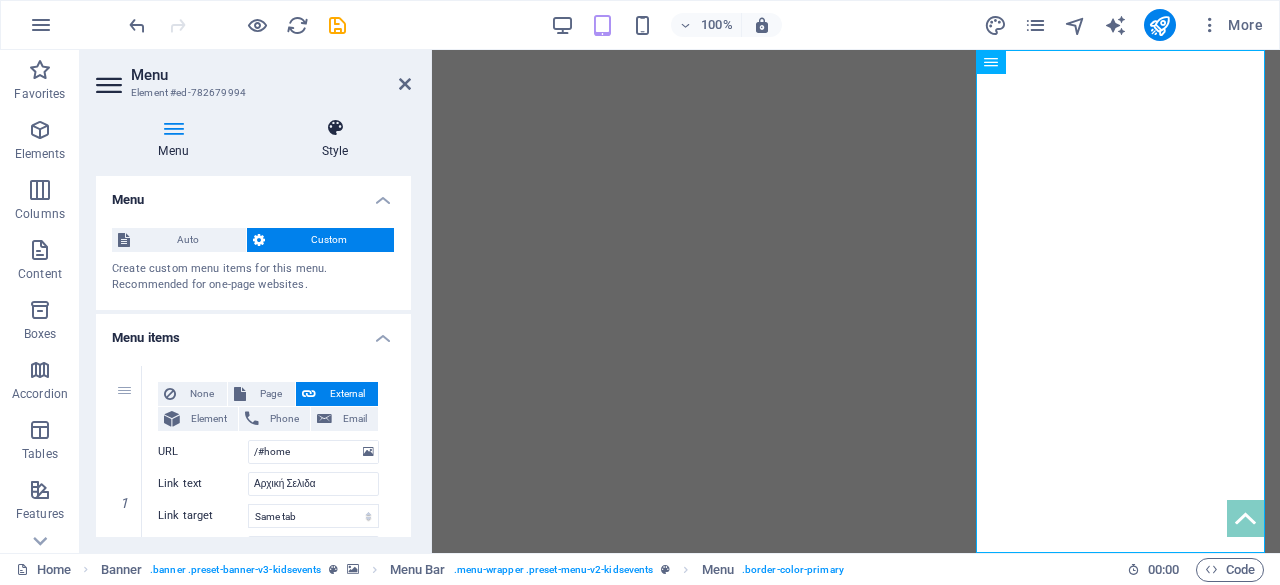 click on "Style" at bounding box center (335, 139) 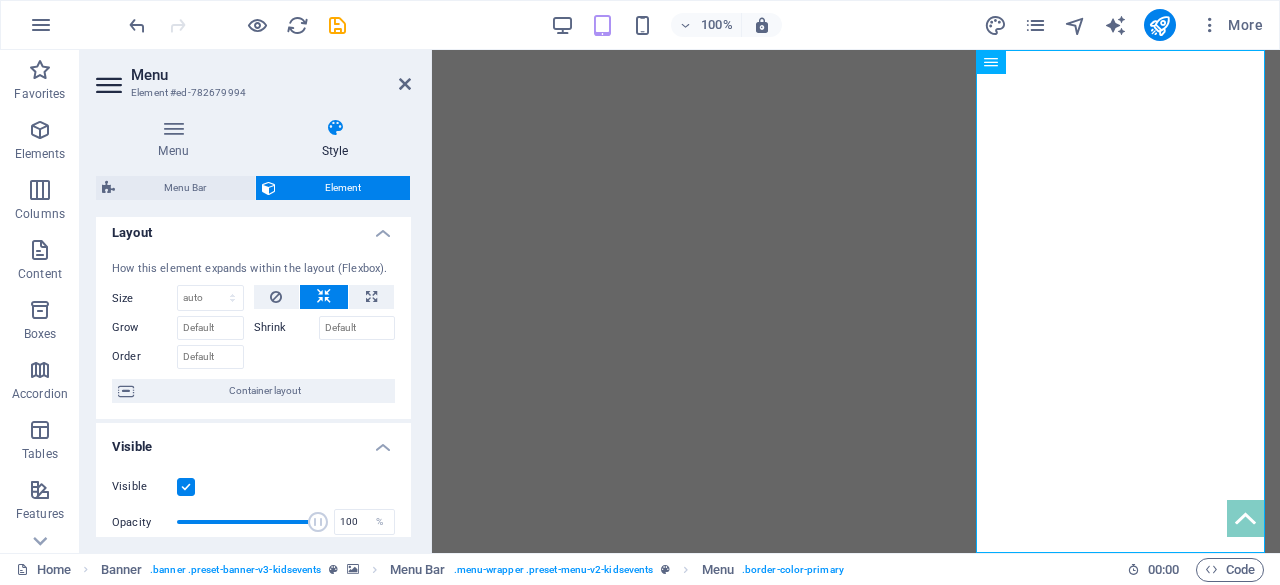 scroll, scrollTop: 7, scrollLeft: 0, axis: vertical 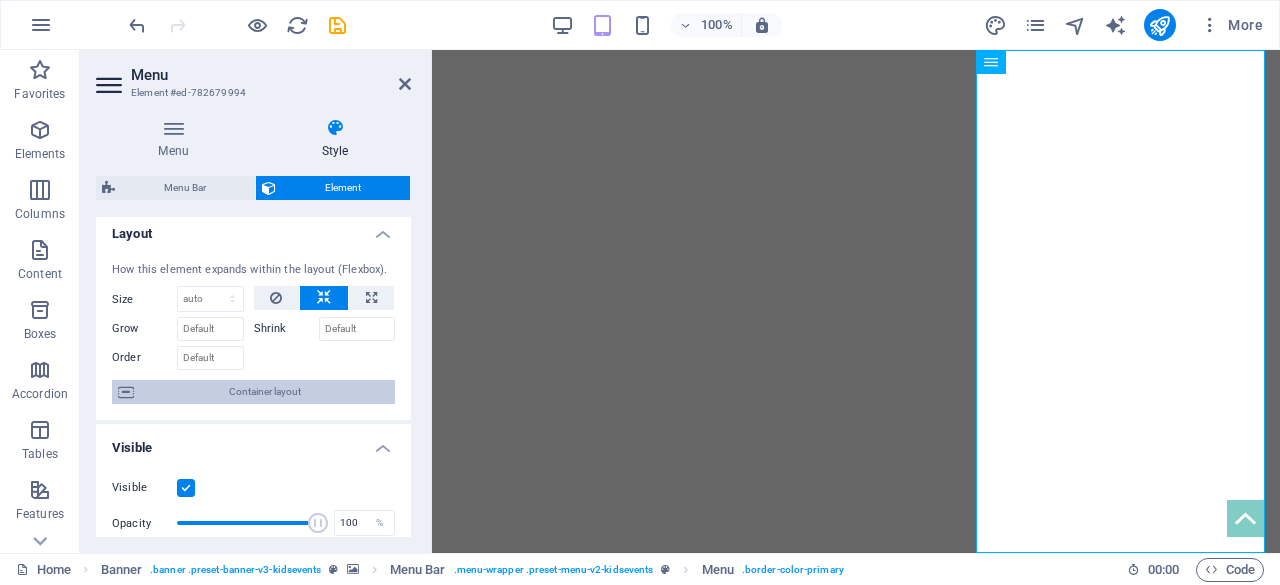 click on "Container layout" at bounding box center (264, 392) 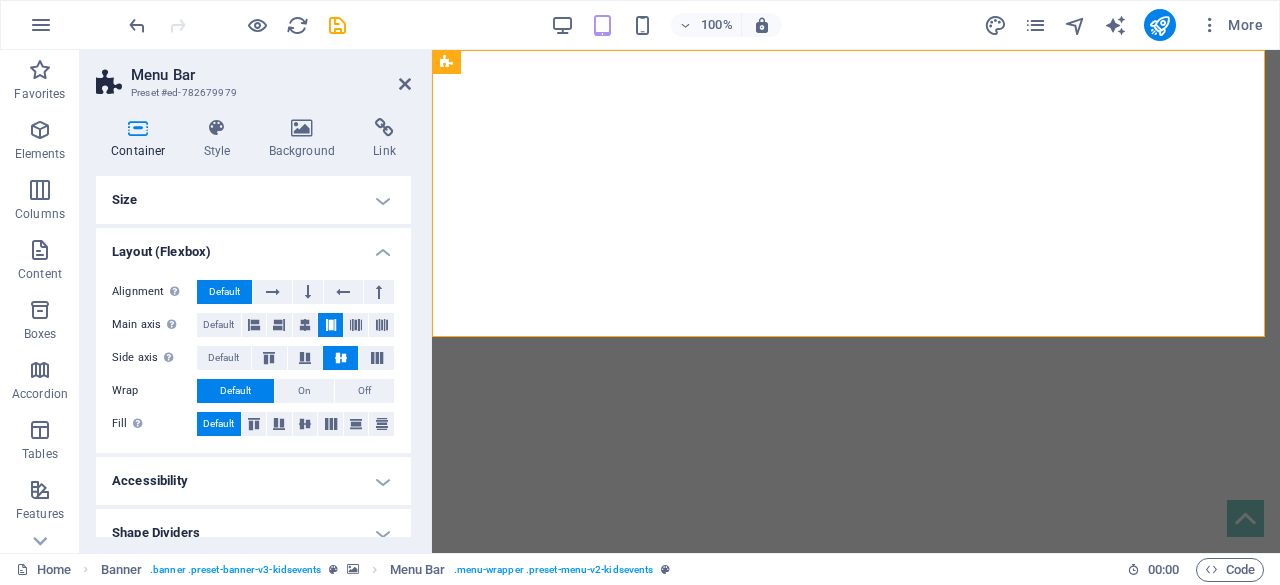 scroll, scrollTop: 19, scrollLeft: 0, axis: vertical 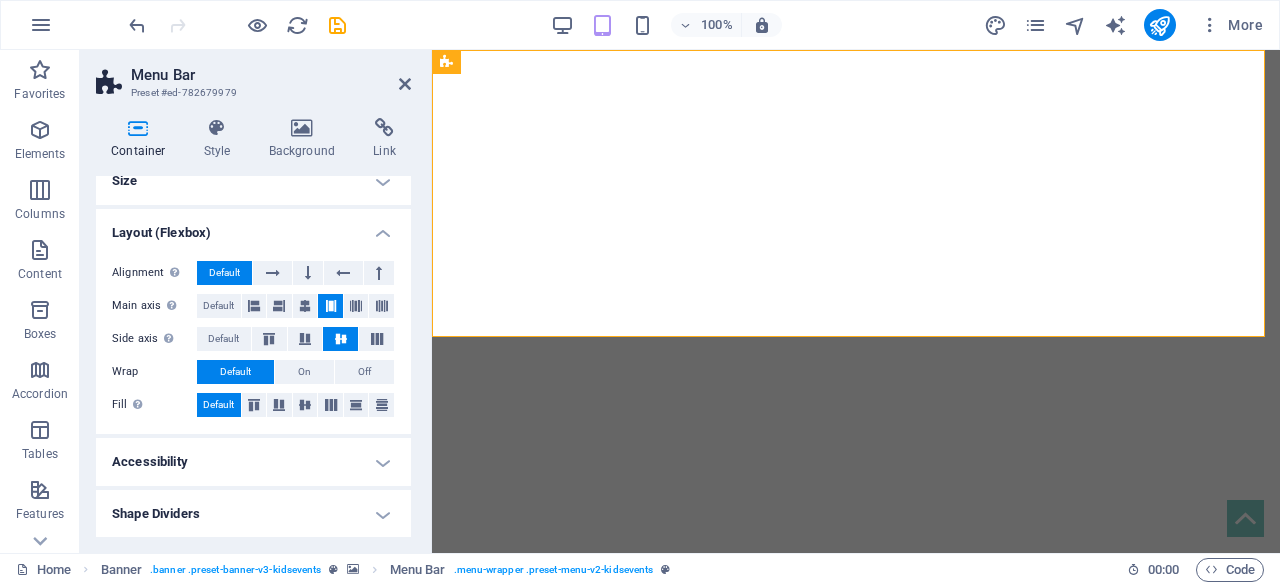 click on "Accessibility" at bounding box center (253, 462) 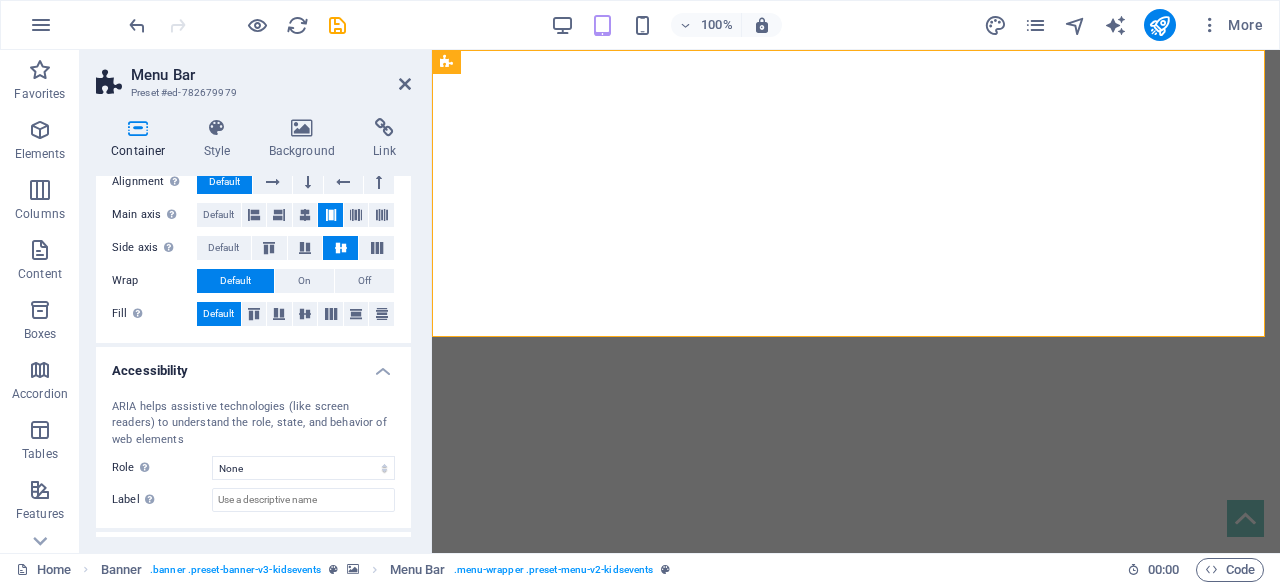 scroll, scrollTop: 152, scrollLeft: 0, axis: vertical 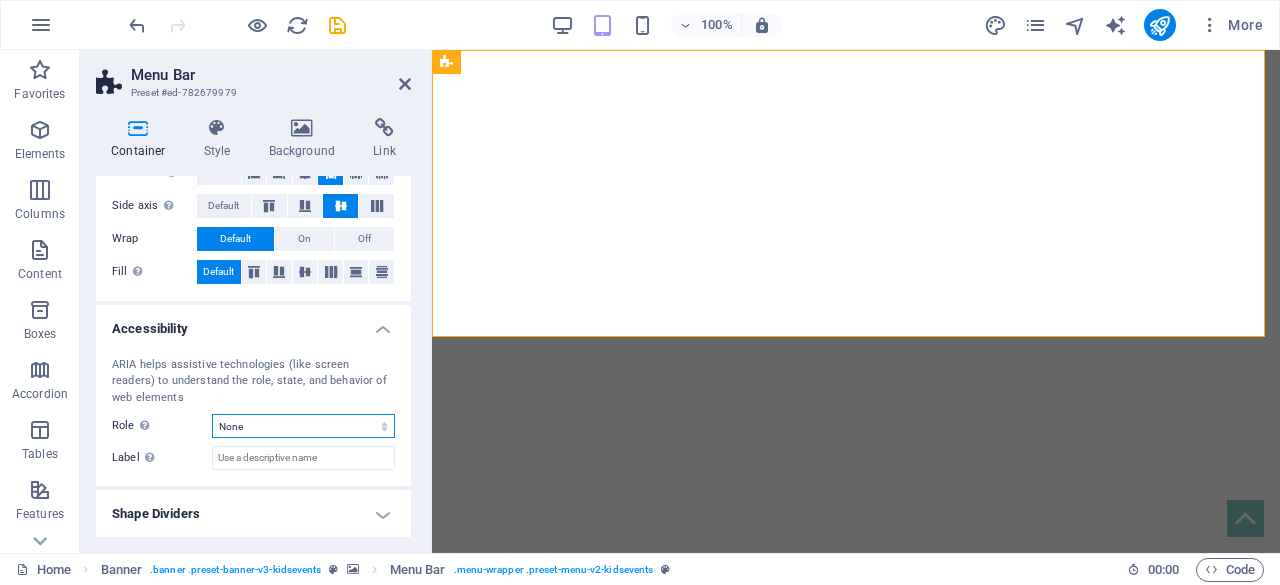 click on "None Alert Article Banner Comment Complementary Dialog Footer Header Marquee Presentation Region Section Separator Status Timer" at bounding box center [303, 426] 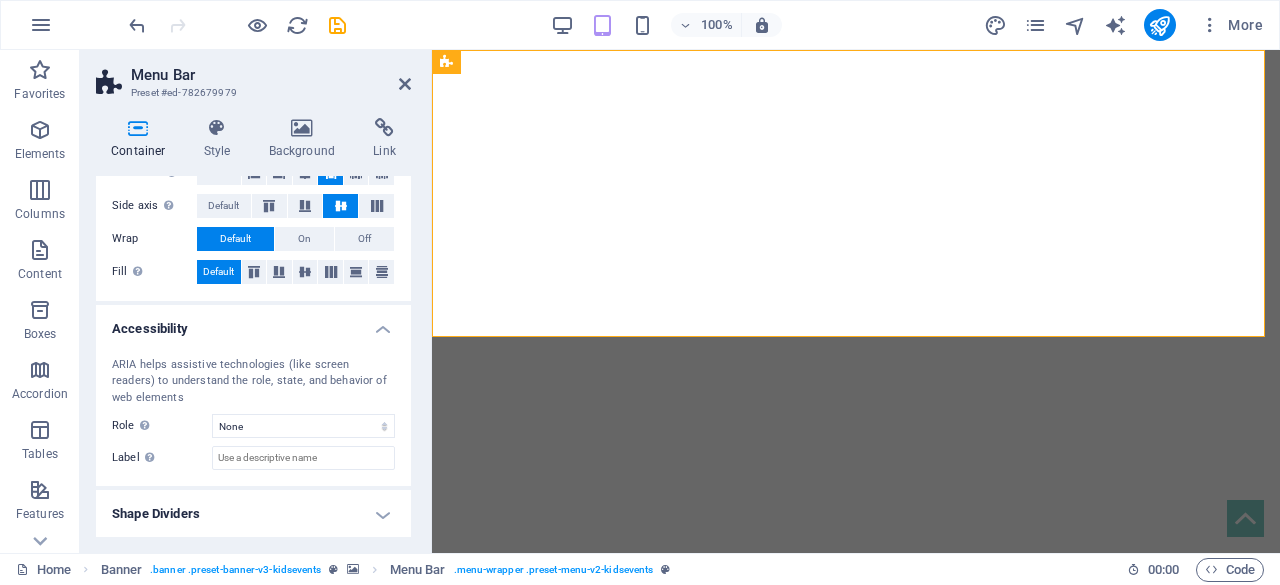click on "Label Use the  ARIA label  to provide a clear and descriptive name for elements that aren not self-explanatory on their own." at bounding box center (162, 458) 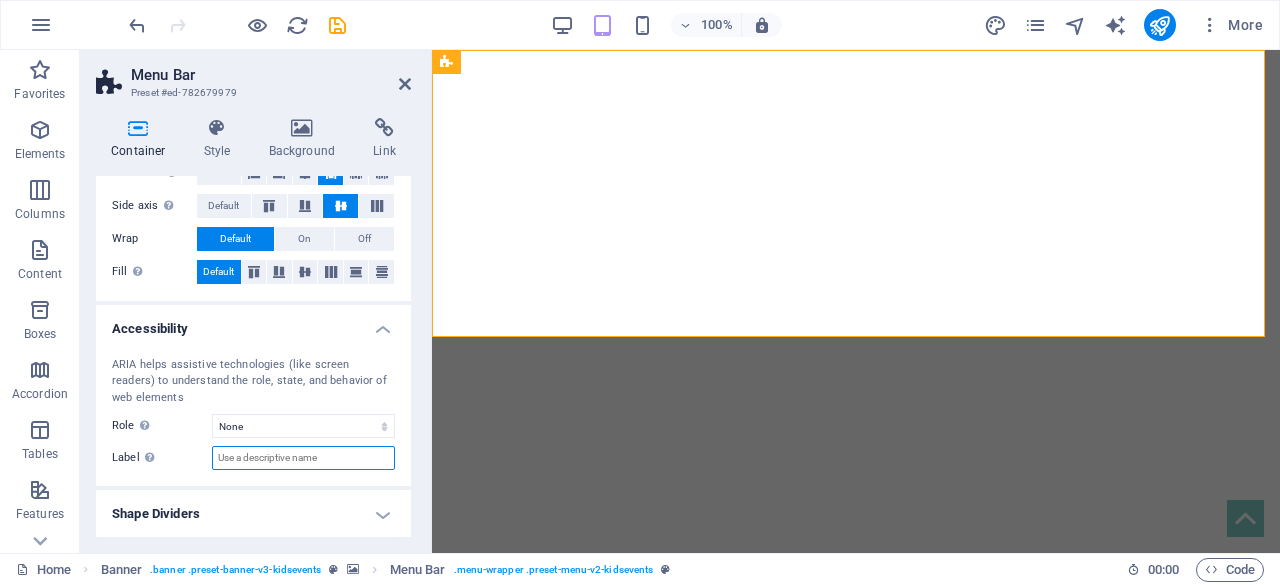 click on "Label Use the  ARIA label  to provide a clear and descriptive name for elements that aren not self-explanatory on their own." at bounding box center (303, 458) 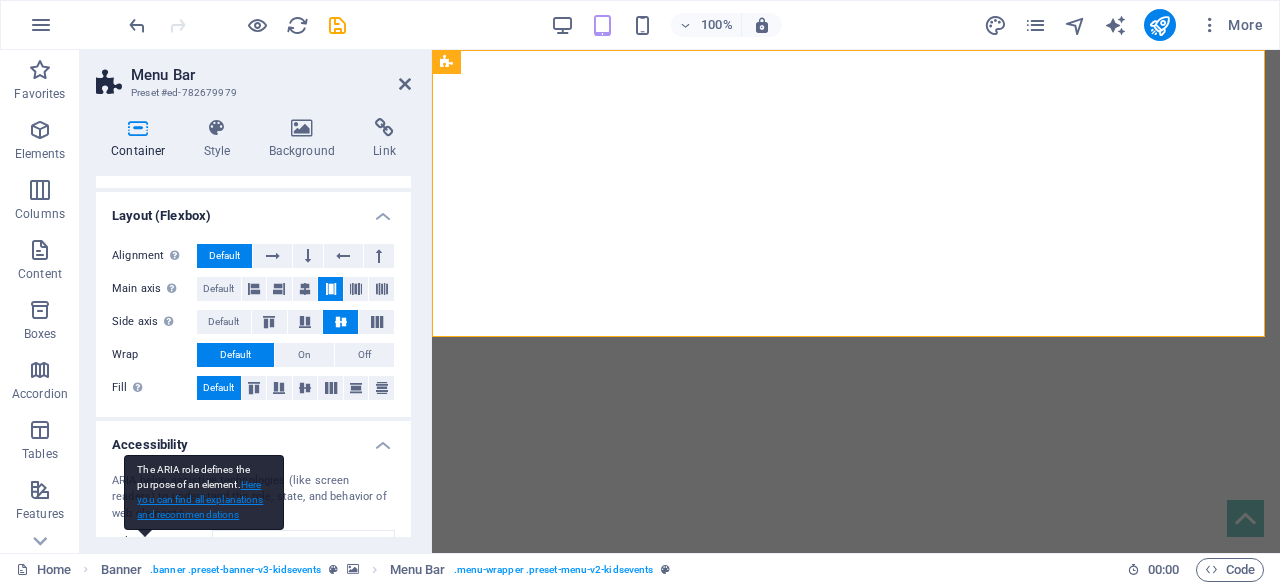 scroll, scrollTop: 0, scrollLeft: 0, axis: both 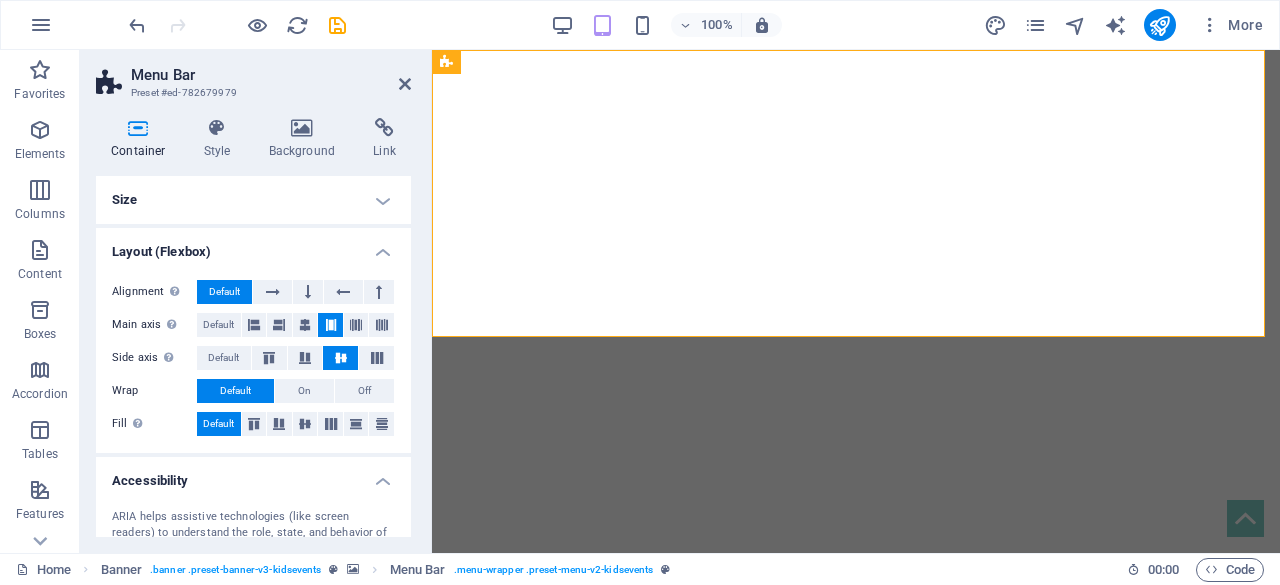 click on "Size" at bounding box center [253, 200] 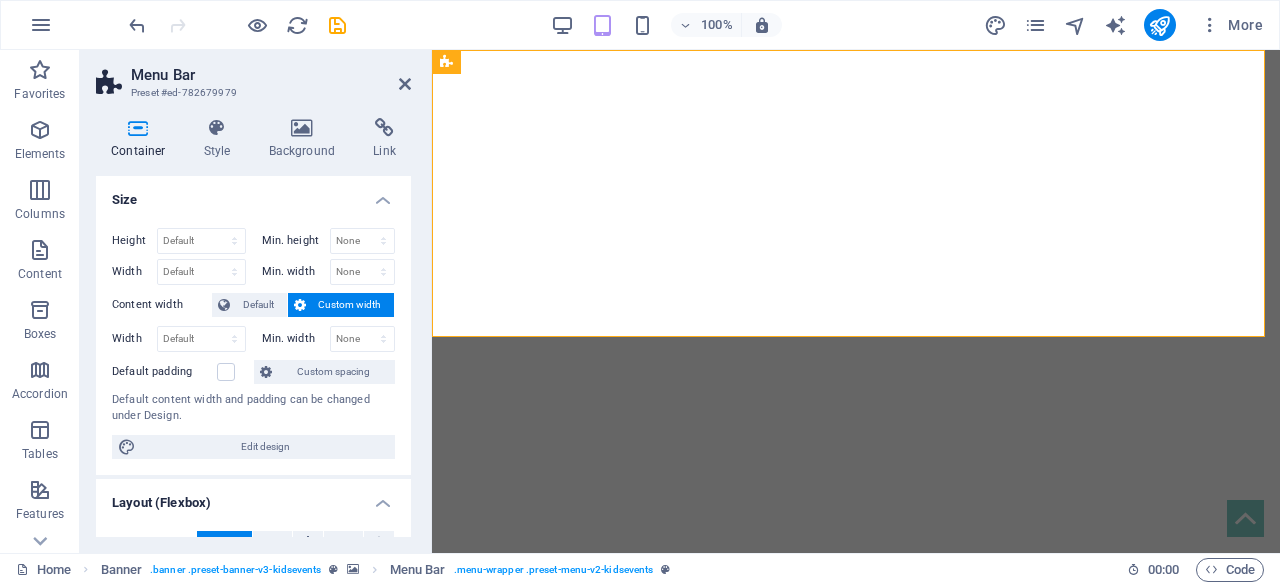 click on "Size" at bounding box center (253, 194) 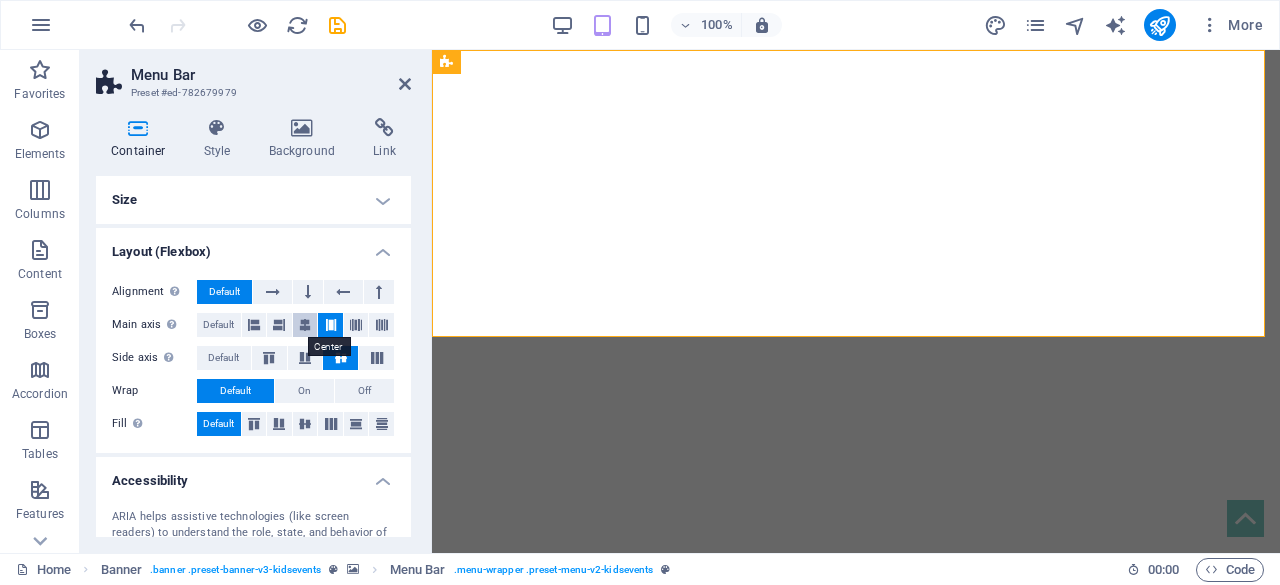 click at bounding box center (305, 325) 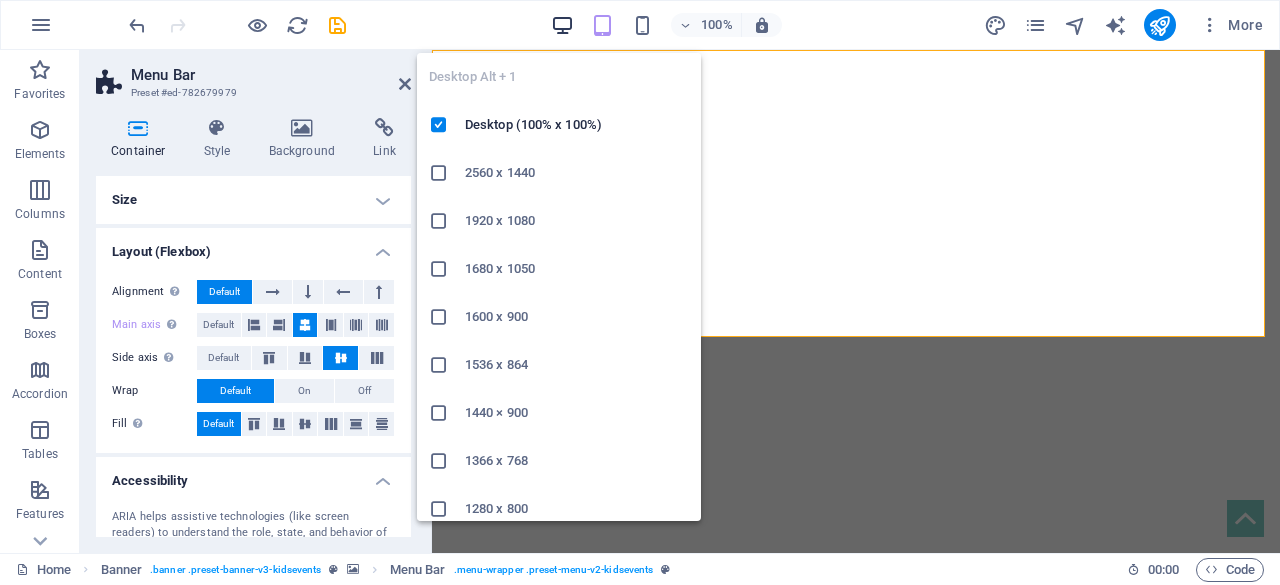 click at bounding box center [562, 25] 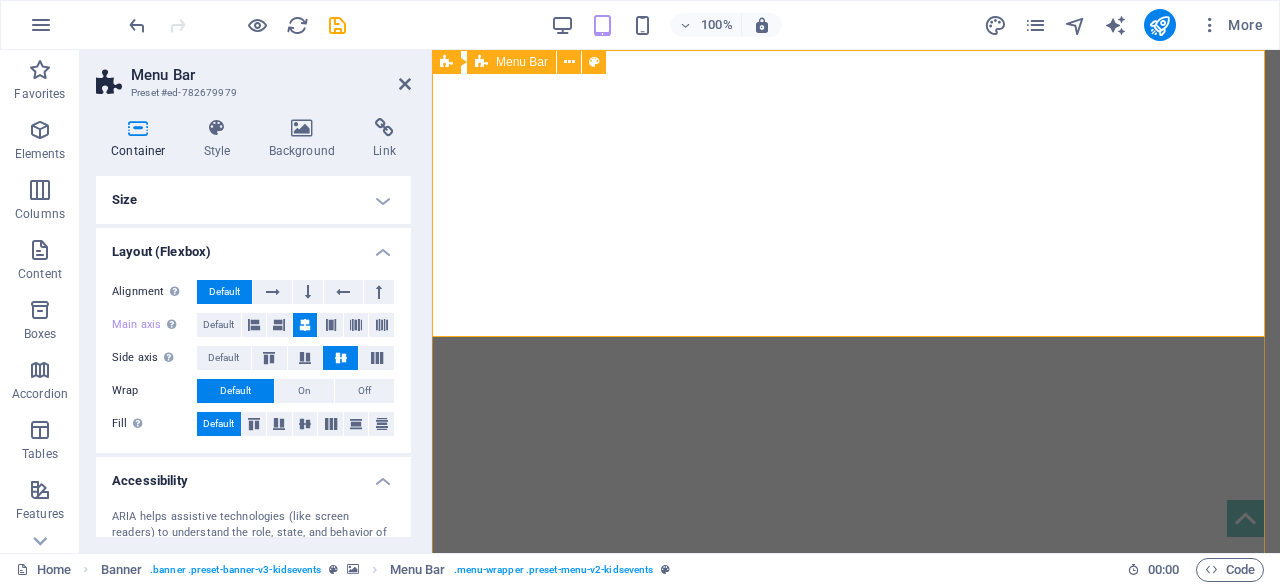 type 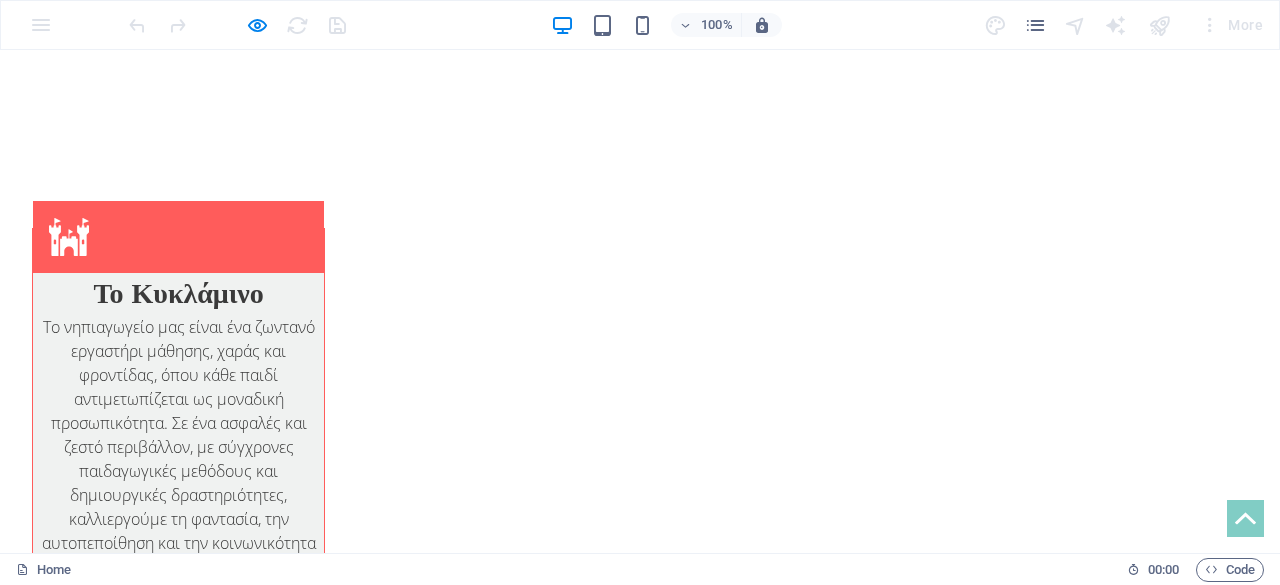 scroll, scrollTop: 968, scrollLeft: 0, axis: vertical 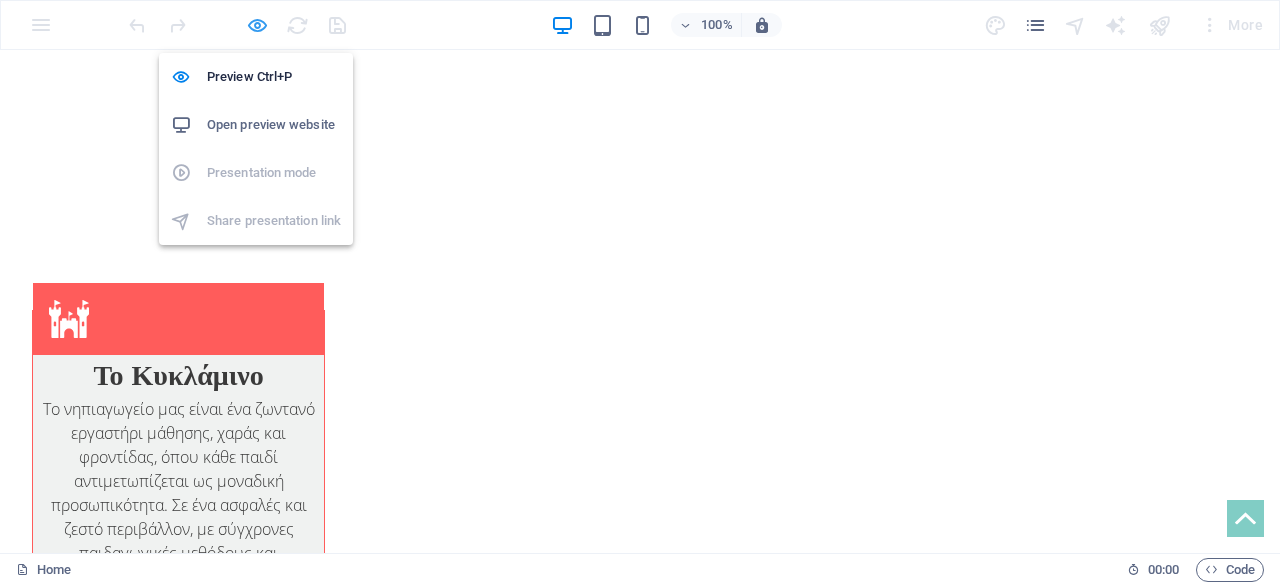 click at bounding box center [257, 25] 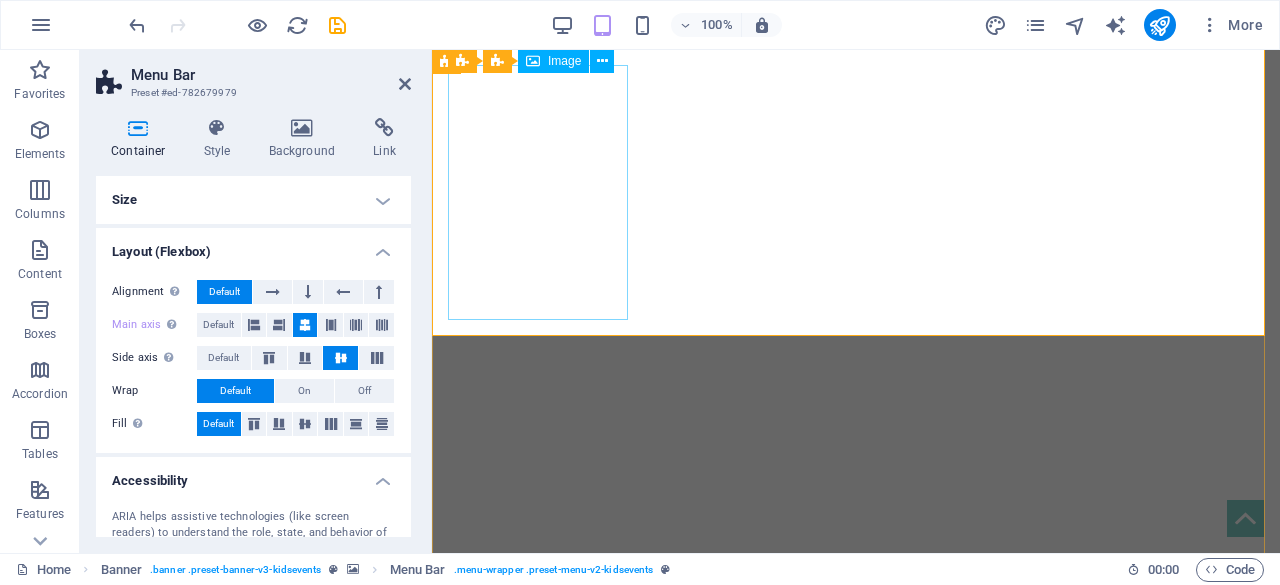 scroll, scrollTop: 0, scrollLeft: 0, axis: both 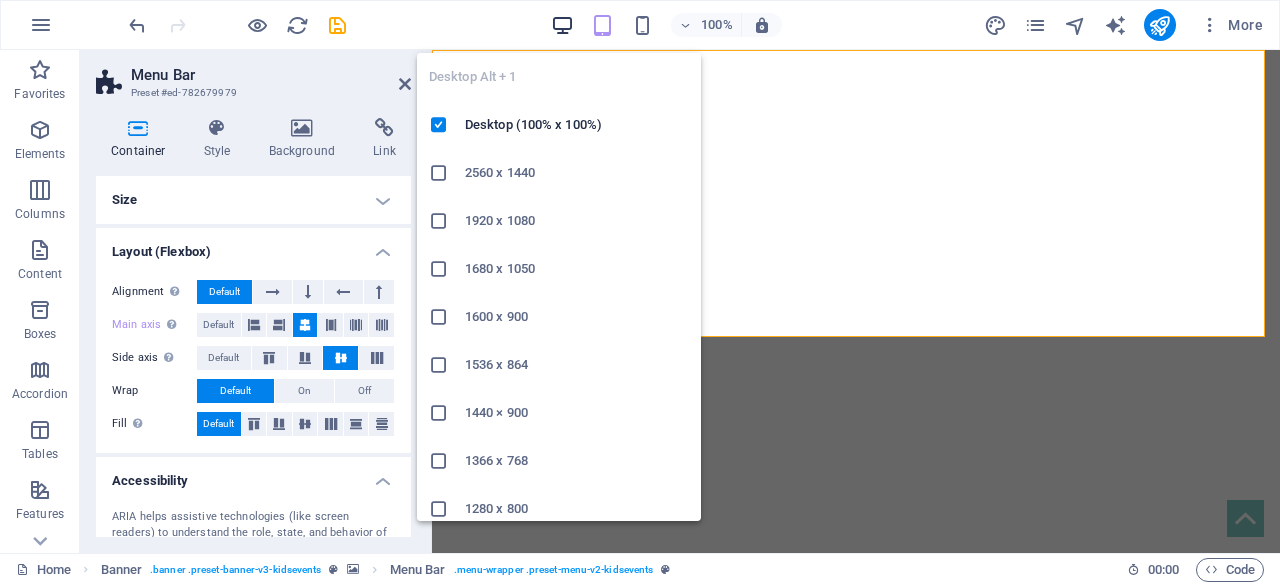 click at bounding box center [562, 25] 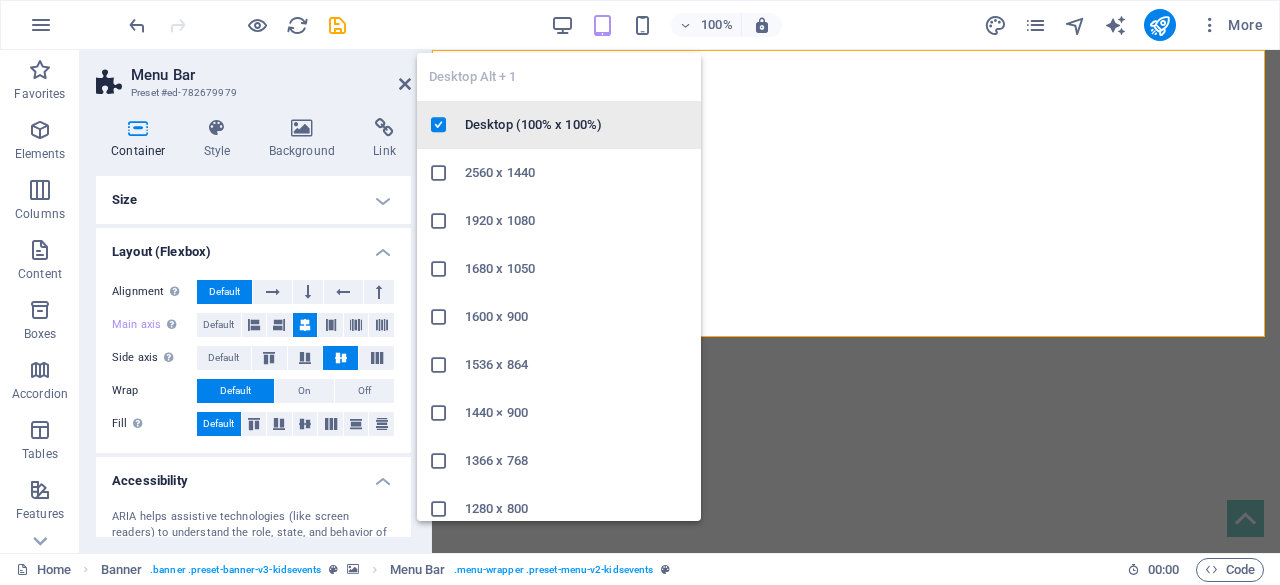 click on "Desktop (100% x 100%)" at bounding box center [559, 125] 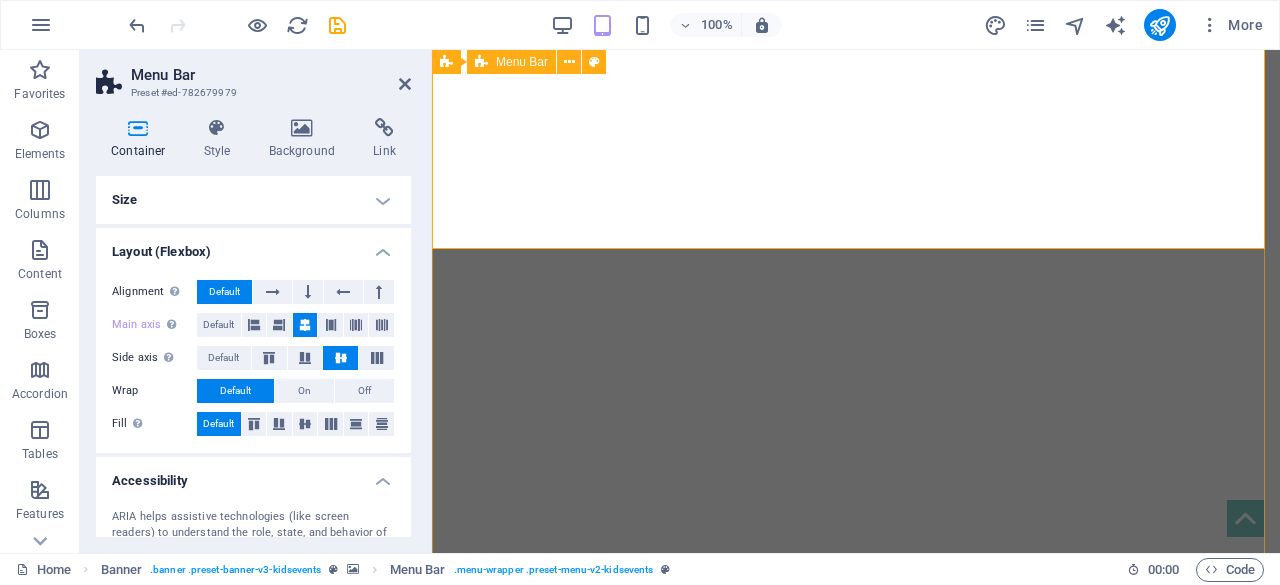 scroll, scrollTop: 82, scrollLeft: 0, axis: vertical 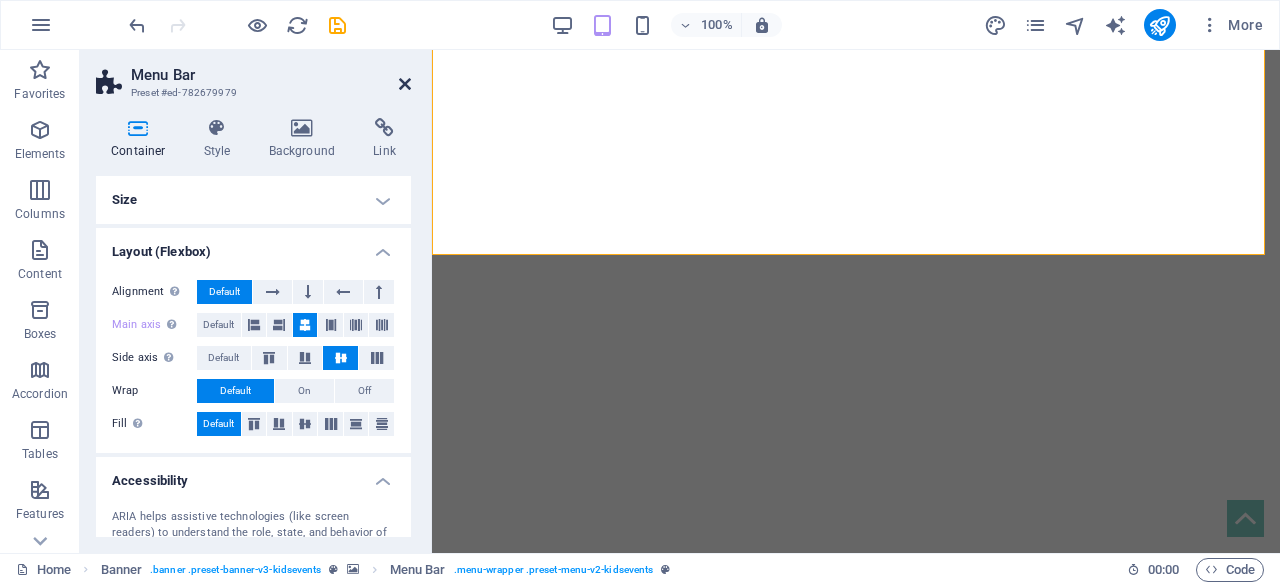 click at bounding box center [405, 84] 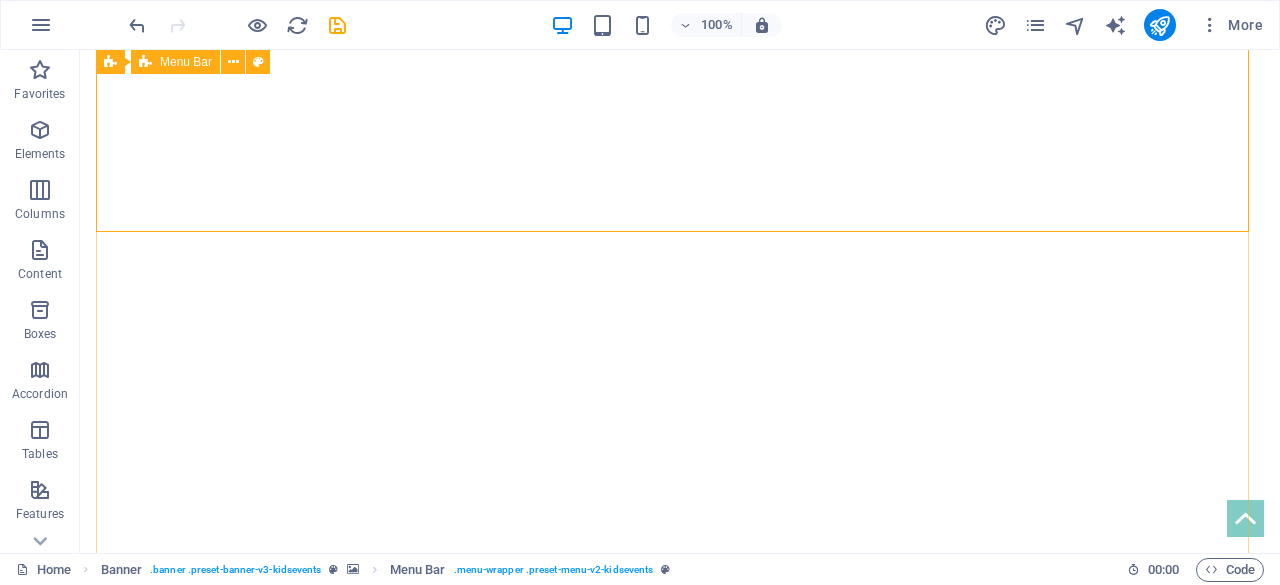 scroll, scrollTop: 92, scrollLeft: 0, axis: vertical 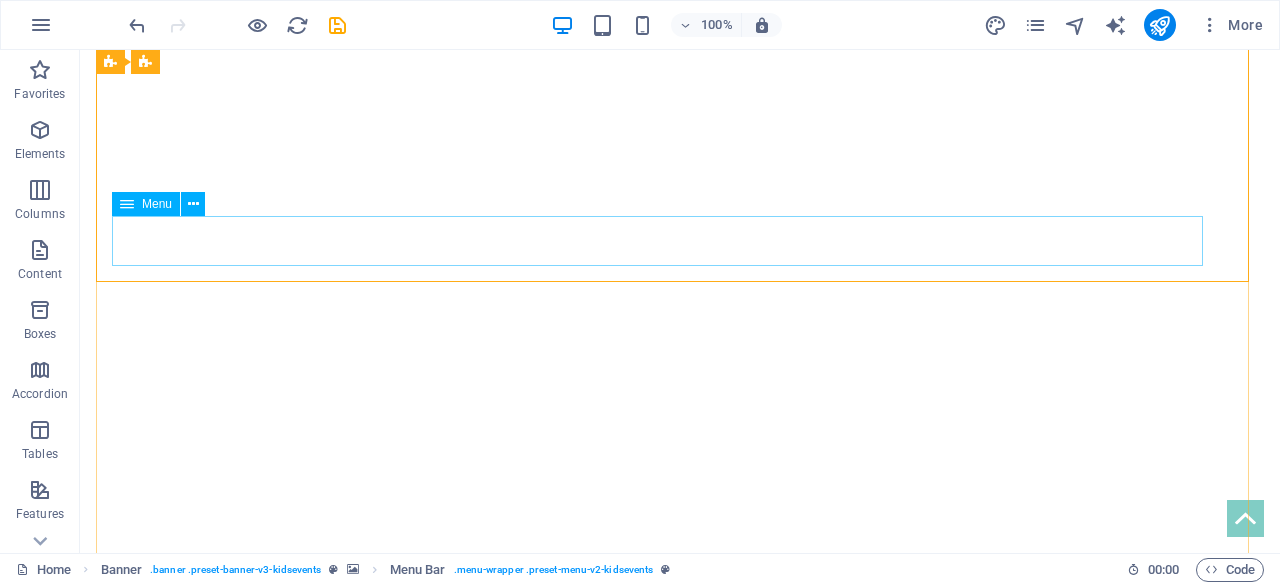 click on "Αρχική Σελιδα Βραβεύσεις Οι Εγκαταστασεις Μας ΔΡΑΣΤΗΡΙΟΤΗΤΕΣ Book A Visit Contact" at bounding box center [680, 914] 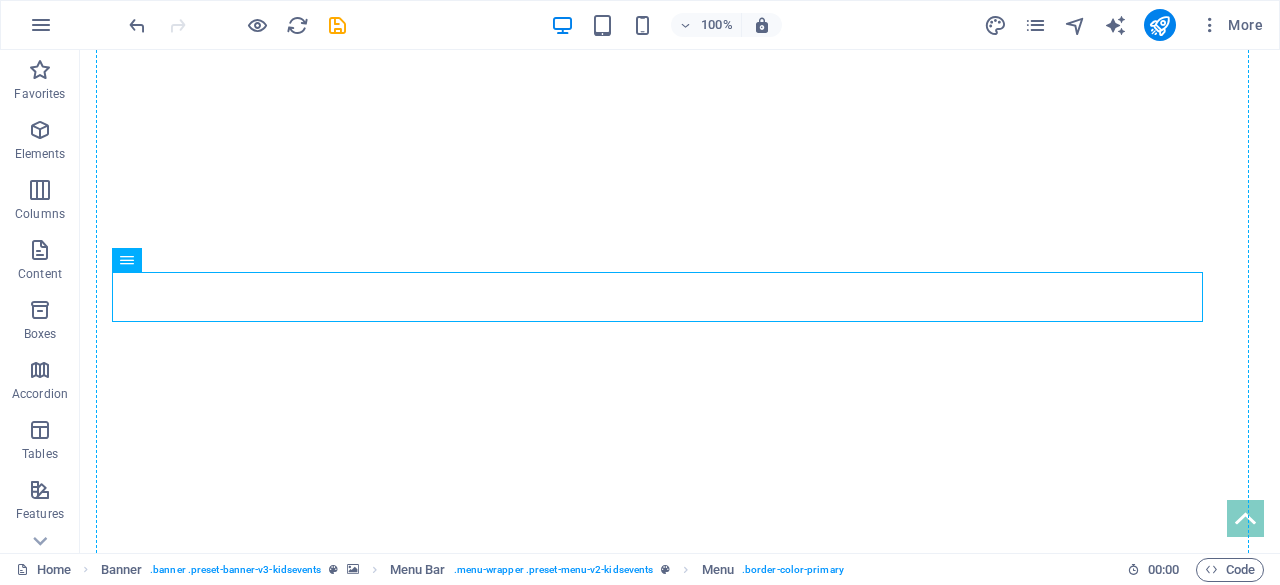 scroll, scrollTop: 0, scrollLeft: 0, axis: both 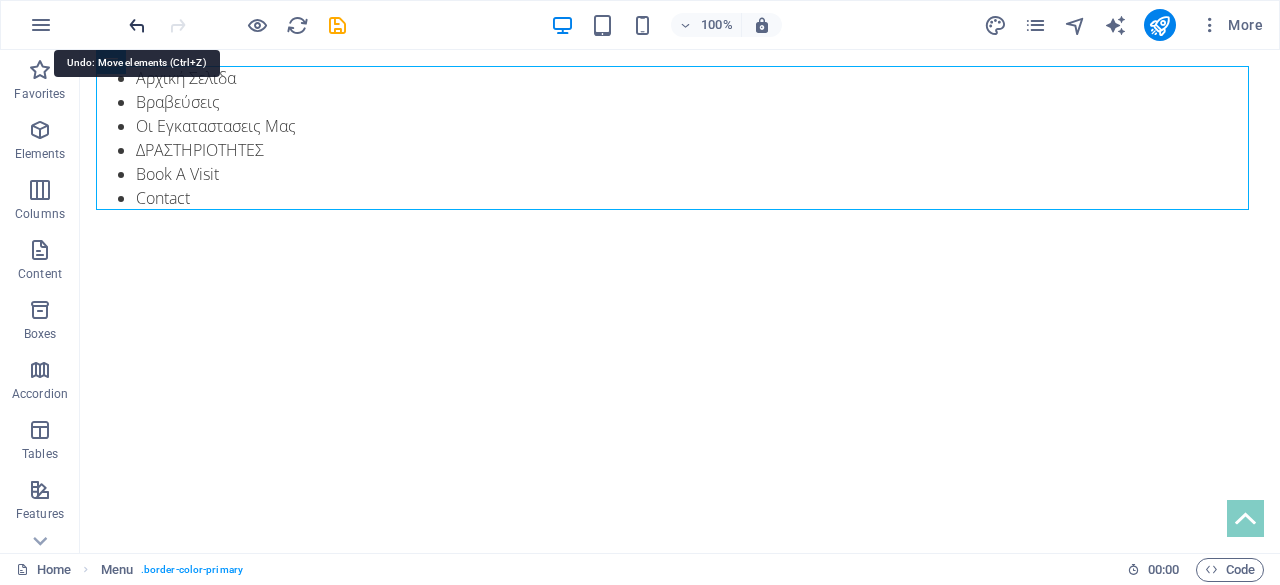 click at bounding box center [137, 25] 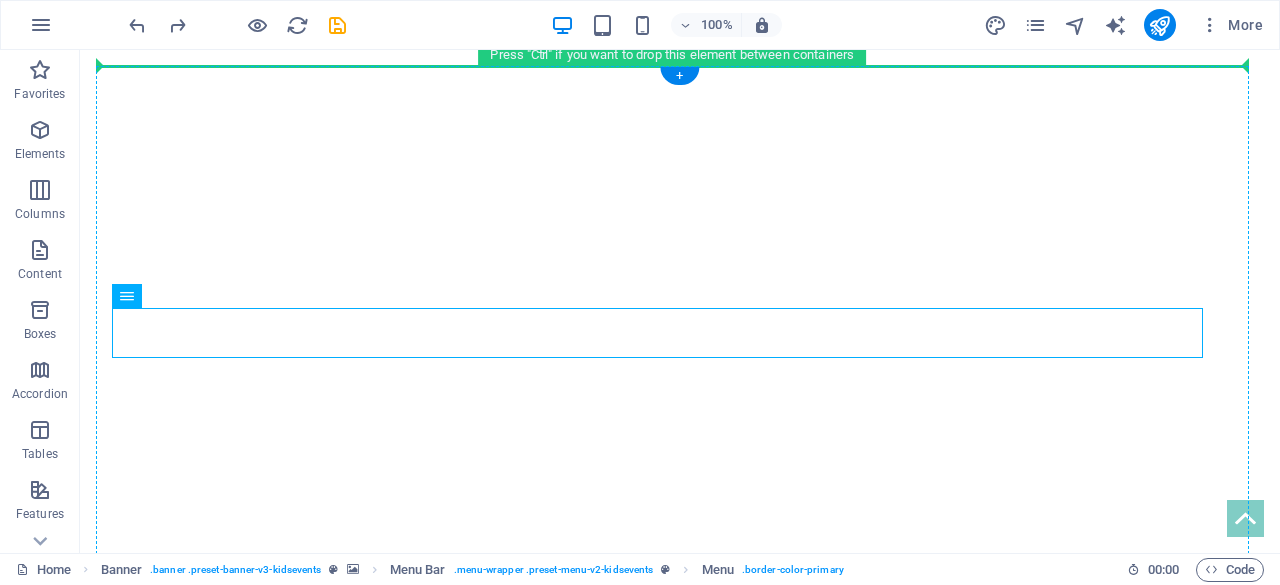 drag, startPoint x: 516, startPoint y: 316, endPoint x: 617, endPoint y: 246, distance: 122.88612 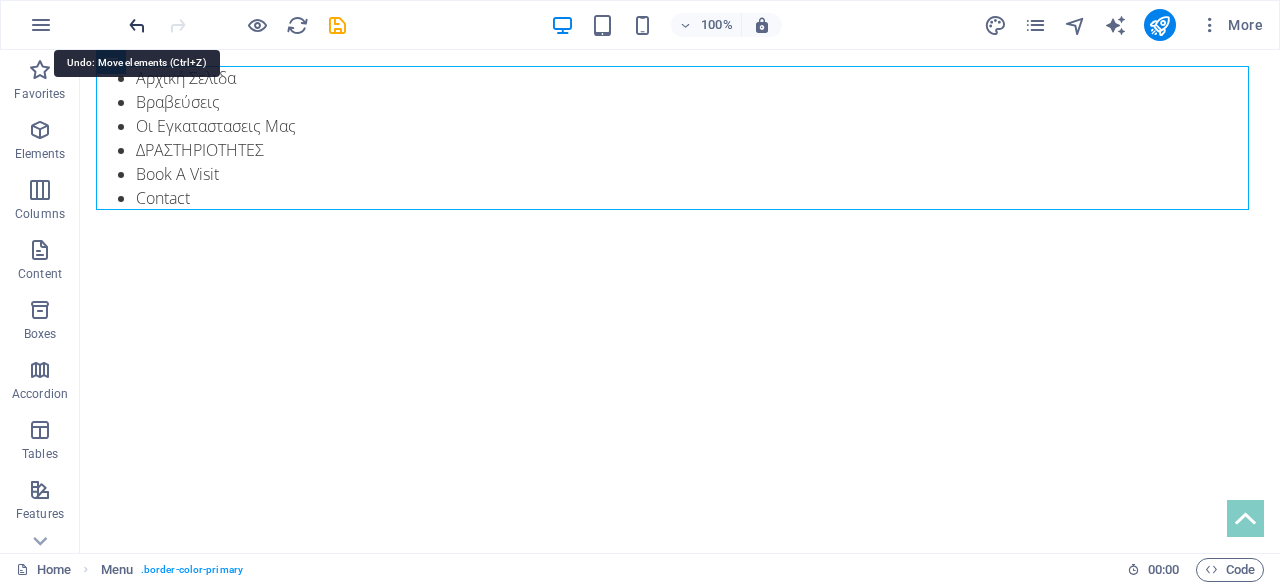 click at bounding box center [137, 25] 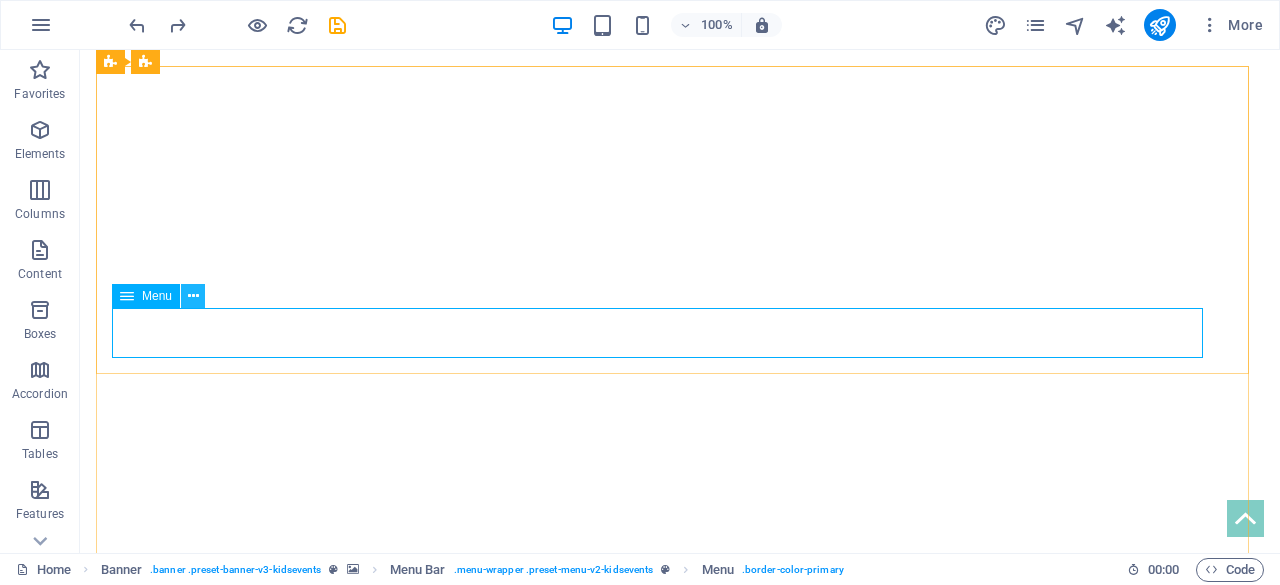 click at bounding box center (193, 296) 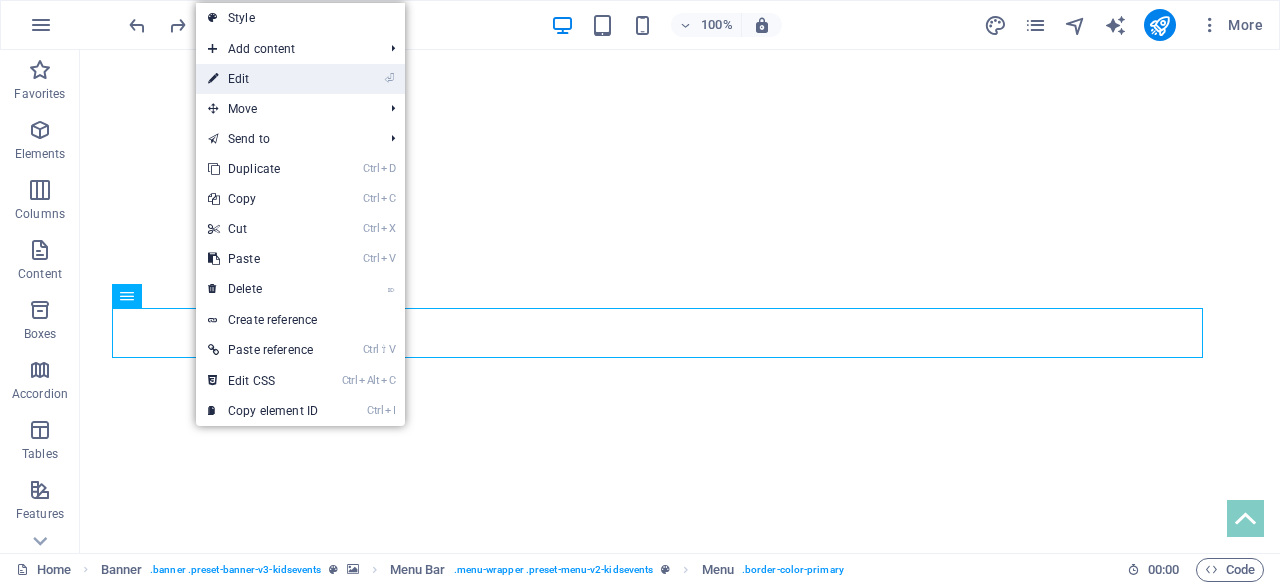click on "⏎  Edit" at bounding box center (263, 79) 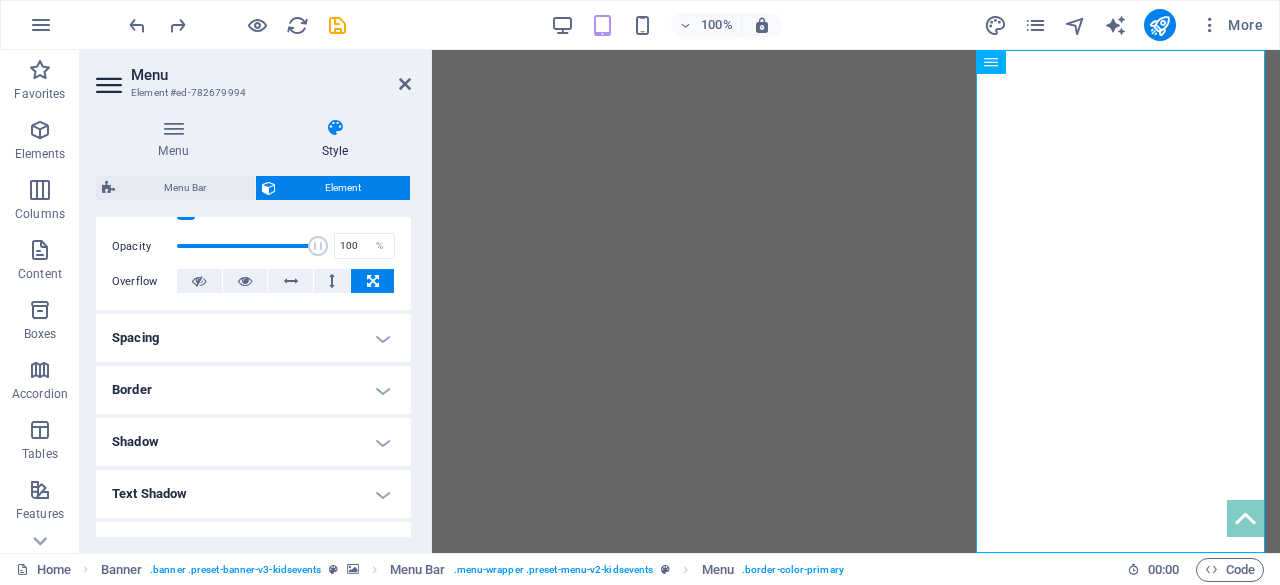 scroll, scrollTop: 284, scrollLeft: 0, axis: vertical 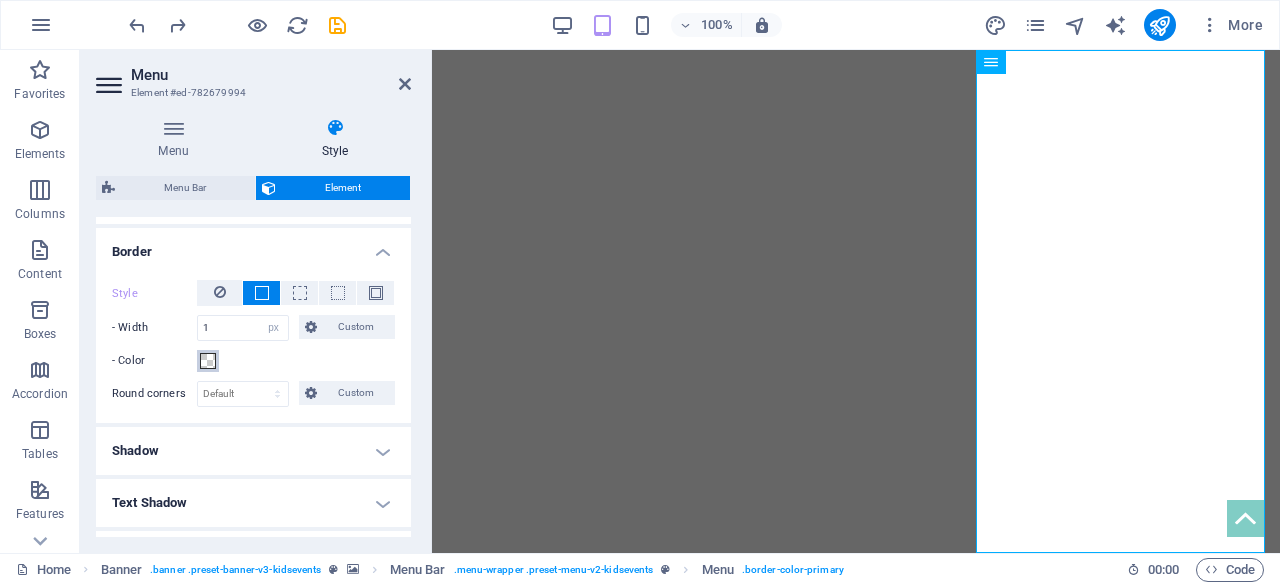 click at bounding box center (208, 361) 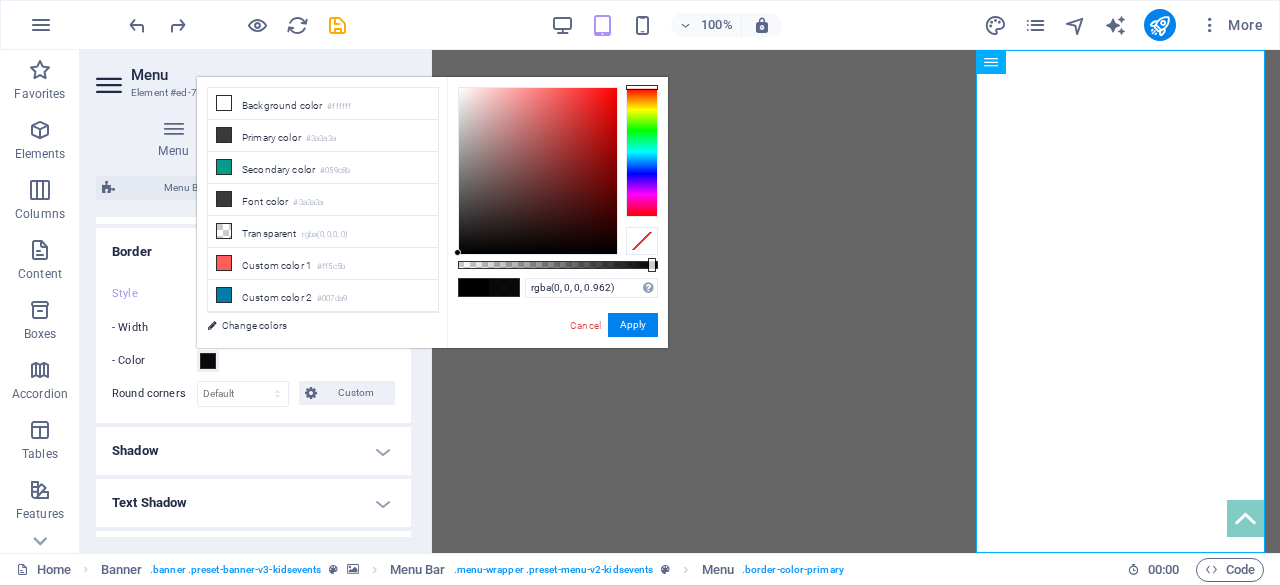 click at bounding box center (558, 265) 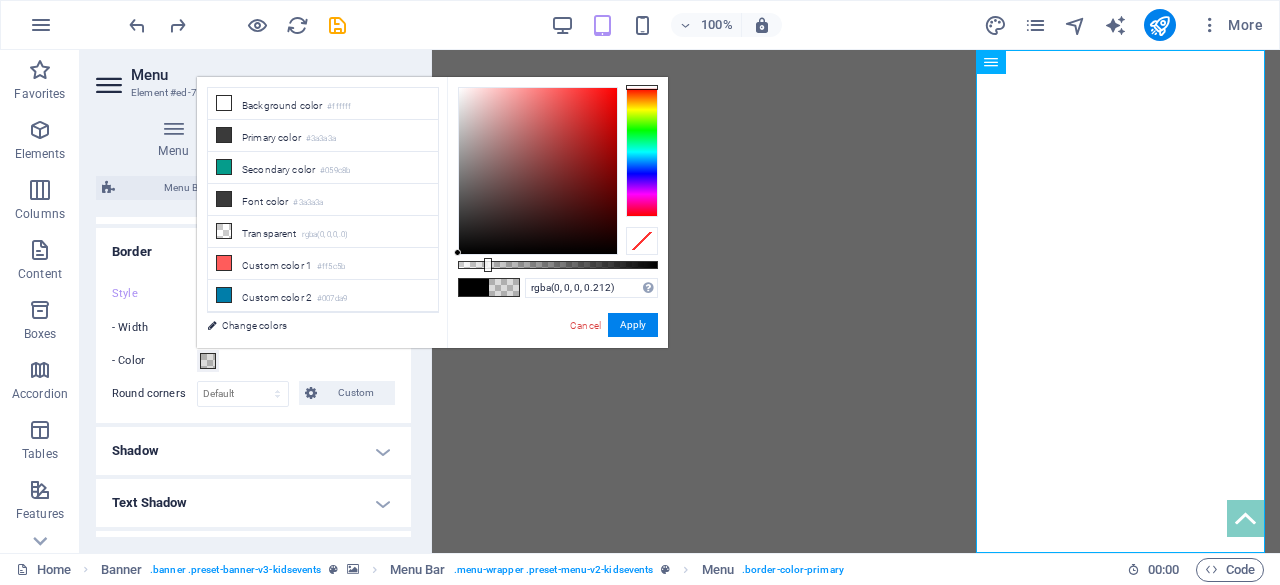 type on "rgba(0, 0, 0, 0.217)" 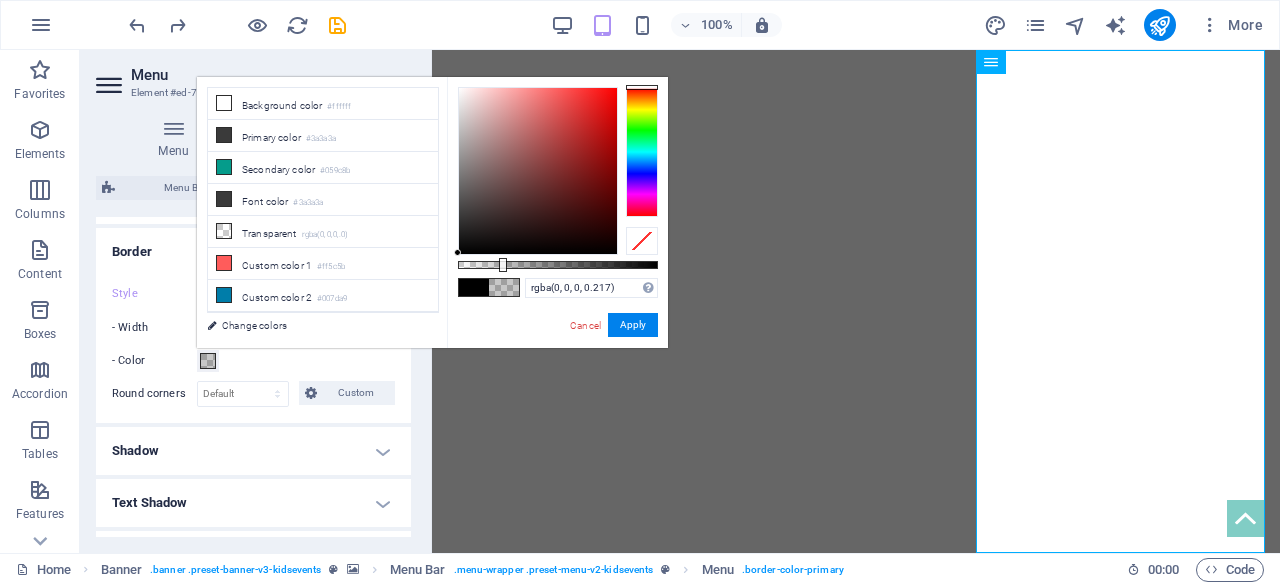 drag, startPoint x: 650, startPoint y: 263, endPoint x: 501, endPoint y: 300, distance: 153.52524 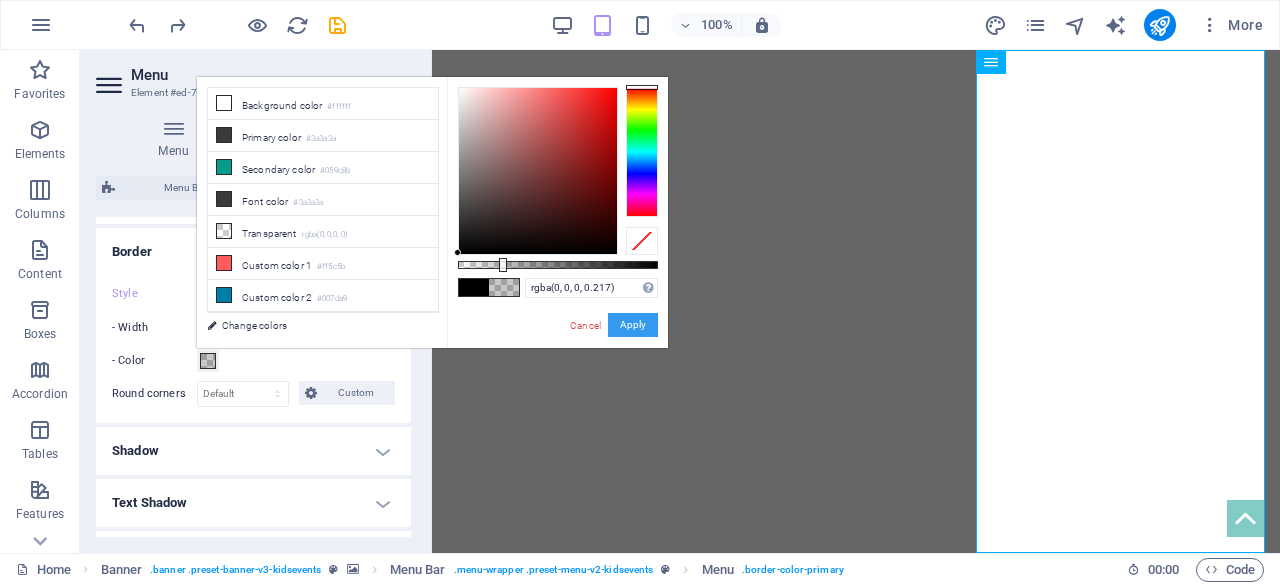 click on "Apply" at bounding box center [633, 325] 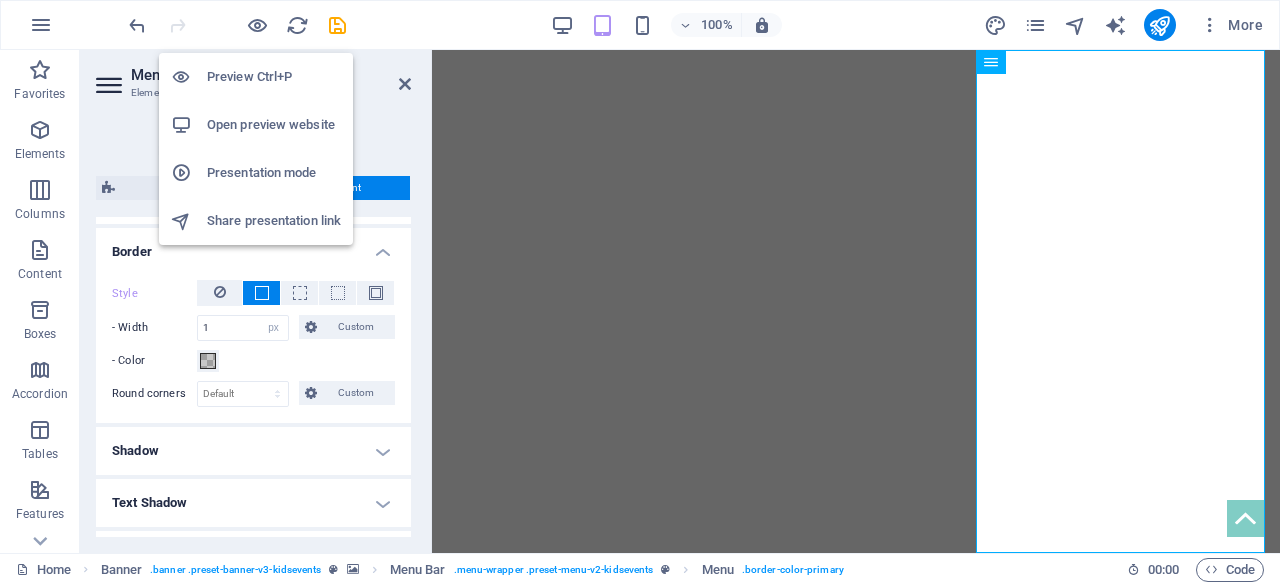 click on "Preview Ctrl+P" at bounding box center (274, 77) 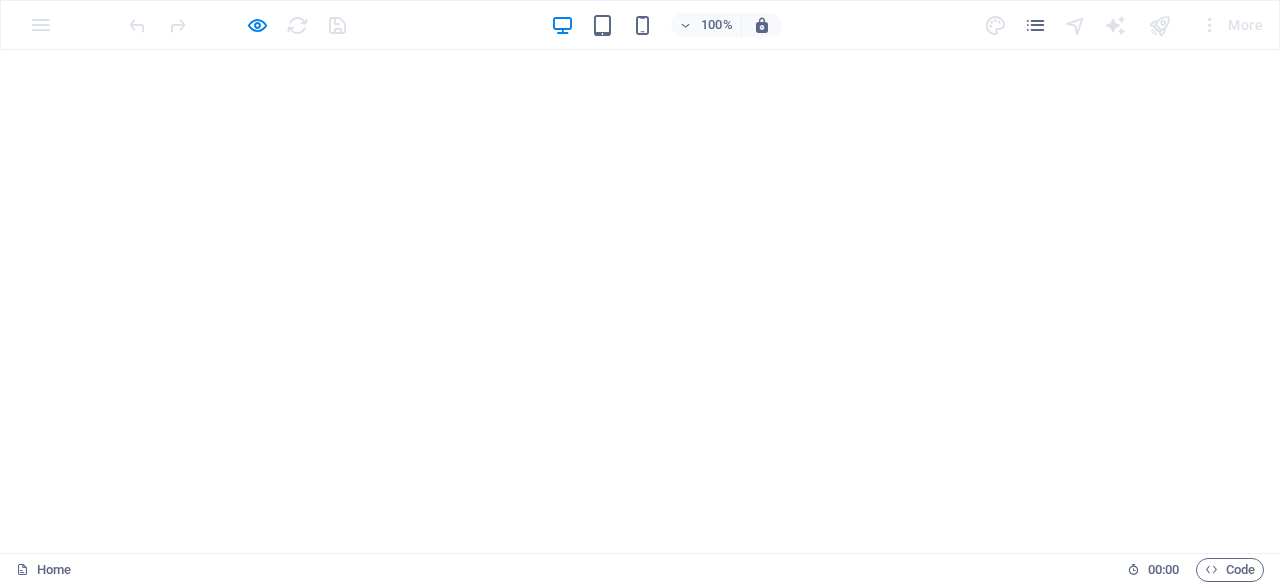scroll, scrollTop: 79, scrollLeft: 0, axis: vertical 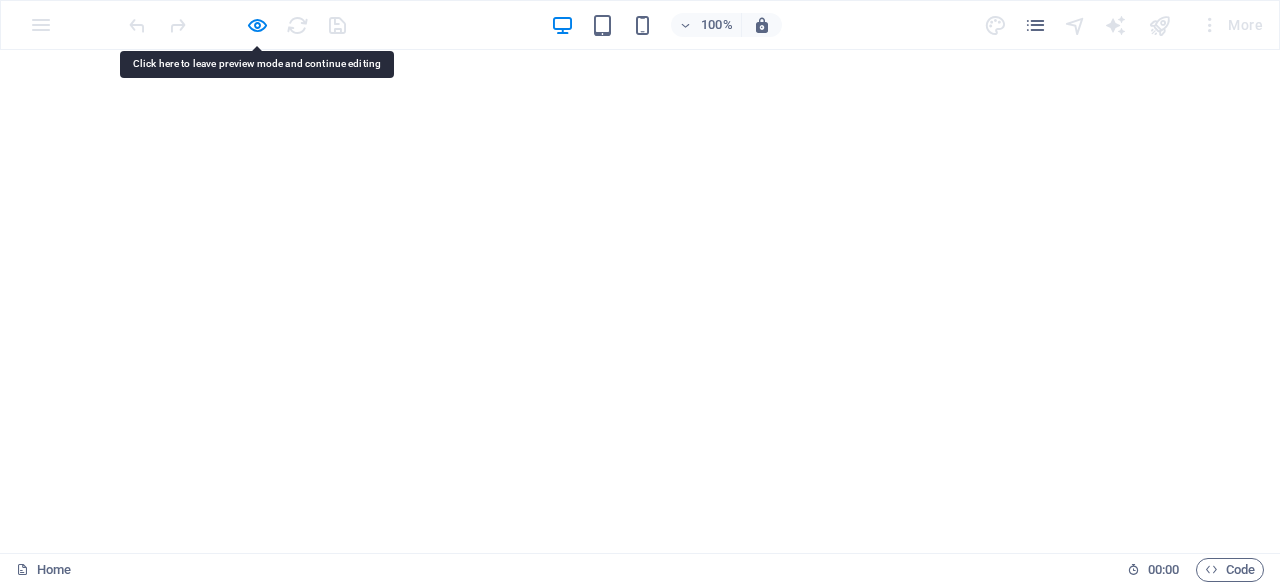 drag, startPoint x: 1152, startPoint y: 248, endPoint x: 1166, endPoint y: 217, distance: 34.0147 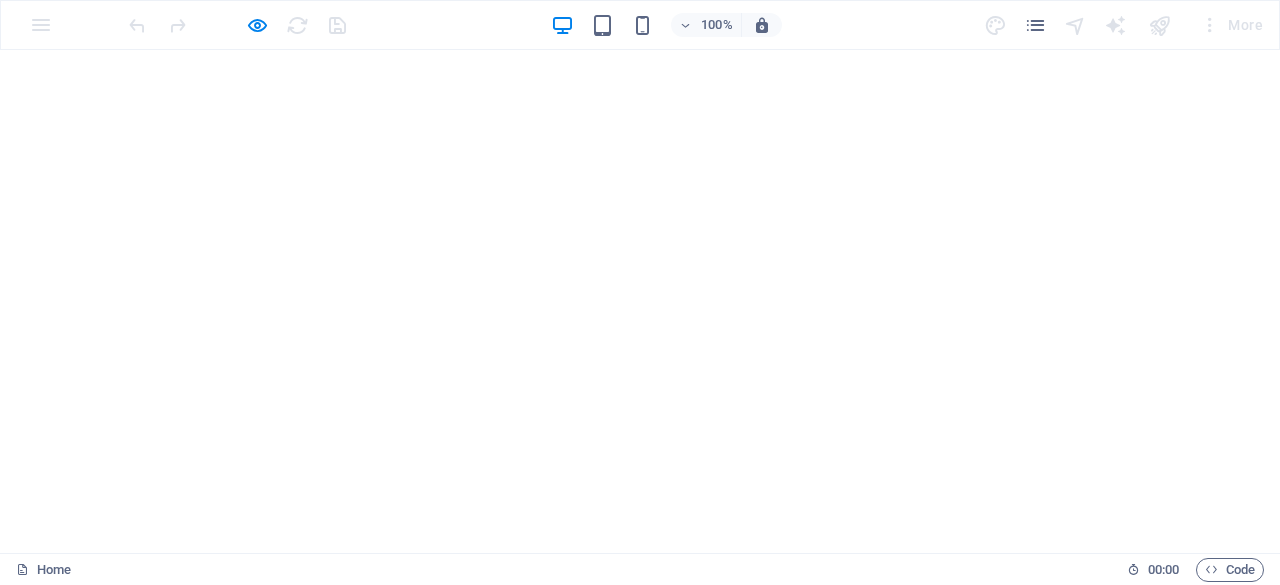 click on "Αρχική Σελιδα Βραβεύσεις Οι Εγκαταστασεις Μας ΔΡΑΣΤΗΡΙΟΤΗΤΕΣ Book A Visit Contact" at bounding box center [640, 786] 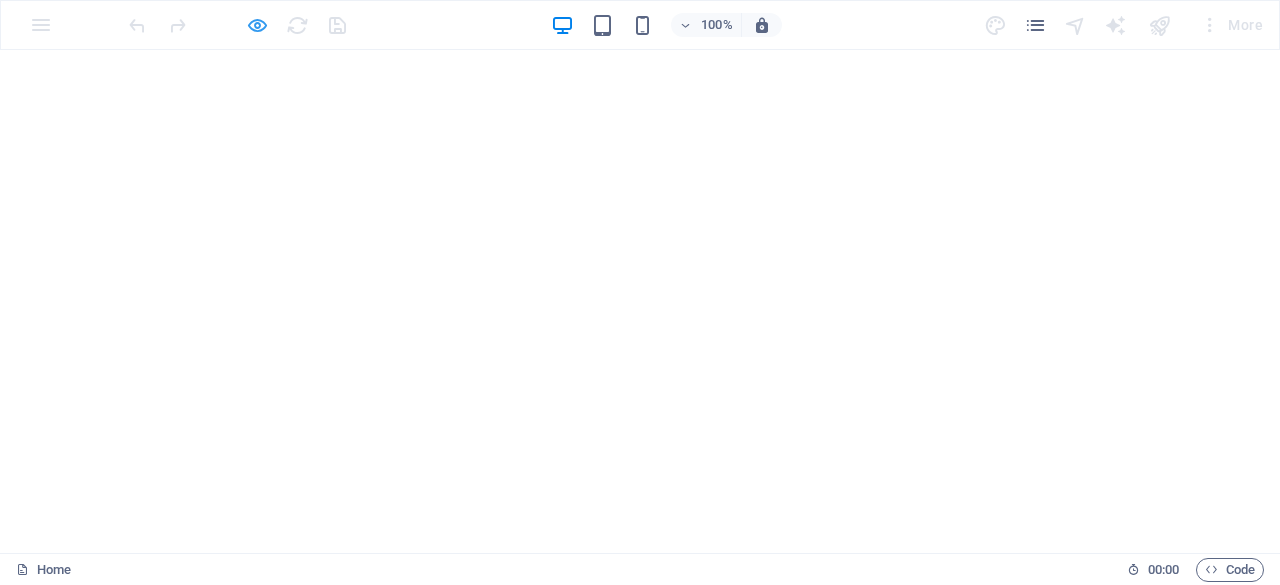 scroll, scrollTop: 0, scrollLeft: 0, axis: both 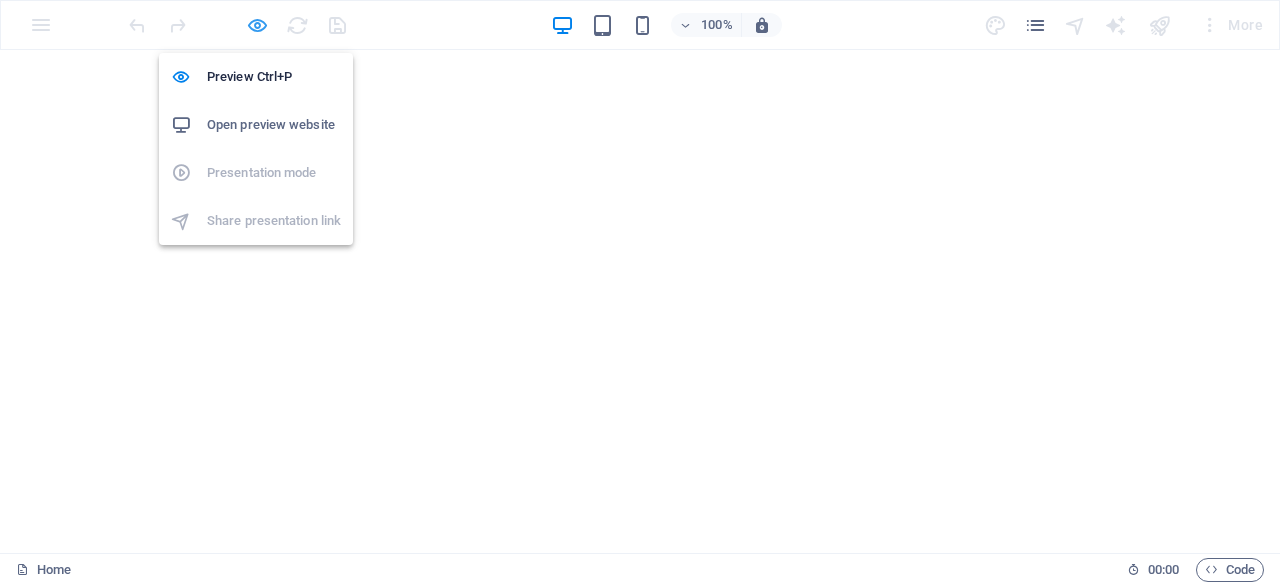 click at bounding box center (257, 25) 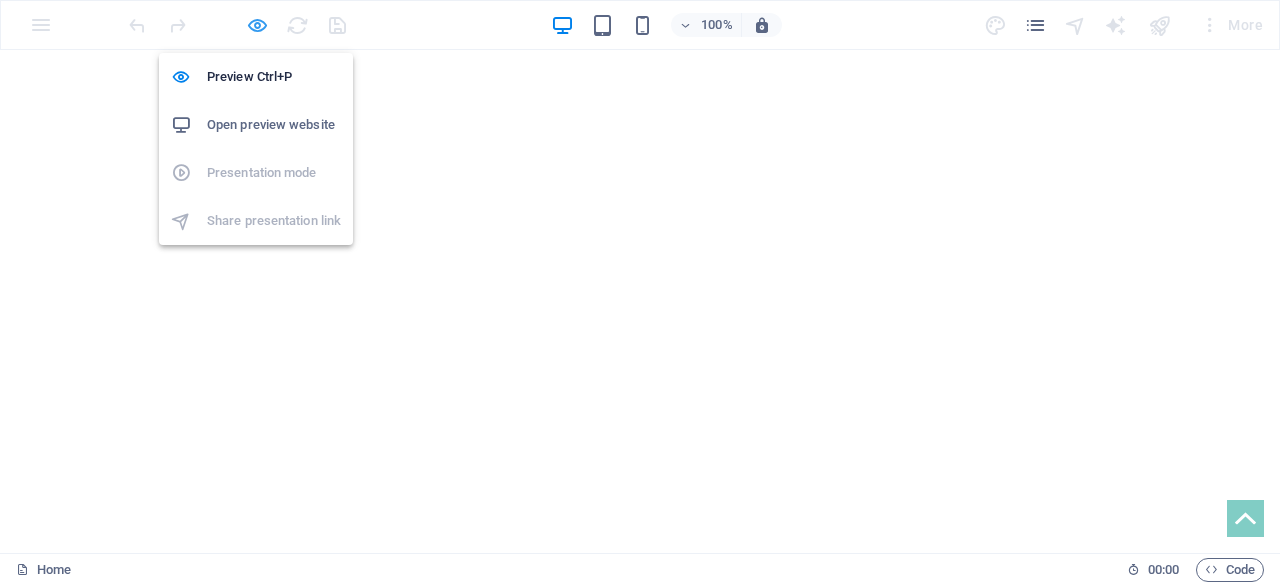 select on "px" 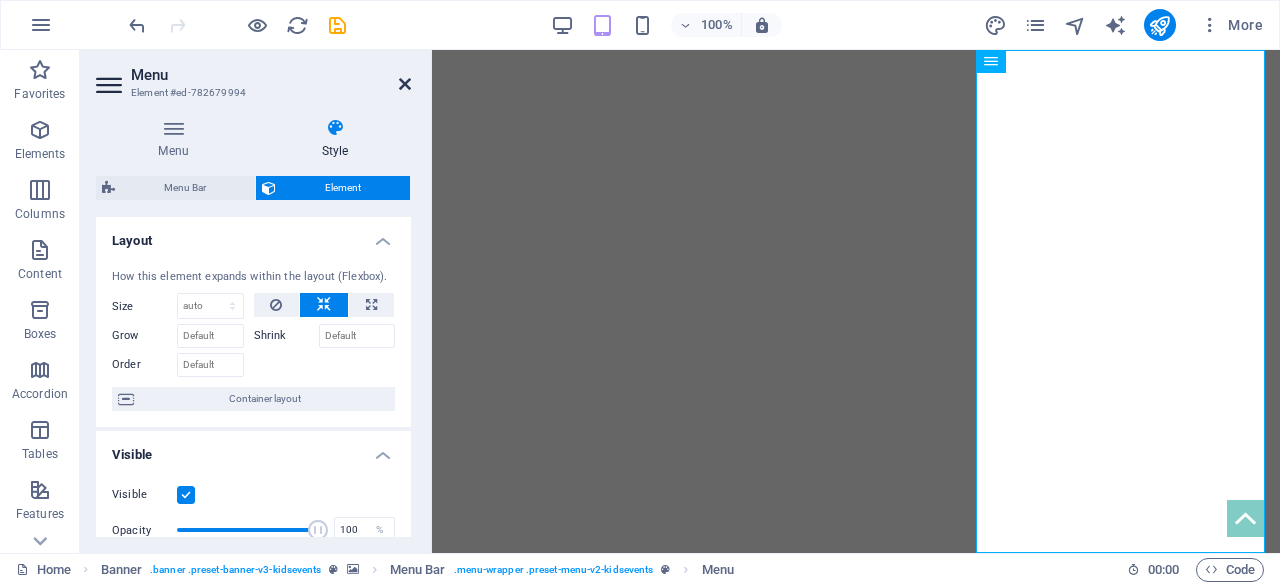 click at bounding box center (405, 84) 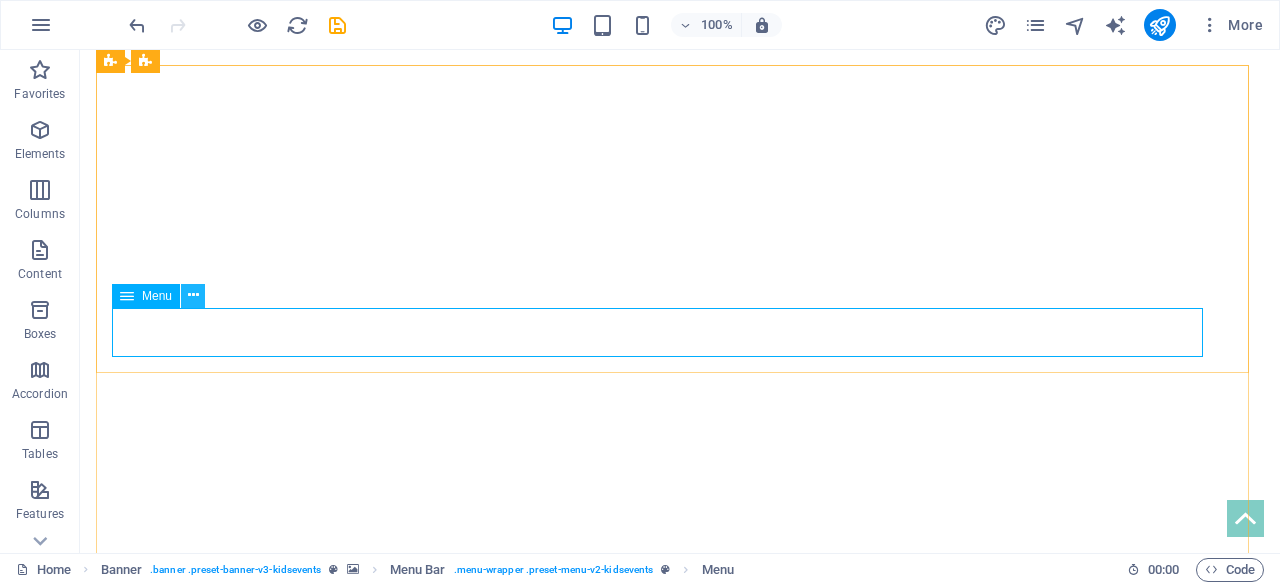 click at bounding box center [193, 295] 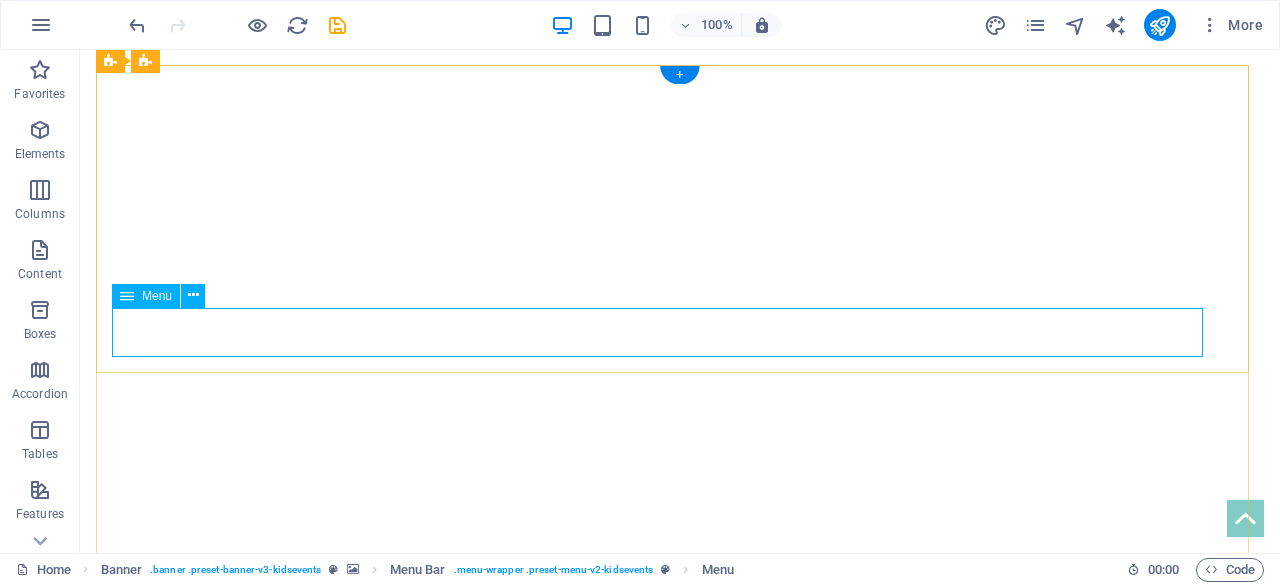 click on "Αρχική Σελιδα Βραβεύσεις Οι Εγκαταστασεις Μας ΔΡΑΣΤΗΡΙΟΤΗΤΕΣ Book A Visit Contact" at bounding box center (680, 957) 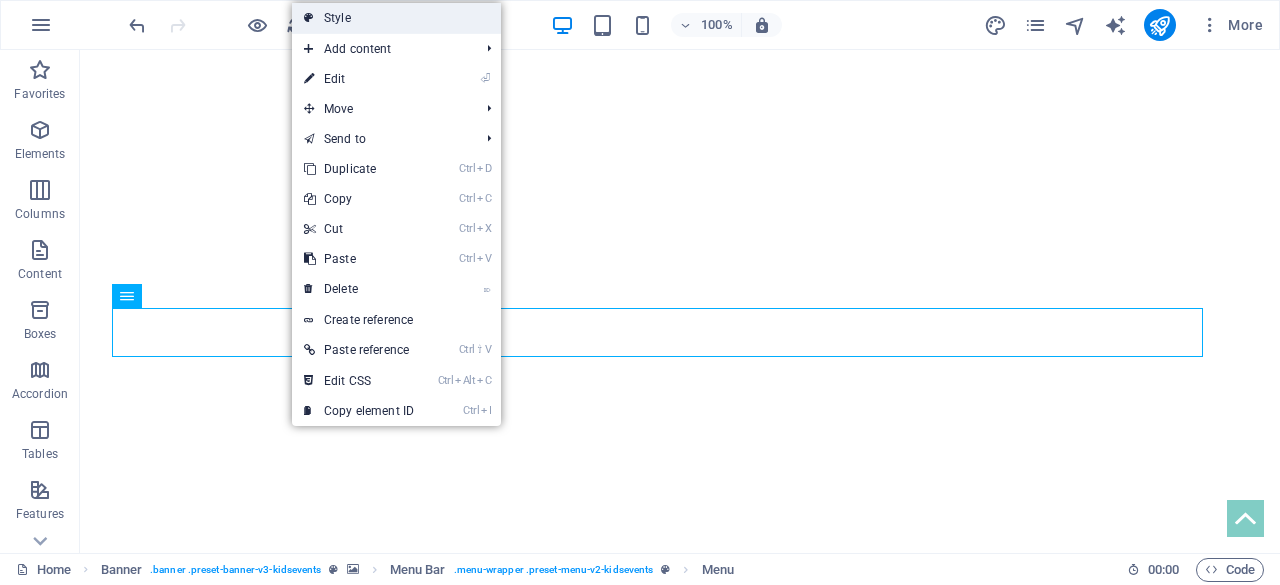 click on "Style" at bounding box center (396, 18) 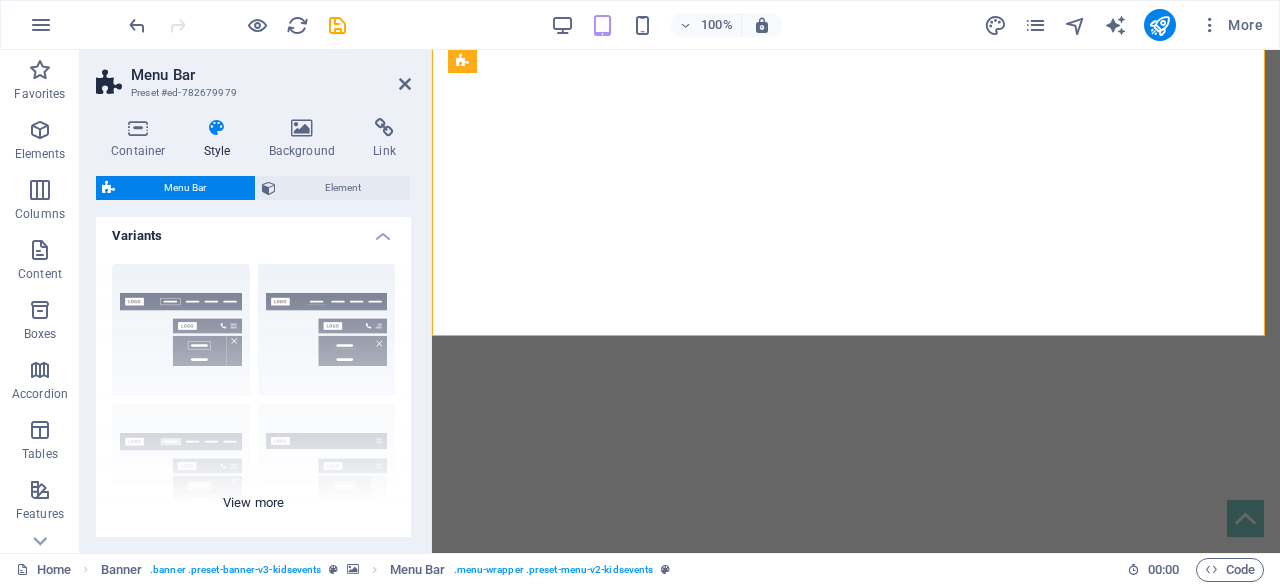 scroll, scrollTop: 0, scrollLeft: 0, axis: both 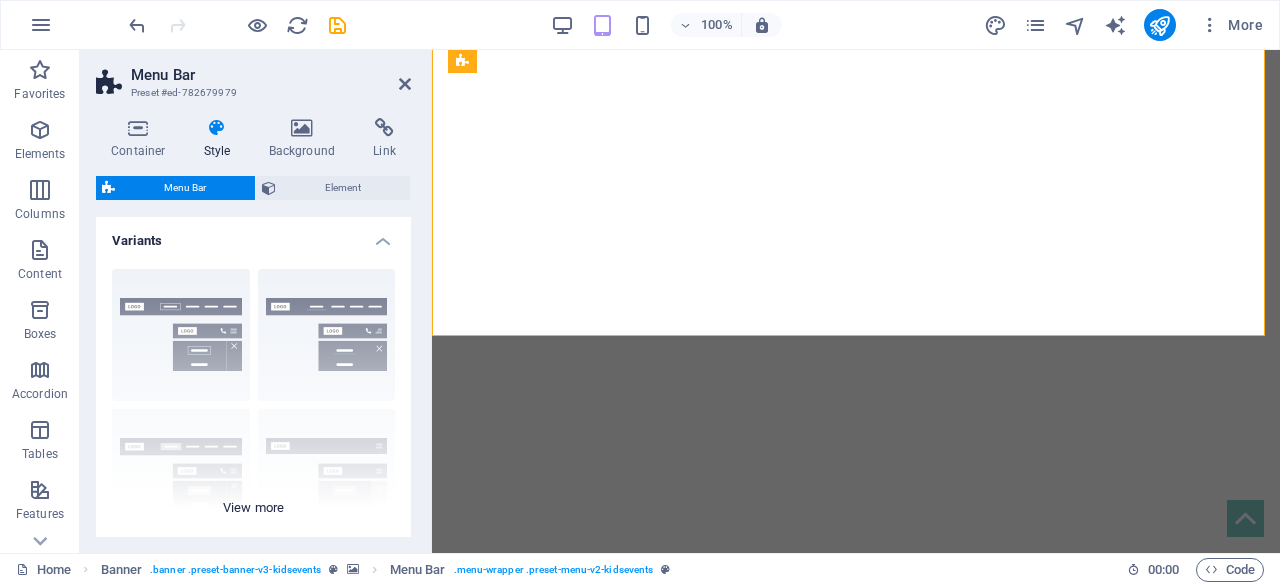 click on "Border Centered Default Fixed Loki Trigger Wide XXL" at bounding box center (253, 403) 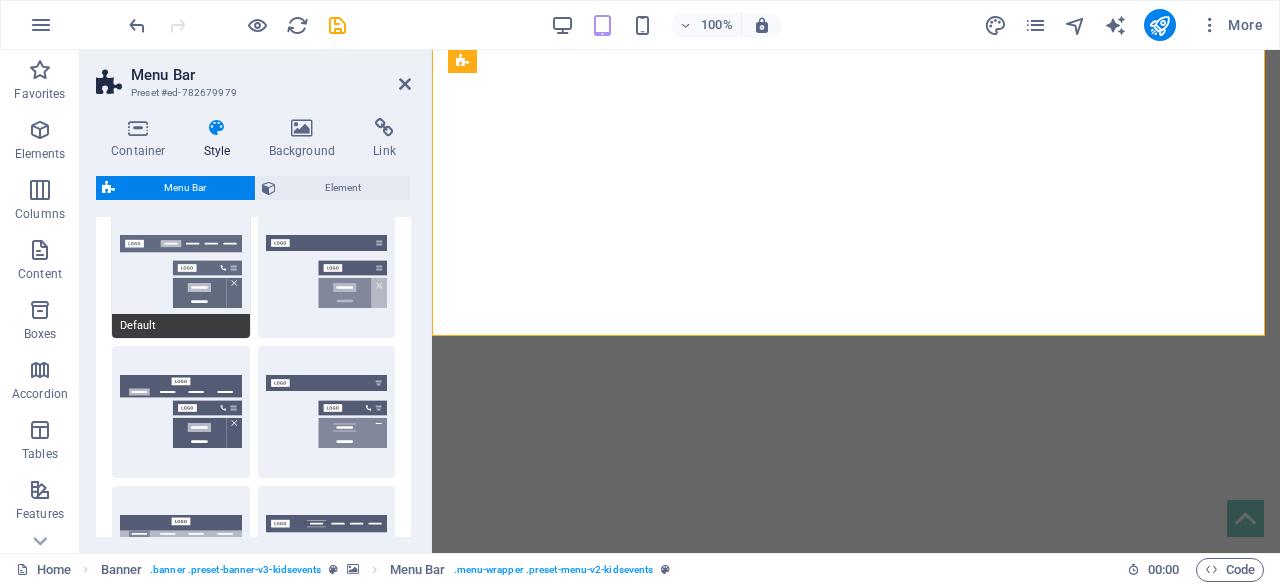 scroll, scrollTop: 314, scrollLeft: 0, axis: vertical 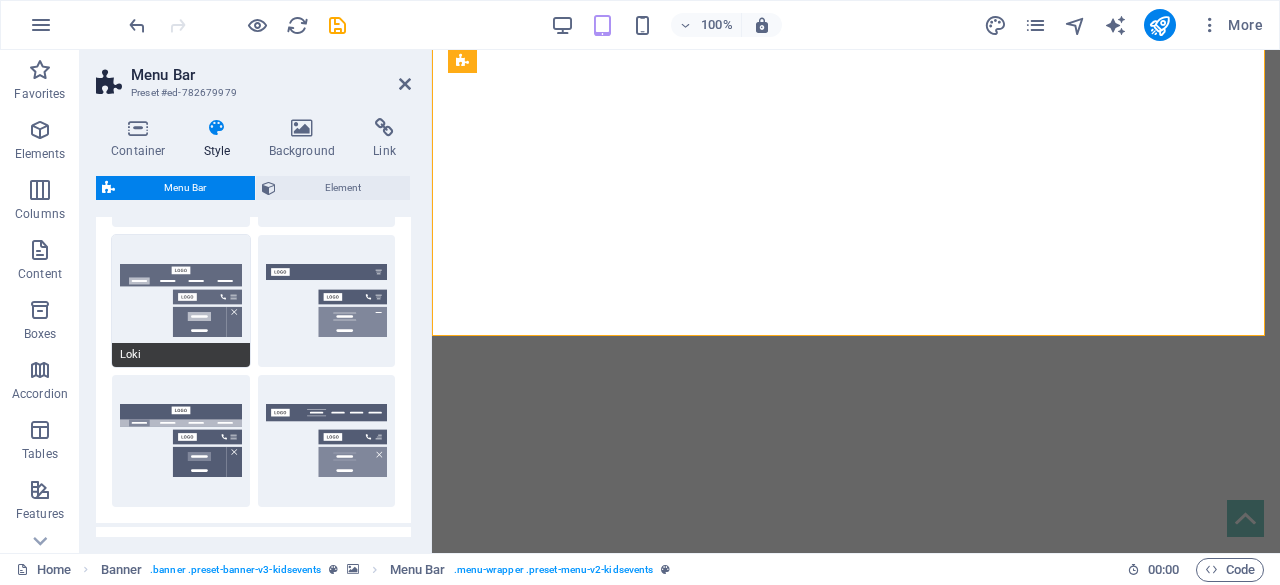 click on "Loki" at bounding box center (181, 301) 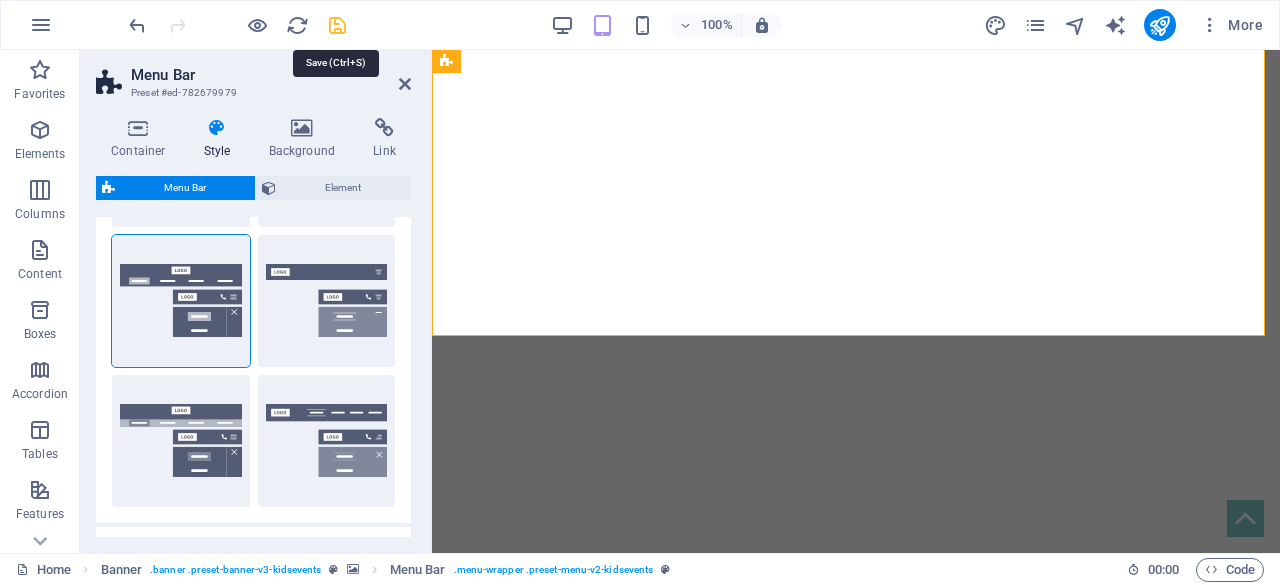 click at bounding box center (337, 25) 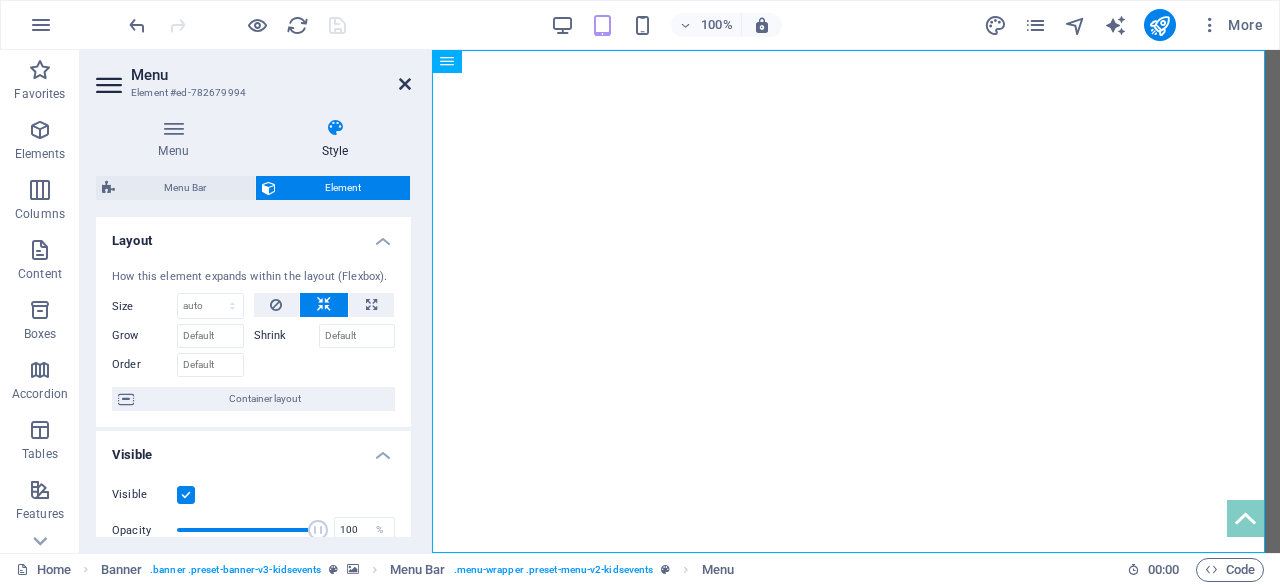 drag, startPoint x: 562, startPoint y: 25, endPoint x: 404, endPoint y: 80, distance: 167.29913 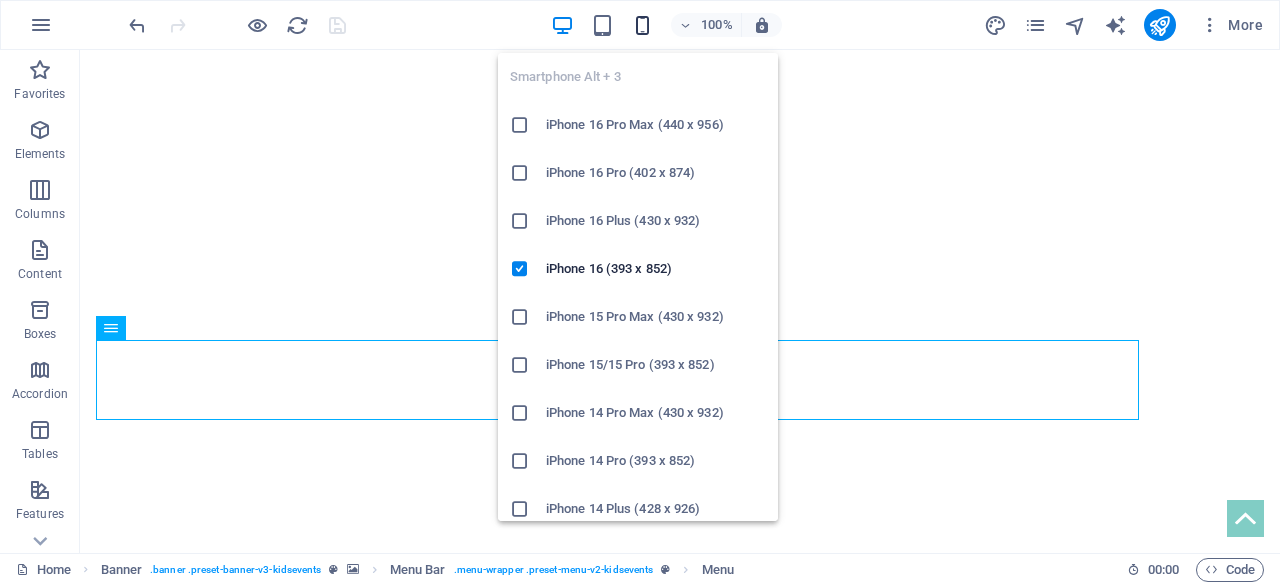 click at bounding box center [642, 25] 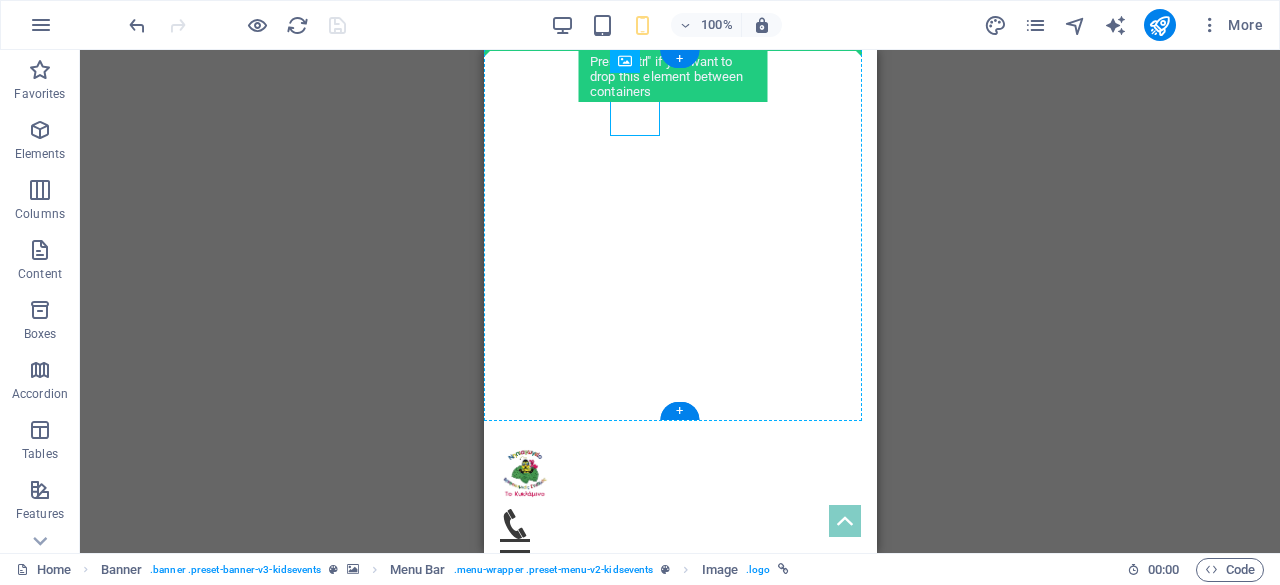 drag, startPoint x: 657, startPoint y: 107, endPoint x: 517, endPoint y: 116, distance: 140.28899 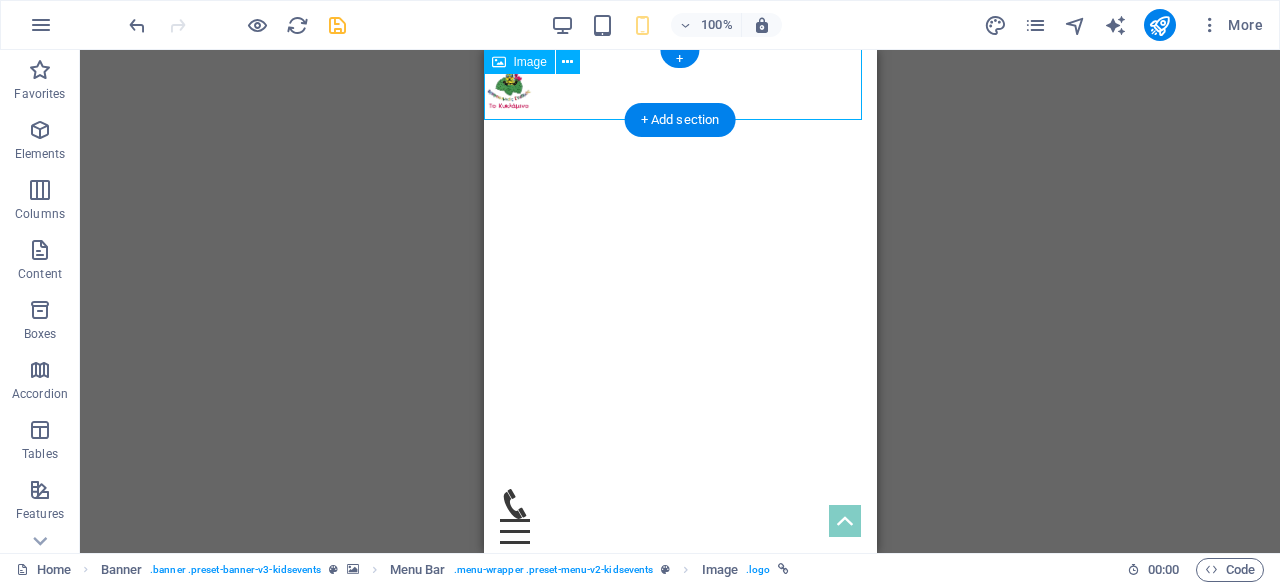 scroll, scrollTop: 0, scrollLeft: 0, axis: both 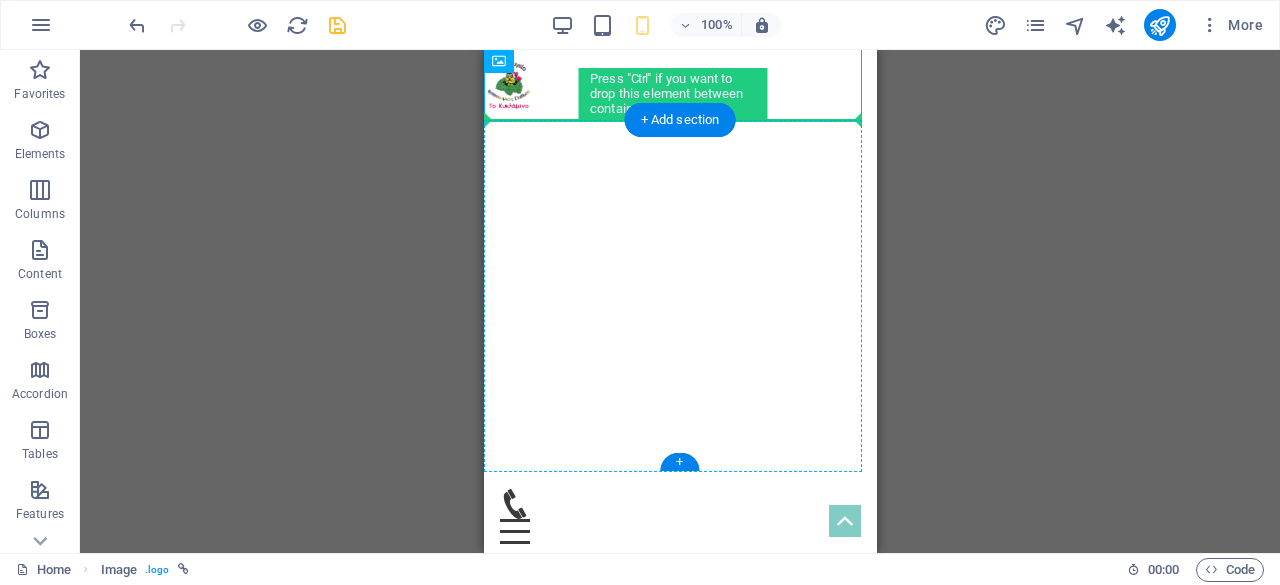 drag, startPoint x: 509, startPoint y: 82, endPoint x: 520, endPoint y: 156, distance: 74.8131 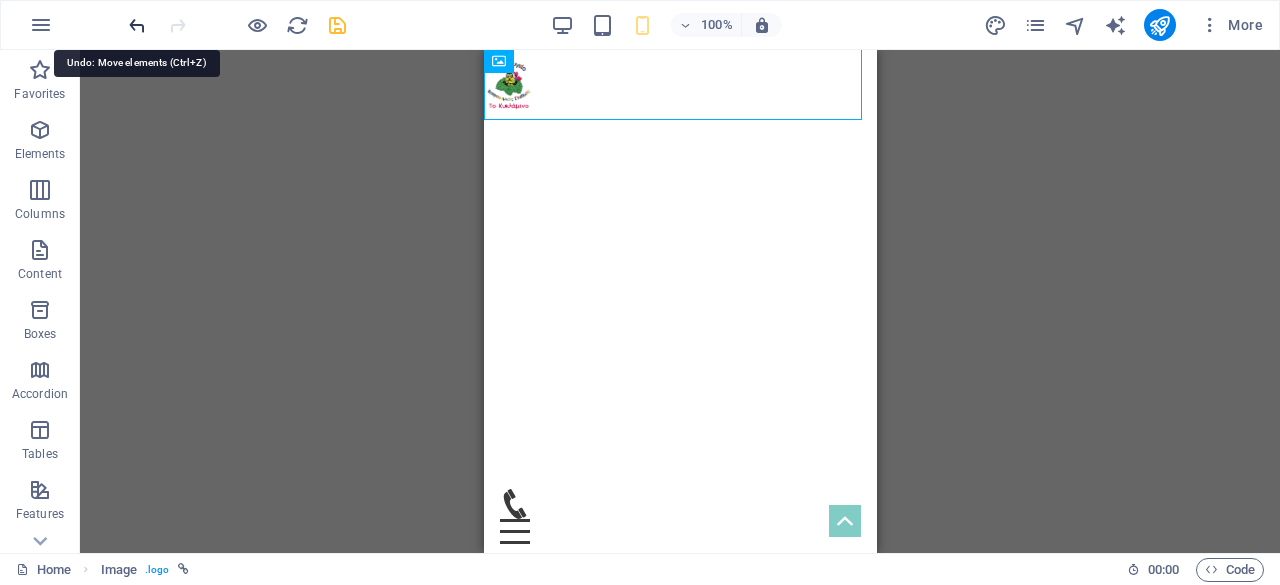 click at bounding box center (137, 25) 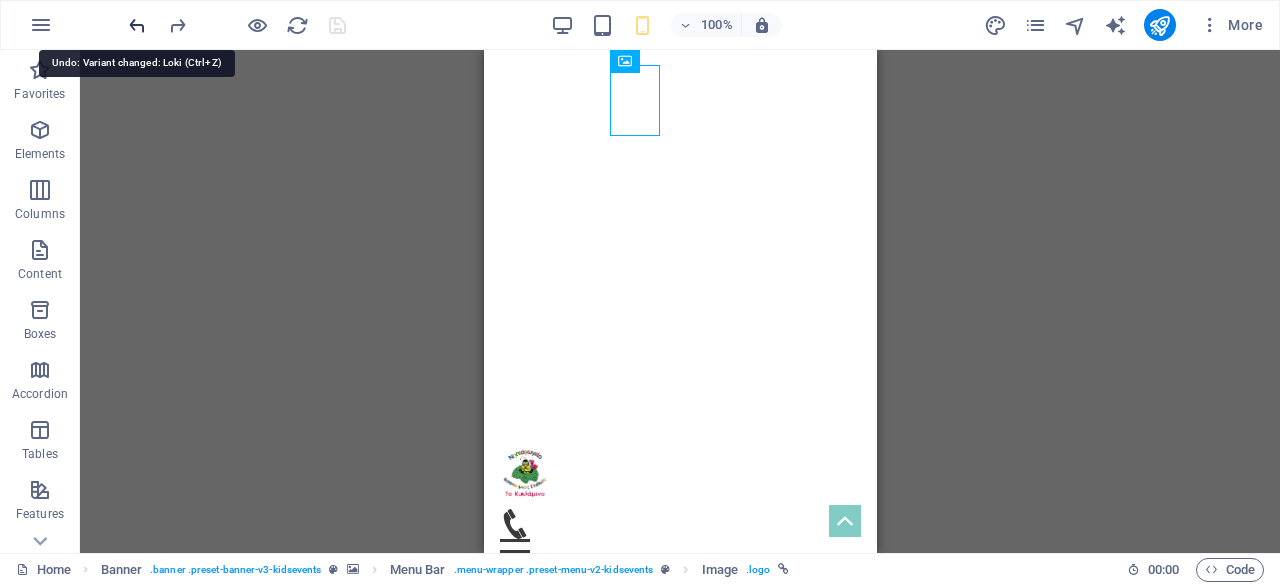 click at bounding box center [137, 25] 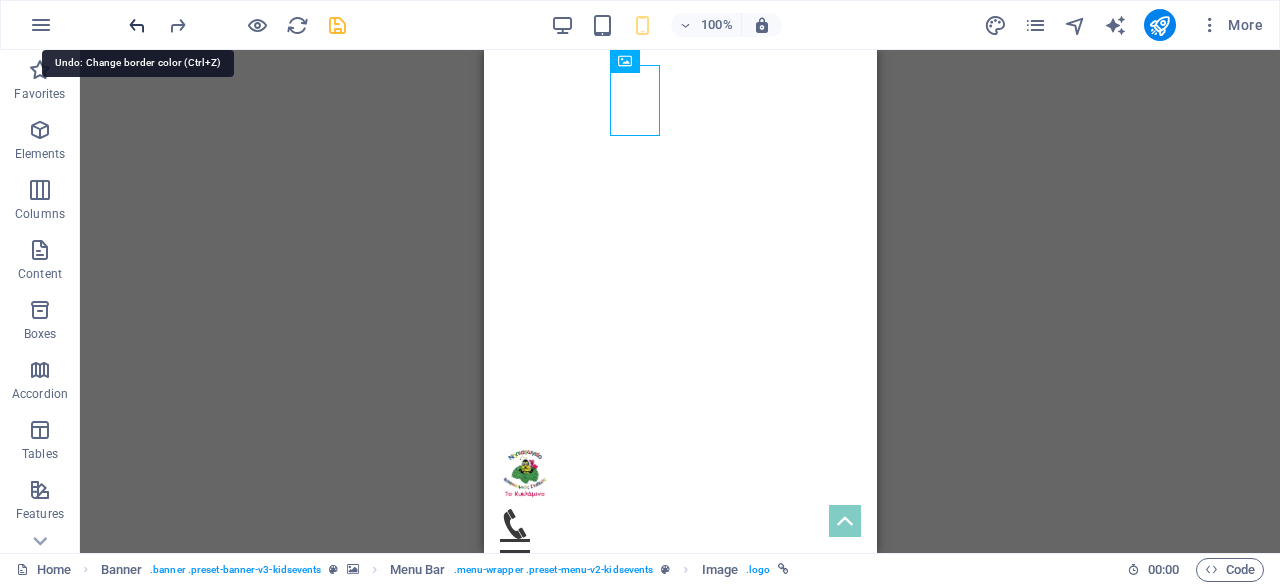 click at bounding box center (137, 25) 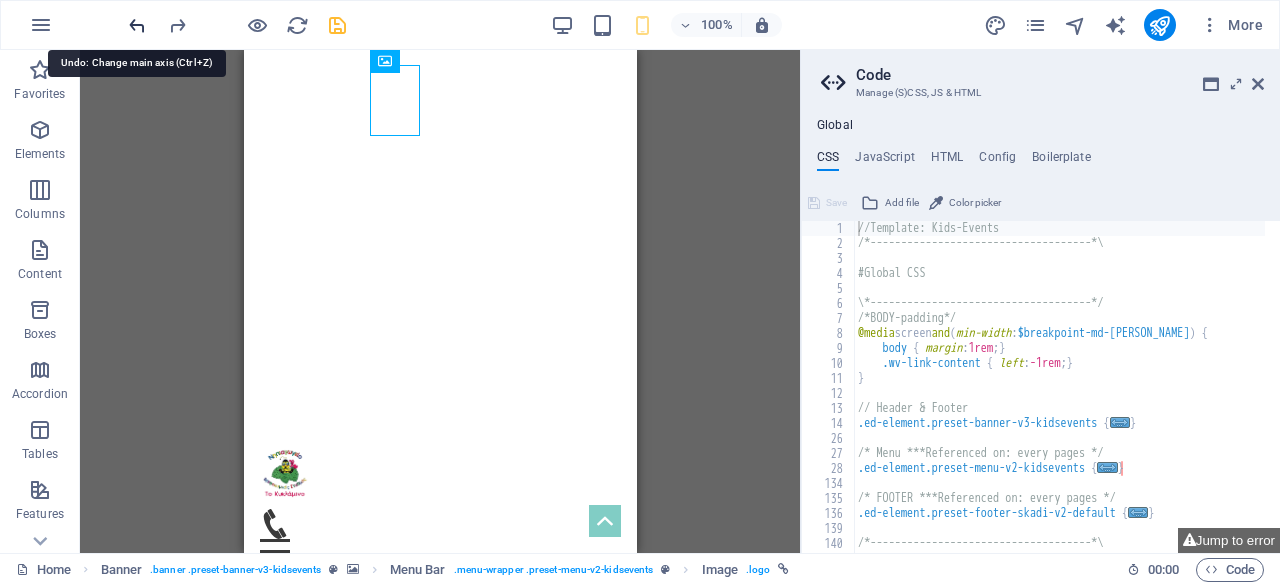 click at bounding box center (137, 25) 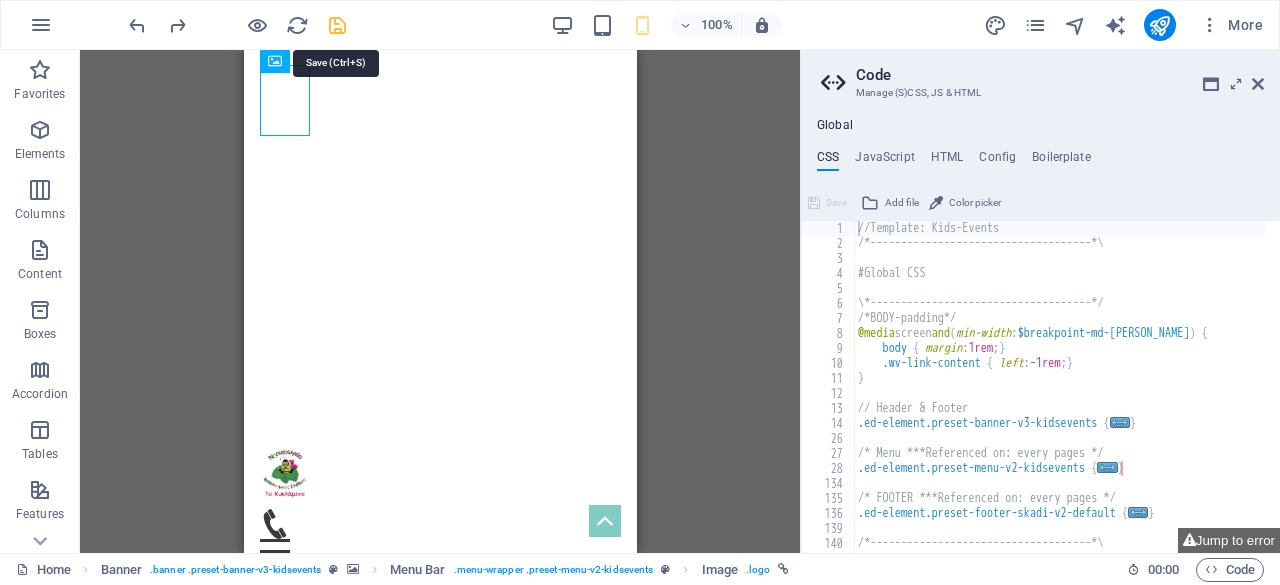 click at bounding box center (337, 25) 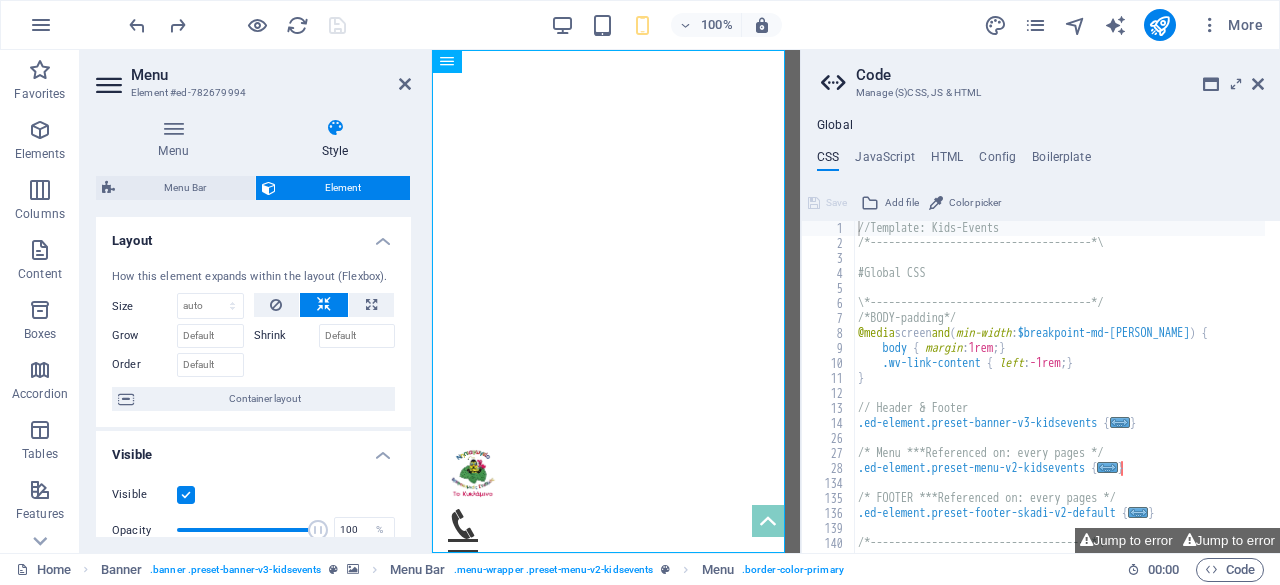 click on "Element #ed-782679994" at bounding box center (251, 93) 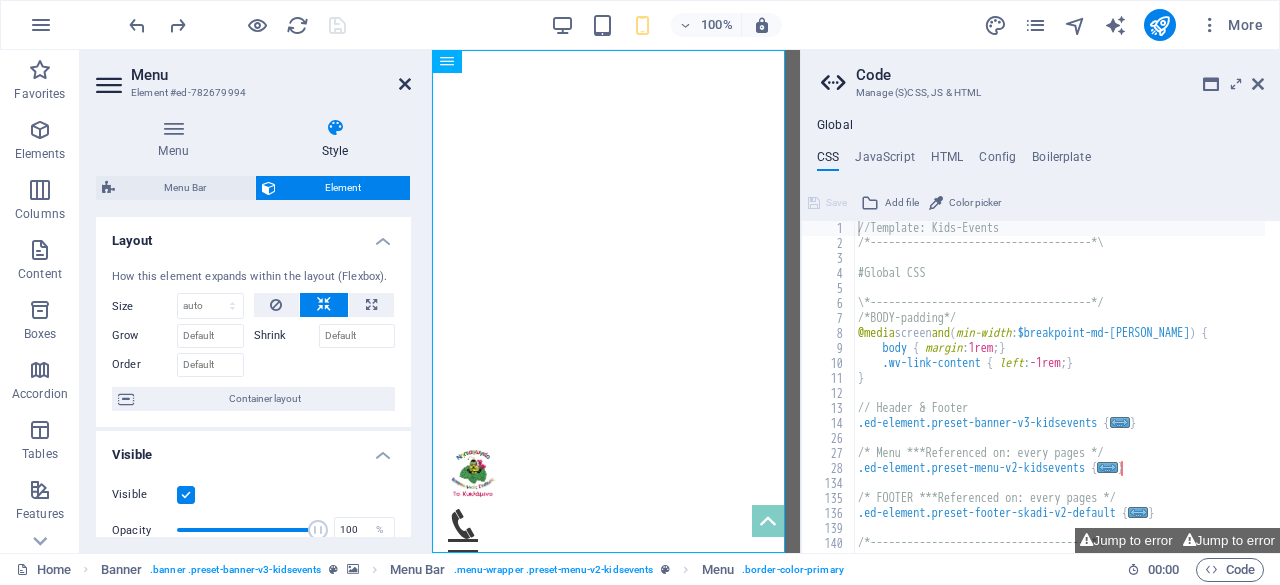 click at bounding box center [405, 84] 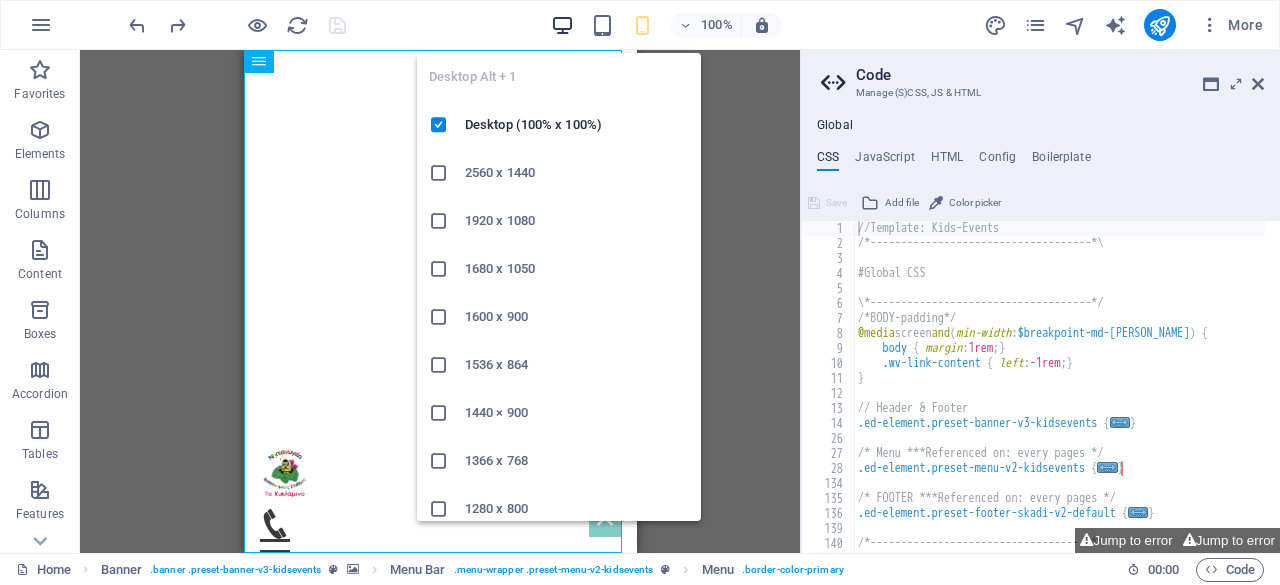 click at bounding box center (562, 25) 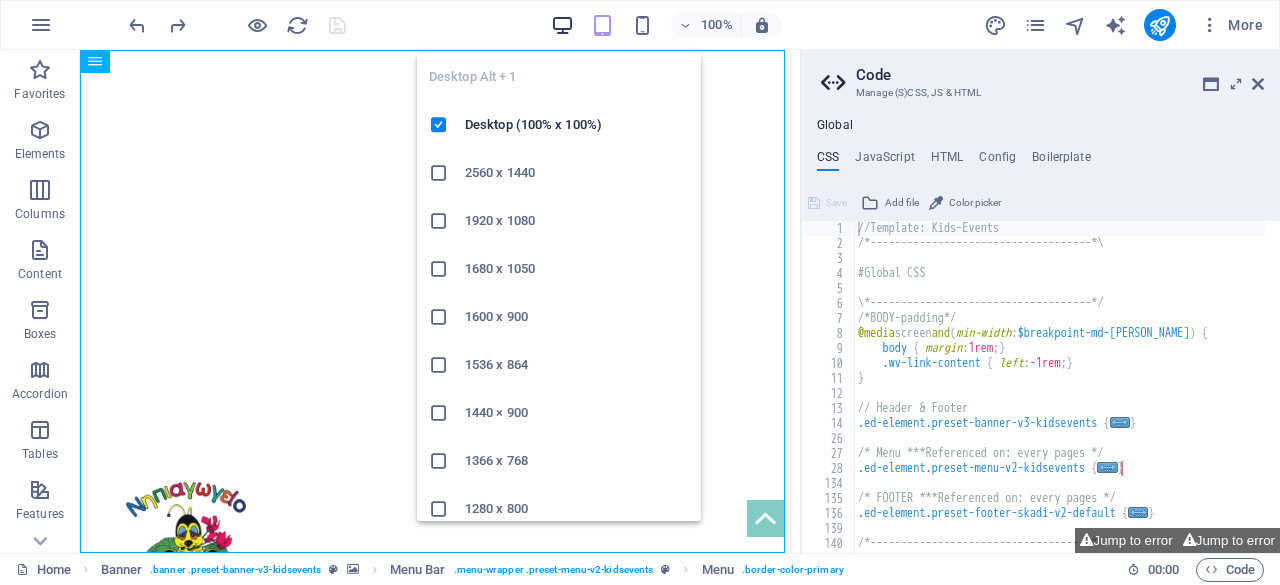 click at bounding box center (562, 25) 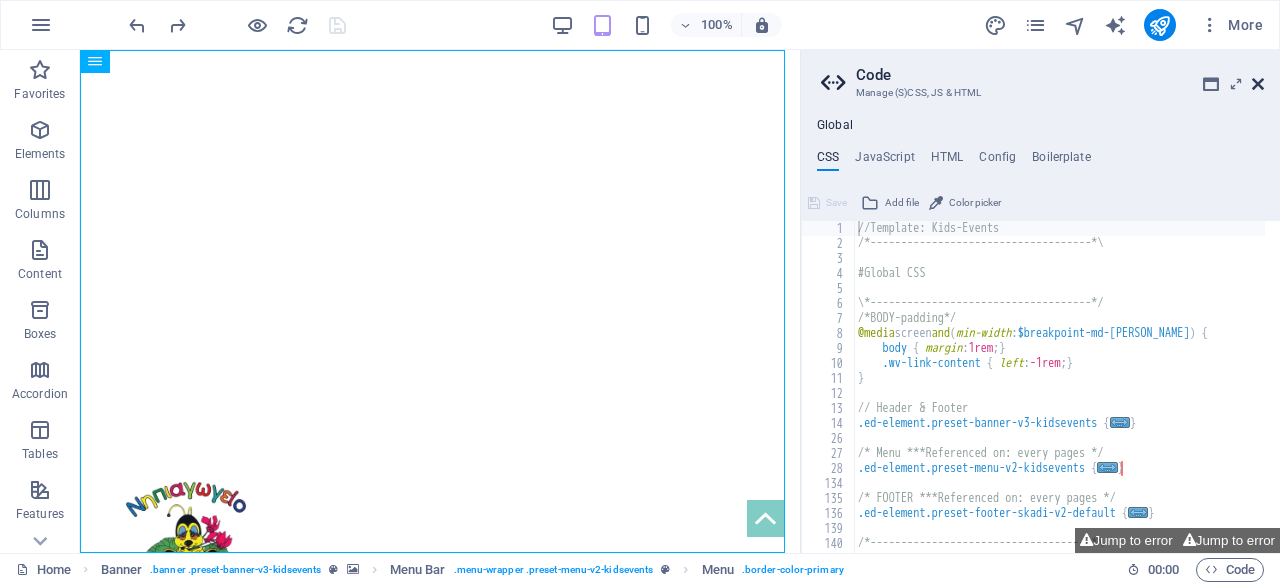 click at bounding box center [1258, 84] 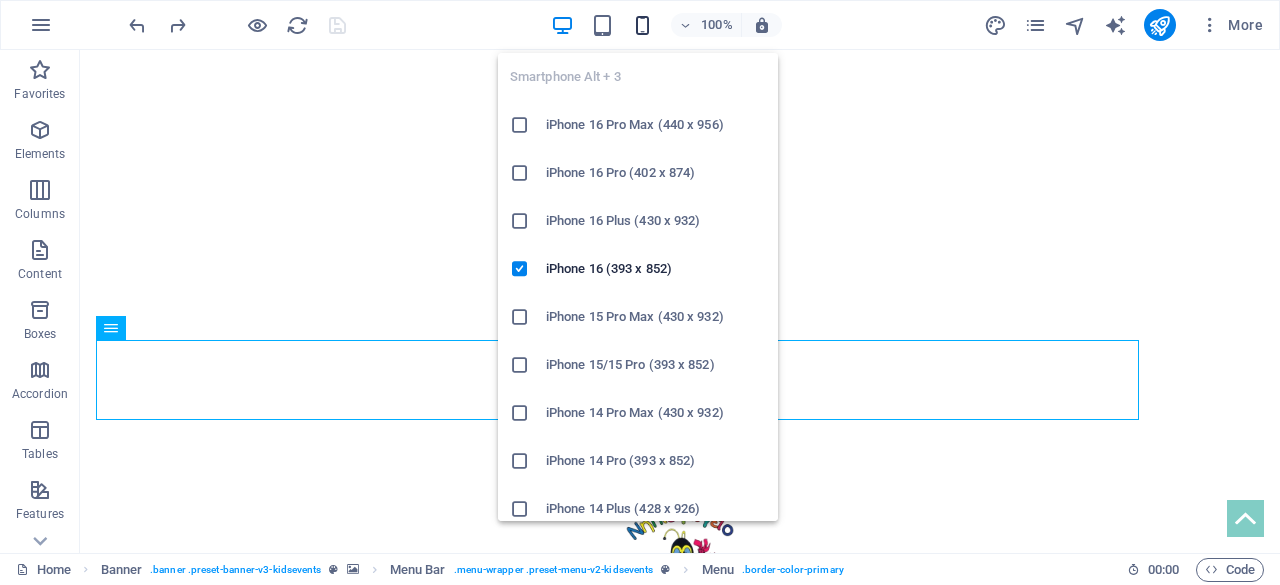 click at bounding box center [642, 25] 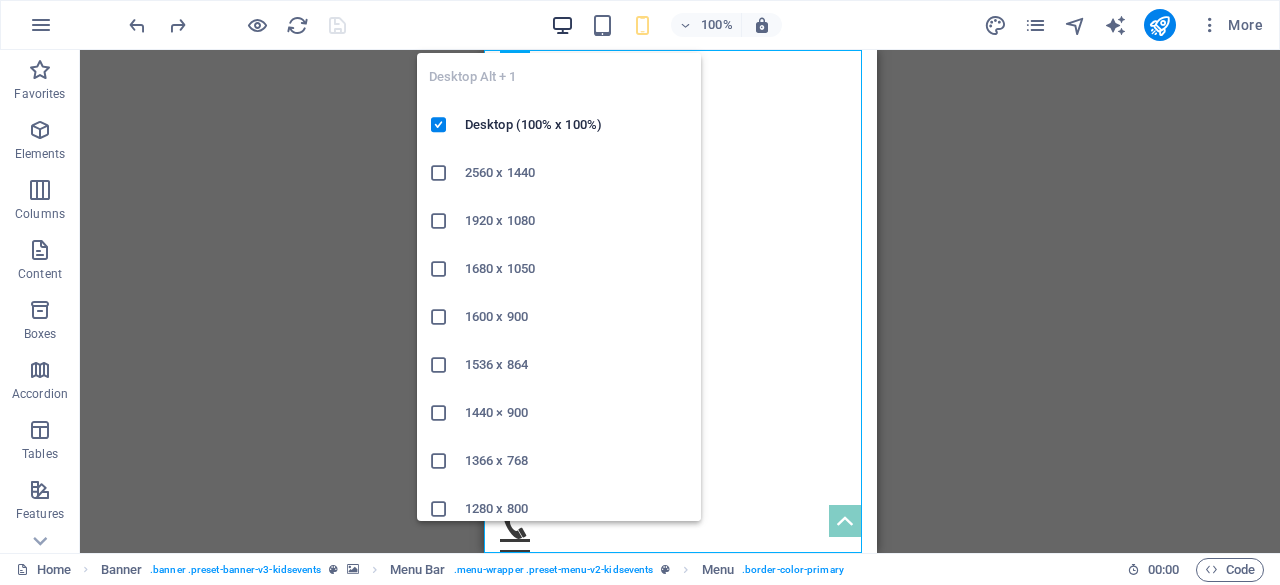click at bounding box center (562, 25) 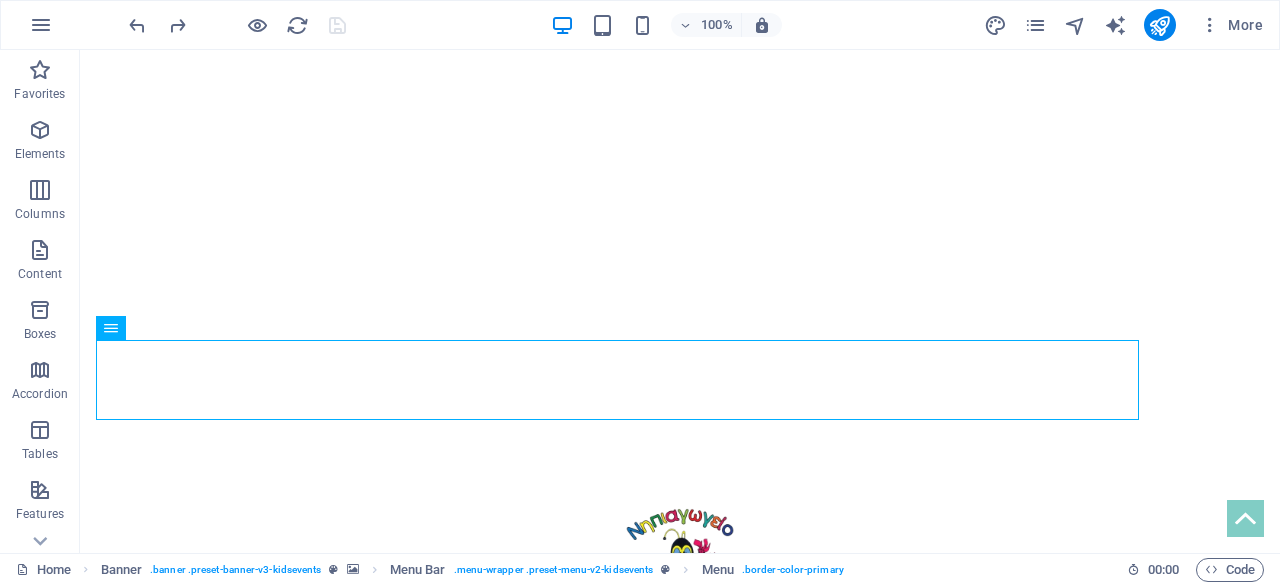 click at bounding box center (237, 25) 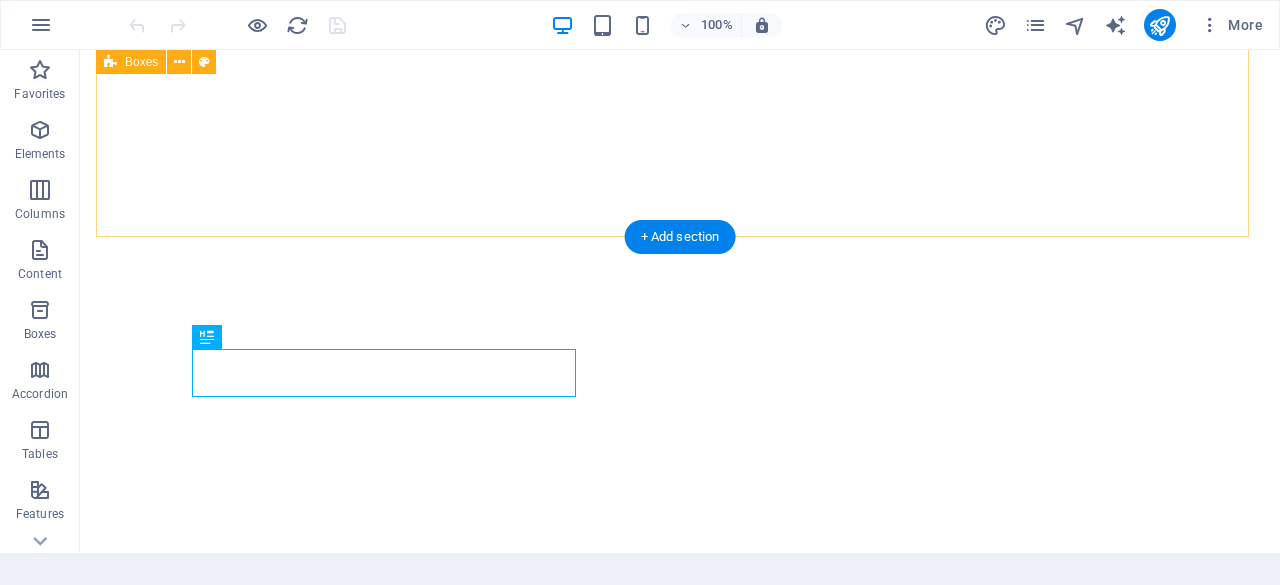 scroll, scrollTop: 0, scrollLeft: 0, axis: both 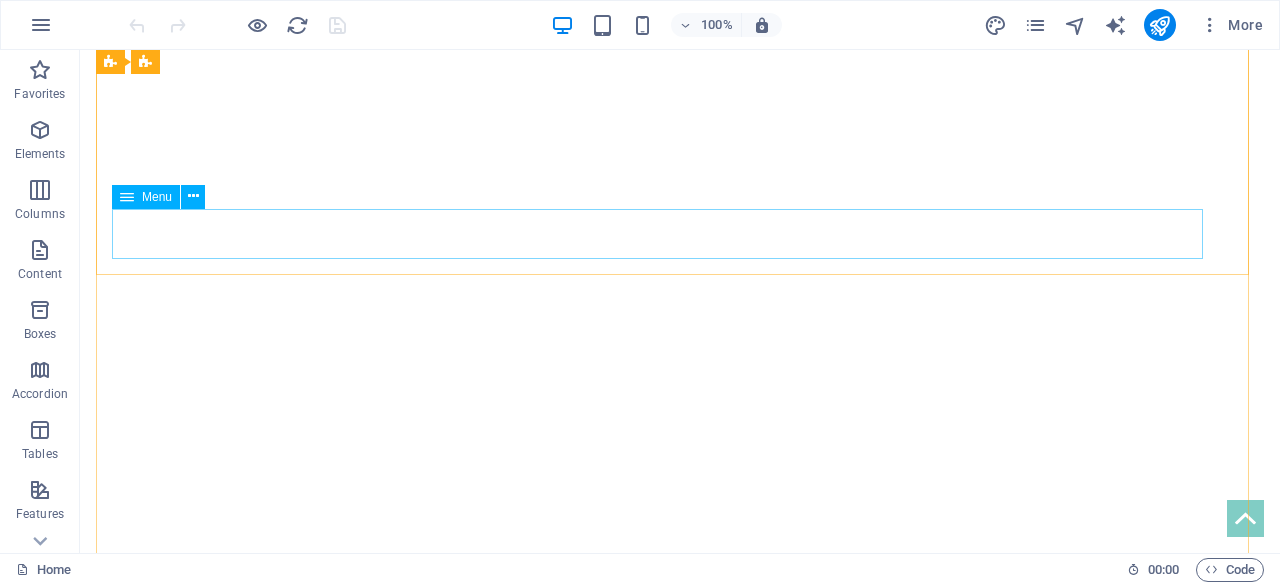 click on "Αρχική Σελιδα Βραβεύσεις Οι Εγκαταστασεις Μας ΔΡΑΣΤΗΡΙΟΤΗΤΕΣ Book A Visit Contact" at bounding box center (680, 907) 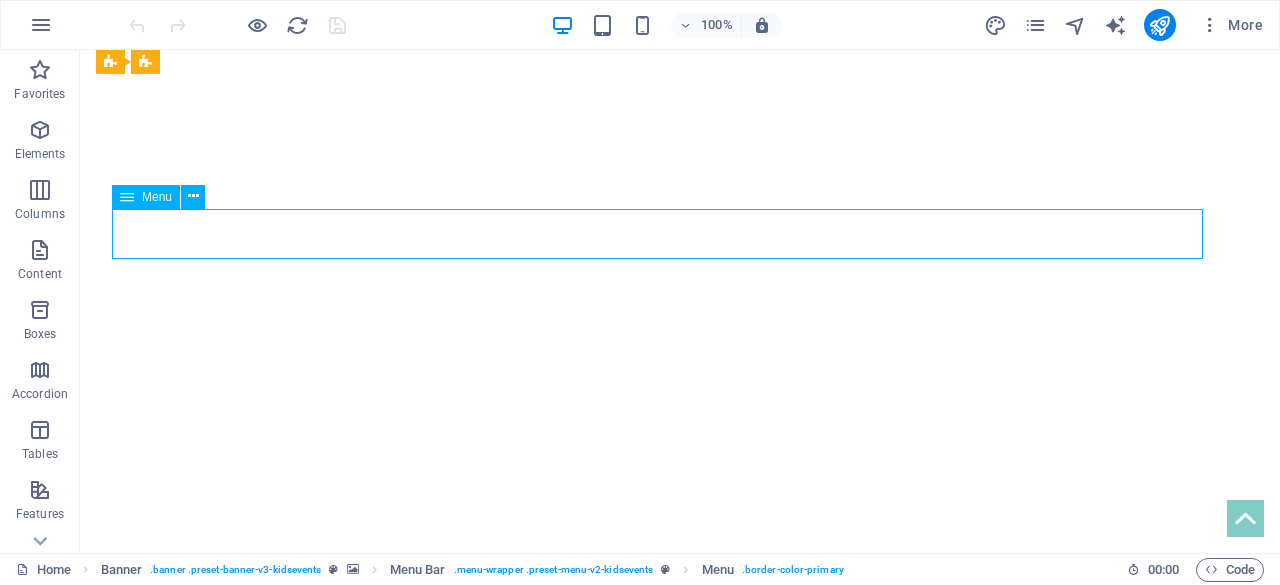 click on "Αρχική Σελιδα Βραβεύσεις Οι Εγκαταστασεις Μας ΔΡΑΣΤΗΡΙΟΤΗΤΕΣ Book A Visit Contact" at bounding box center (680, 907) 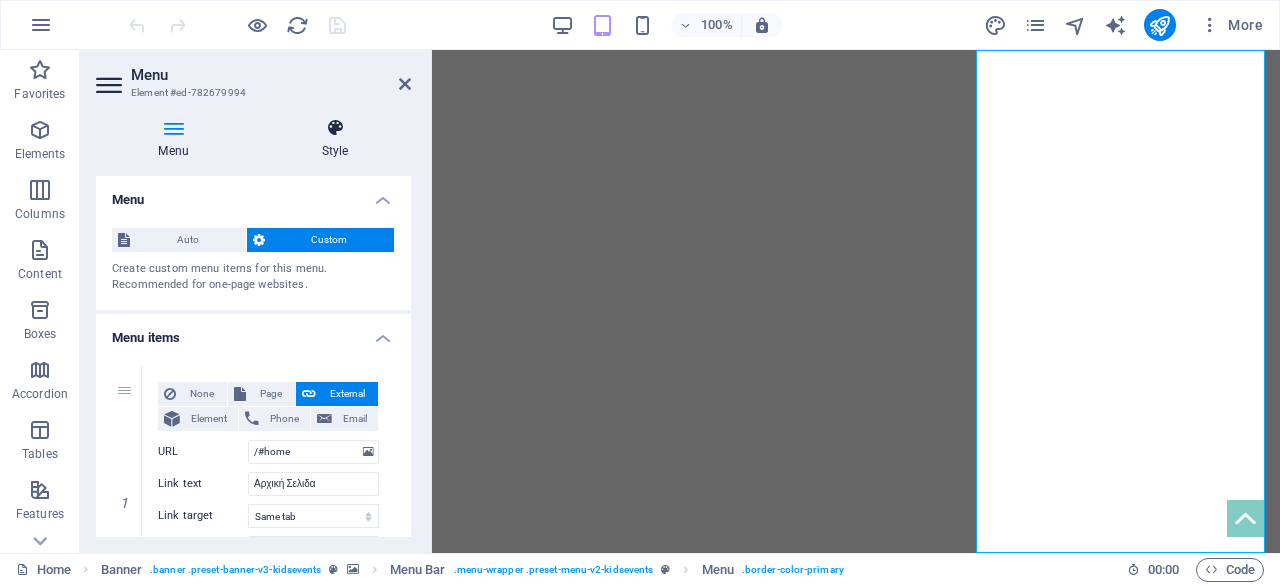 click at bounding box center (335, 128) 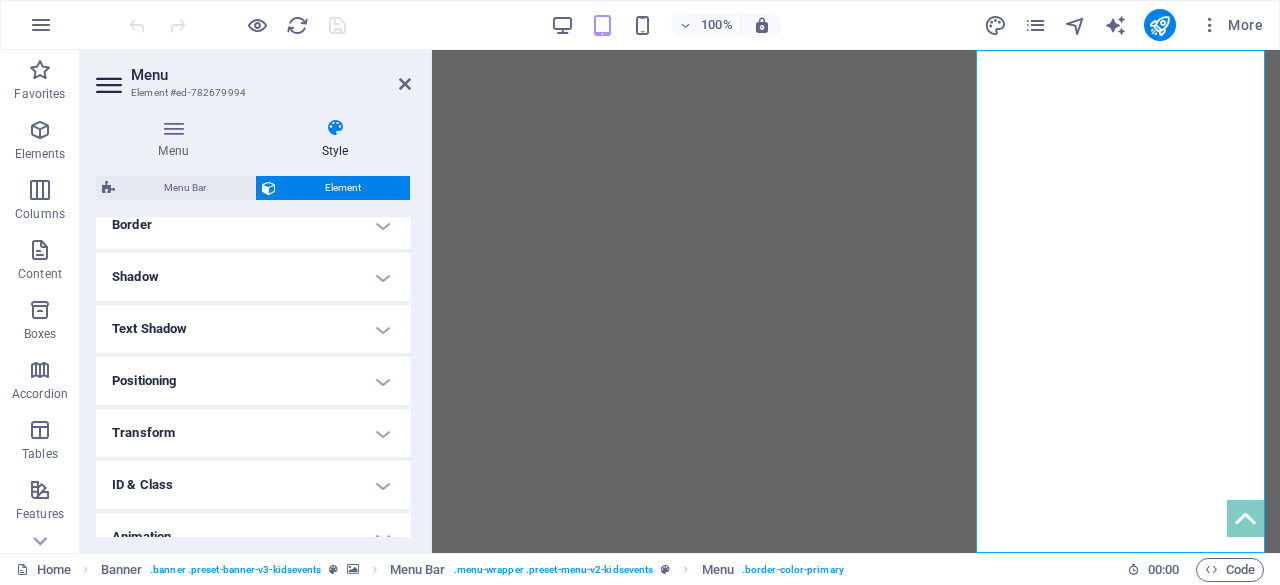 scroll, scrollTop: 524, scrollLeft: 0, axis: vertical 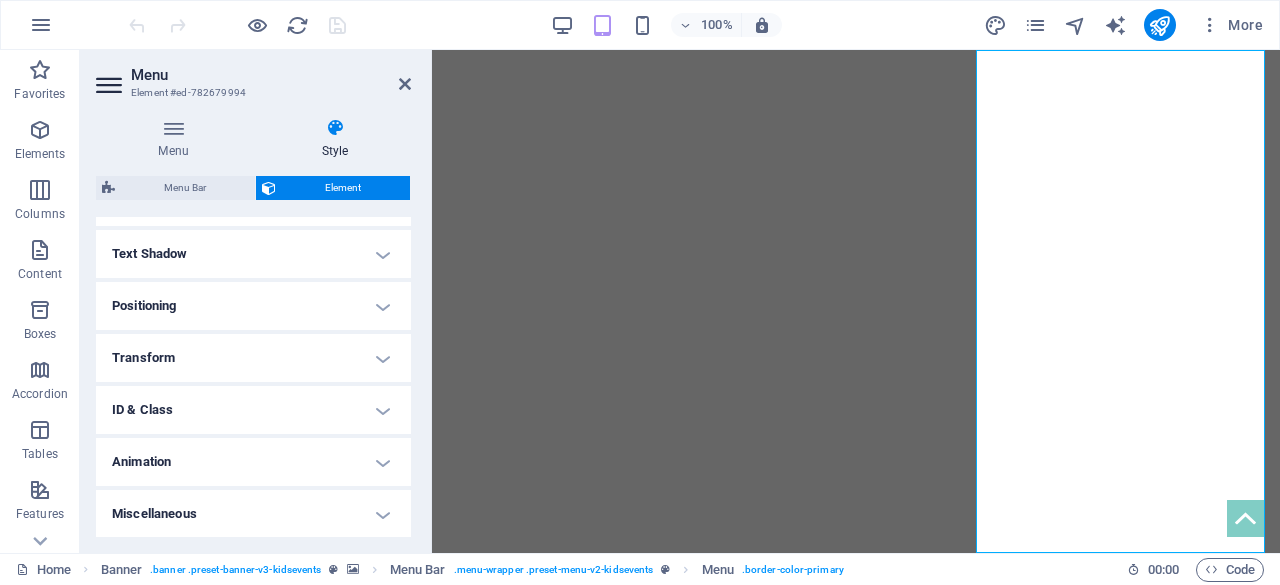 click on "Miscellaneous" at bounding box center (253, 514) 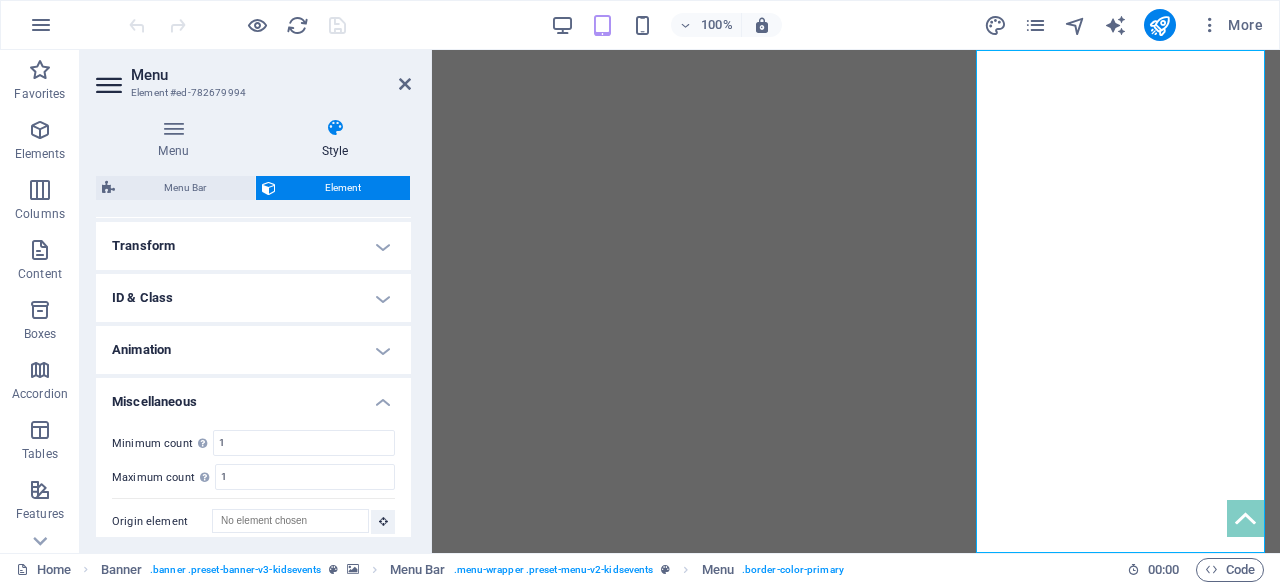 scroll, scrollTop: 636, scrollLeft: 0, axis: vertical 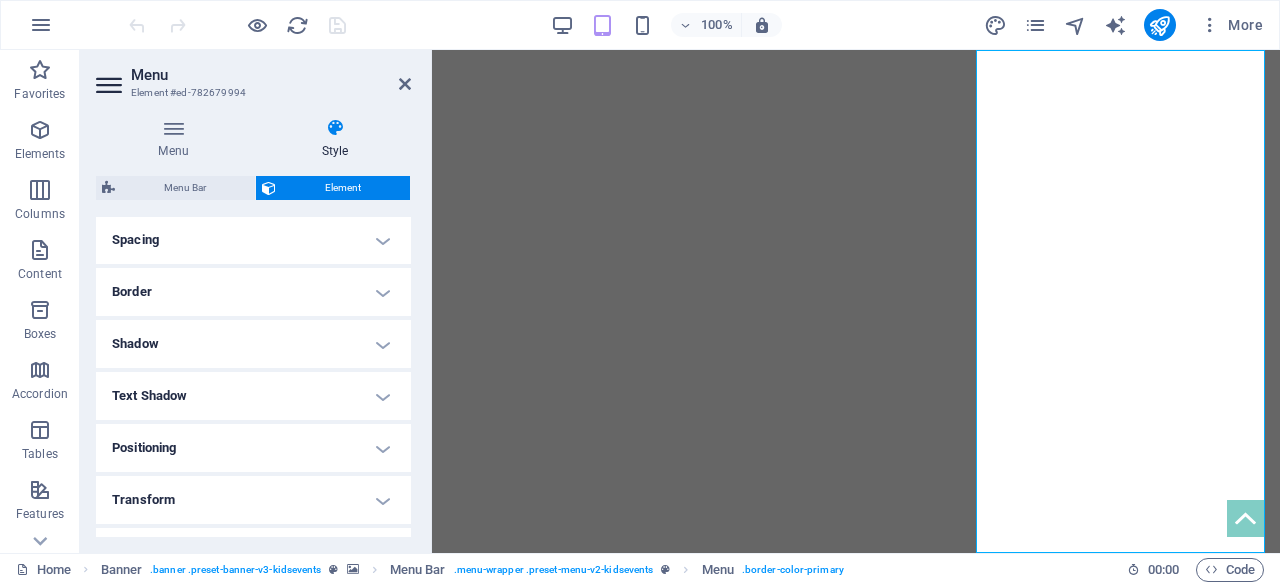 click on "Text Shadow" at bounding box center (253, 396) 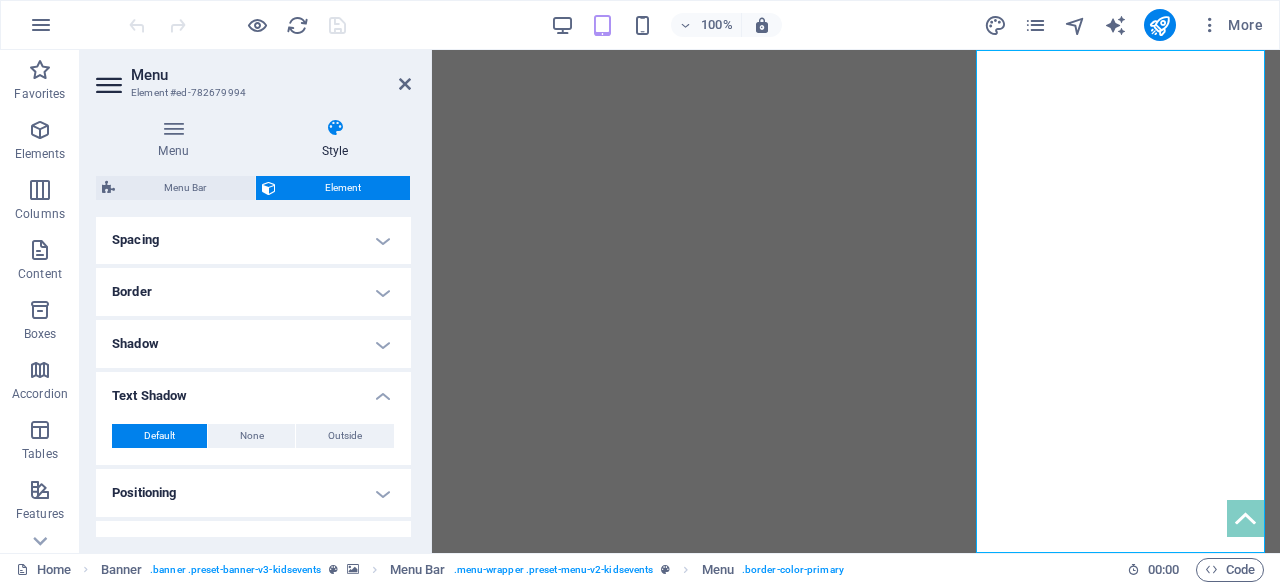 click on "Text Shadow" at bounding box center (253, 390) 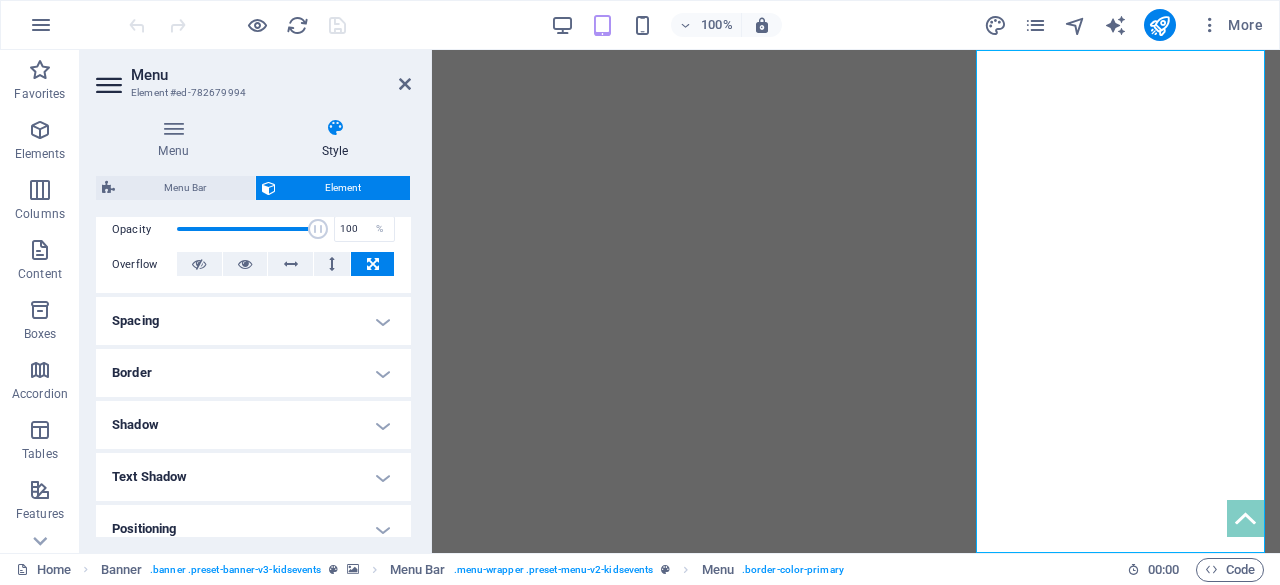 scroll, scrollTop: 300, scrollLeft: 0, axis: vertical 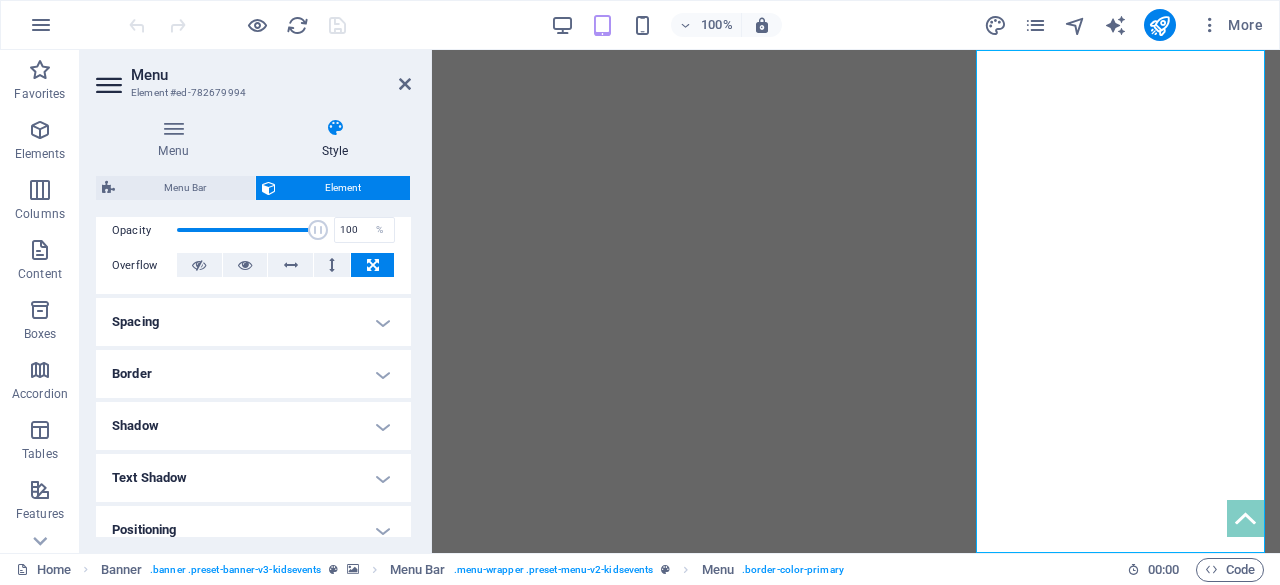 click on "Border" at bounding box center [253, 374] 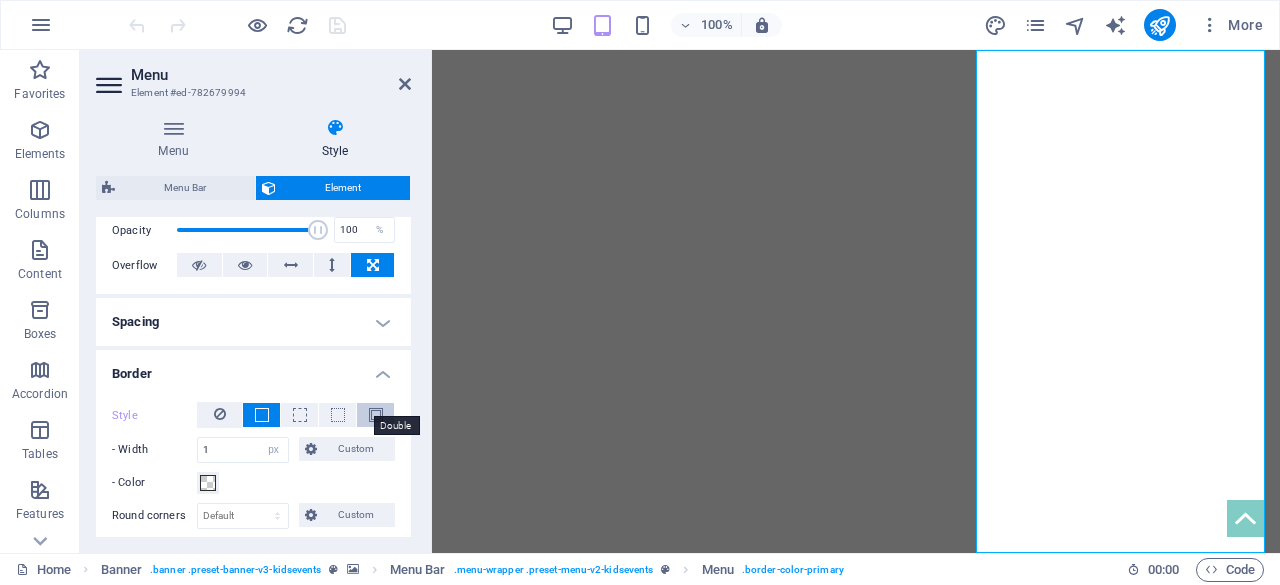 click at bounding box center [376, 415] 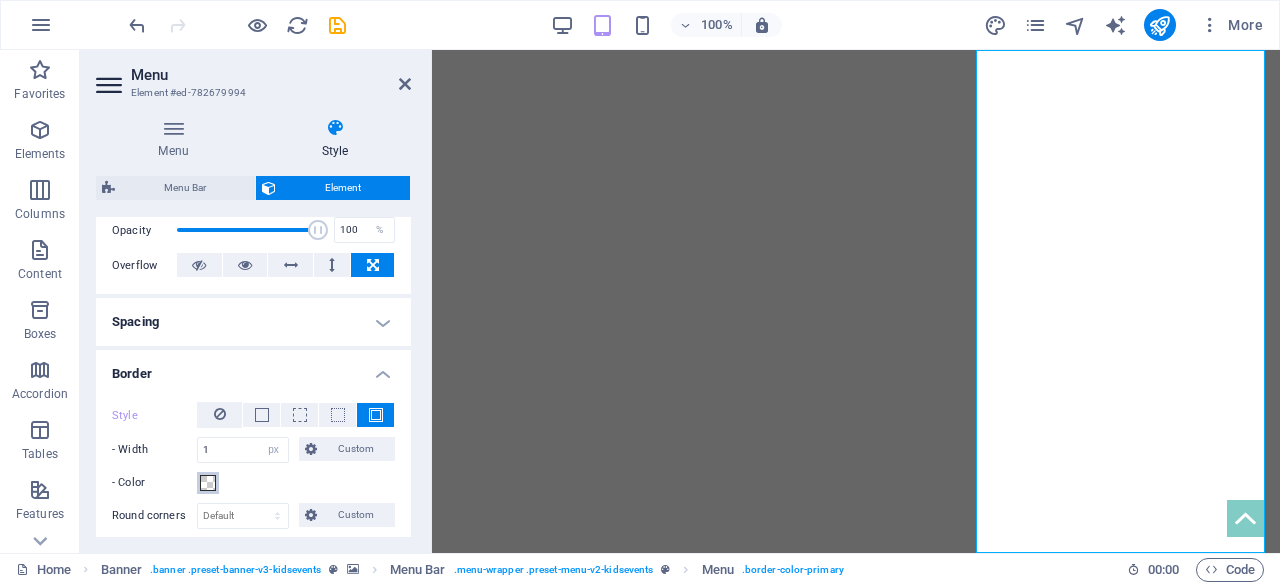 click at bounding box center [208, 483] 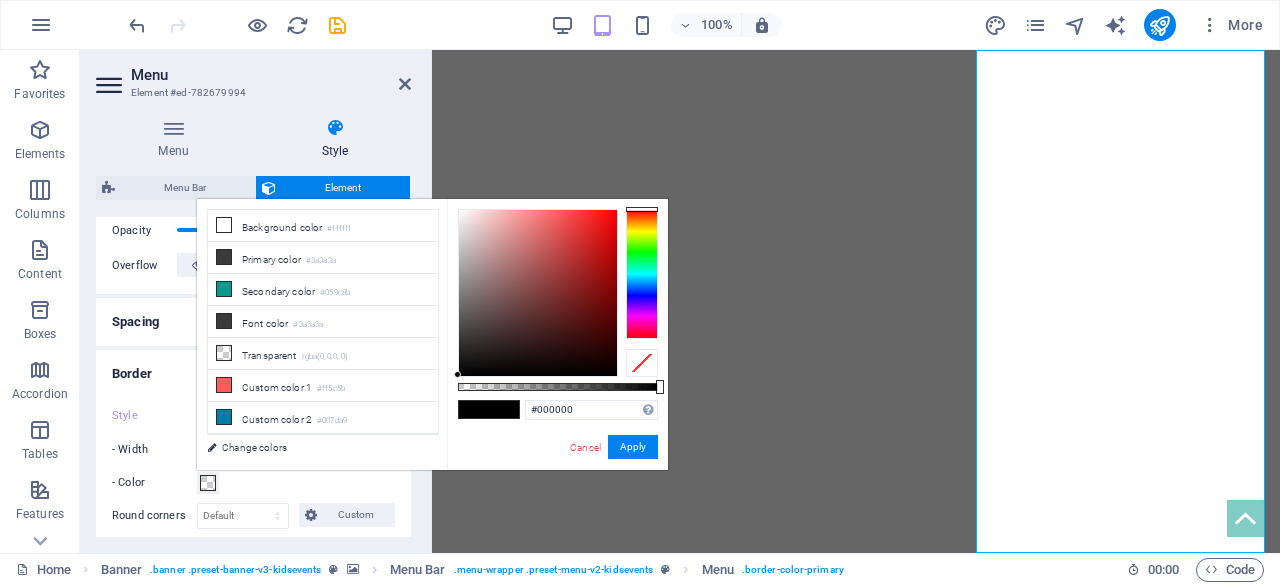 click at bounding box center [474, 409] 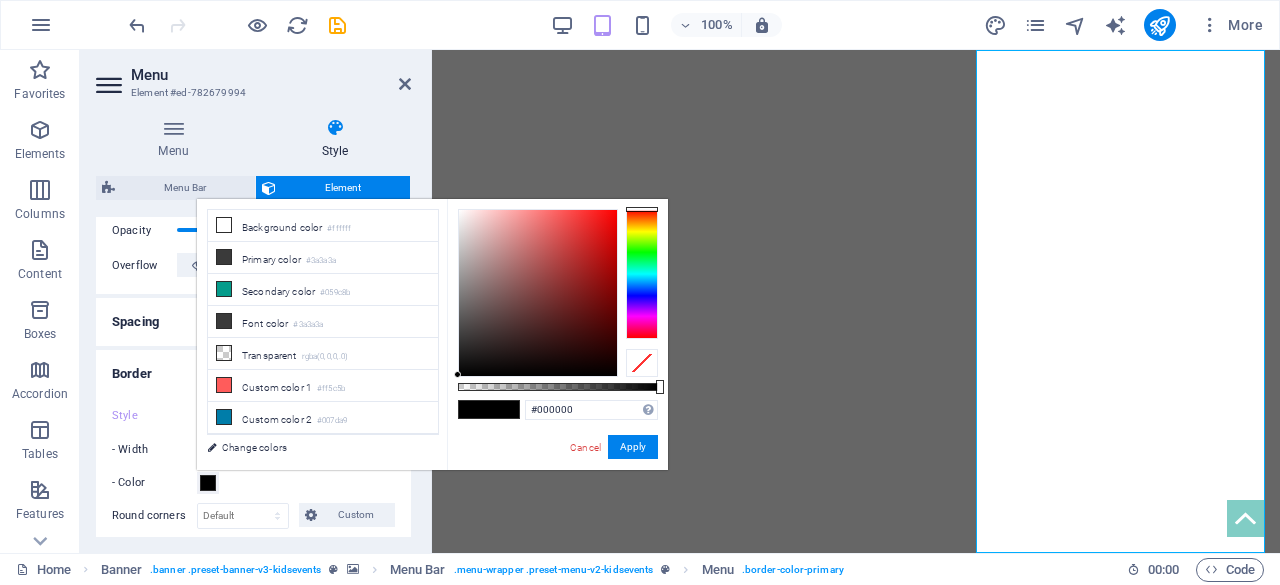 click at bounding box center (474, 409) 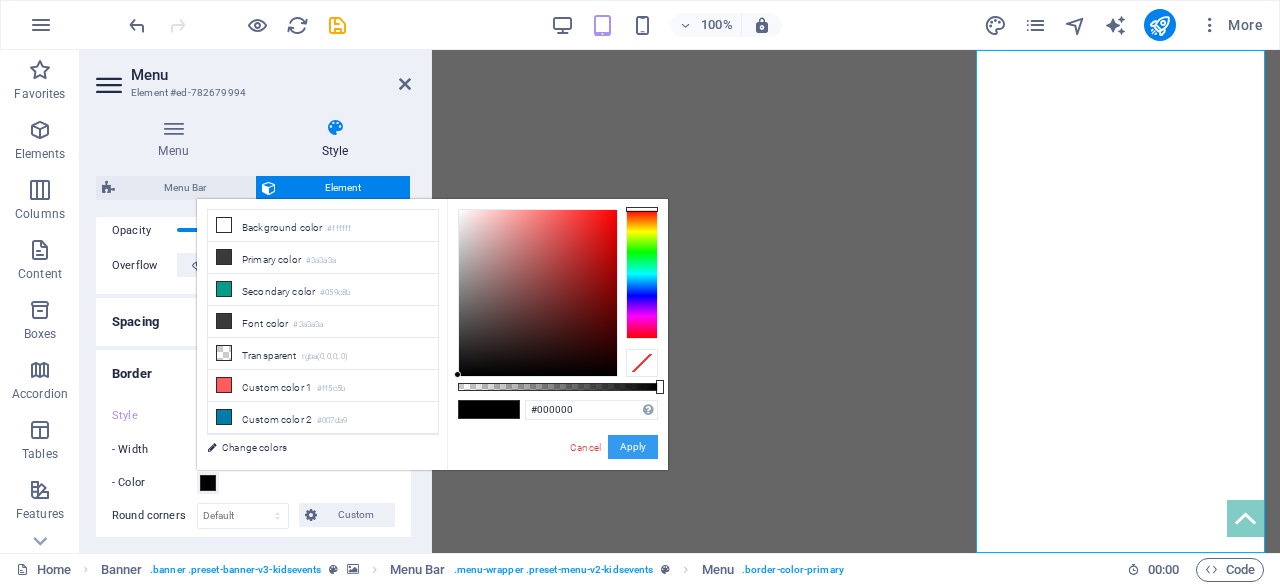 click on "Apply" at bounding box center (633, 447) 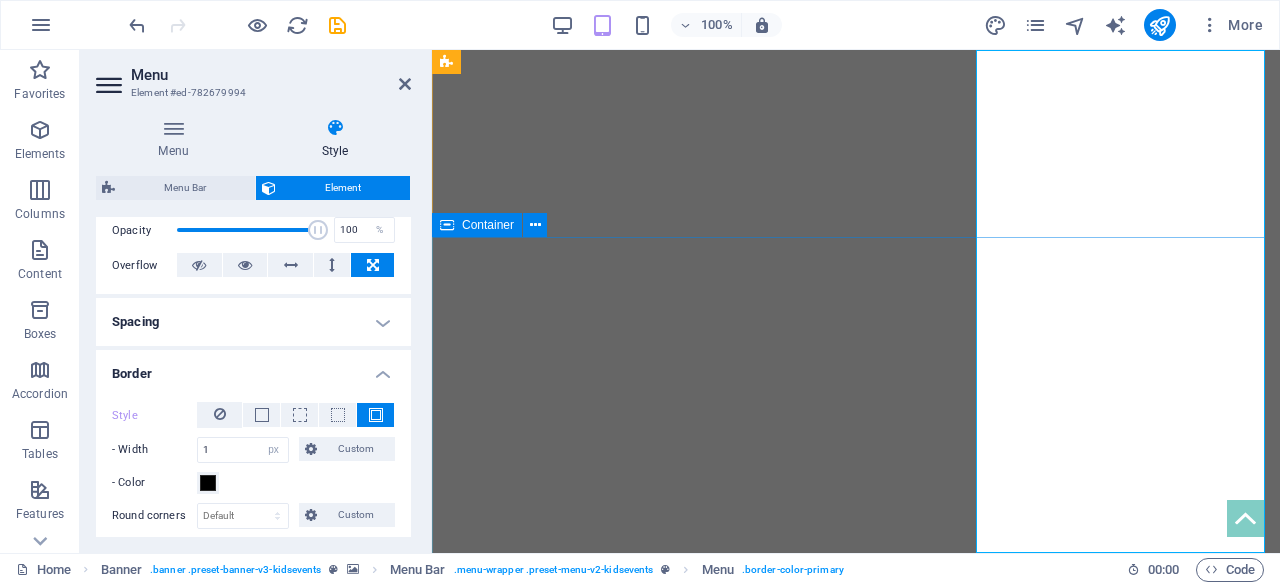 click on "Drop content here or  Add elements  Paste clipboard" at bounding box center (856, 1128) 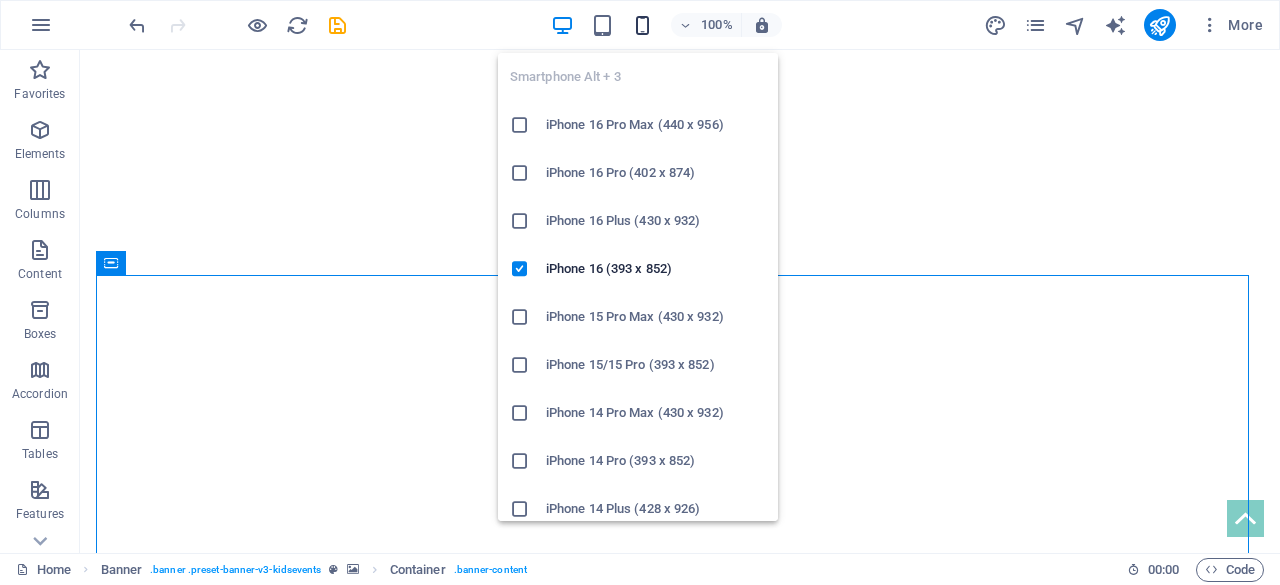 click at bounding box center [642, 25] 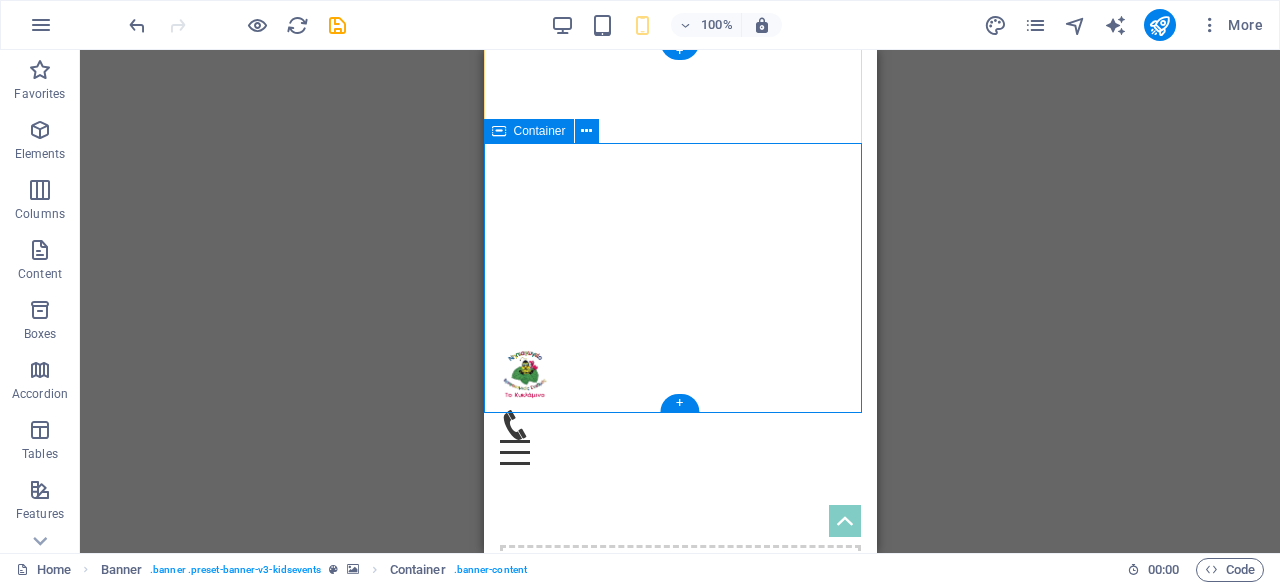 scroll, scrollTop: 0, scrollLeft: 0, axis: both 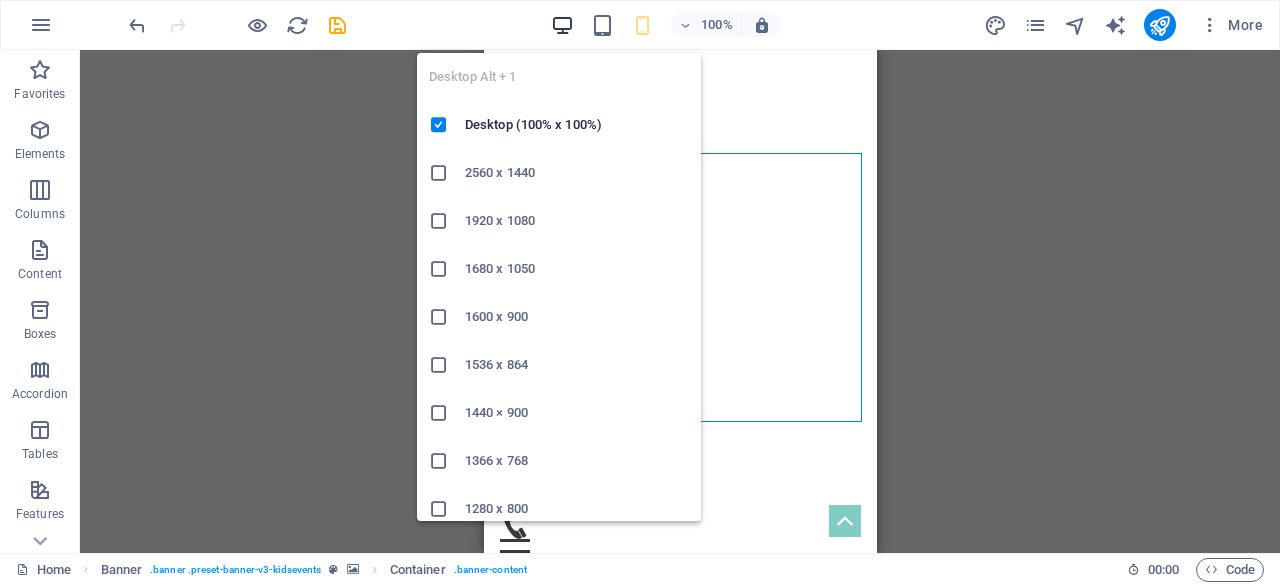 click at bounding box center [562, 25] 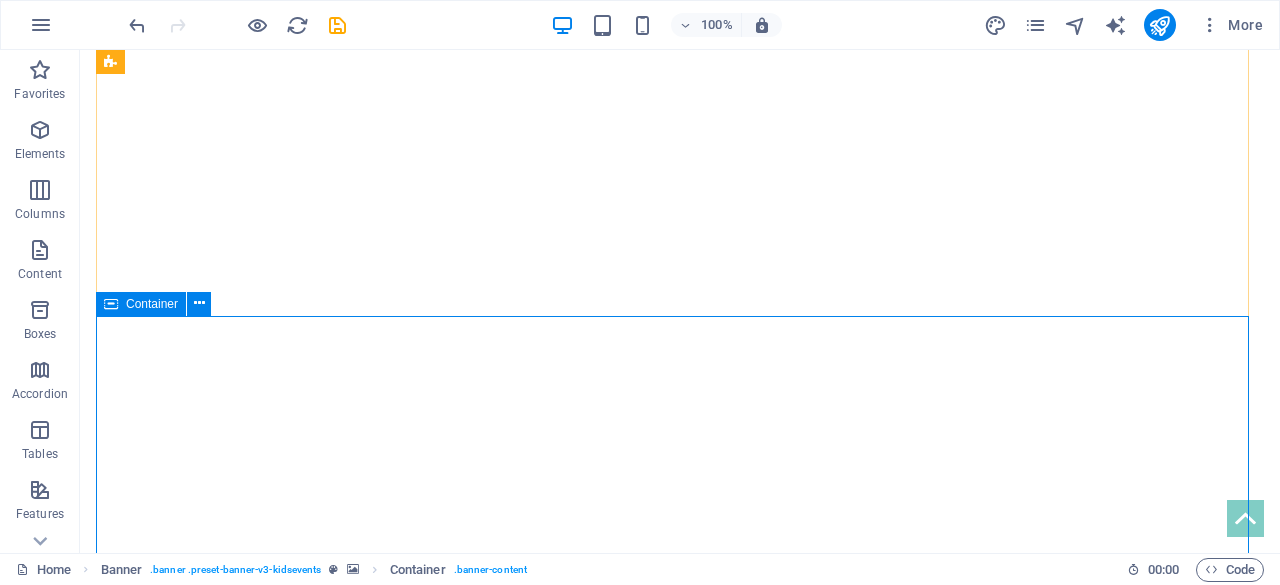 scroll, scrollTop: 54, scrollLeft: 0, axis: vertical 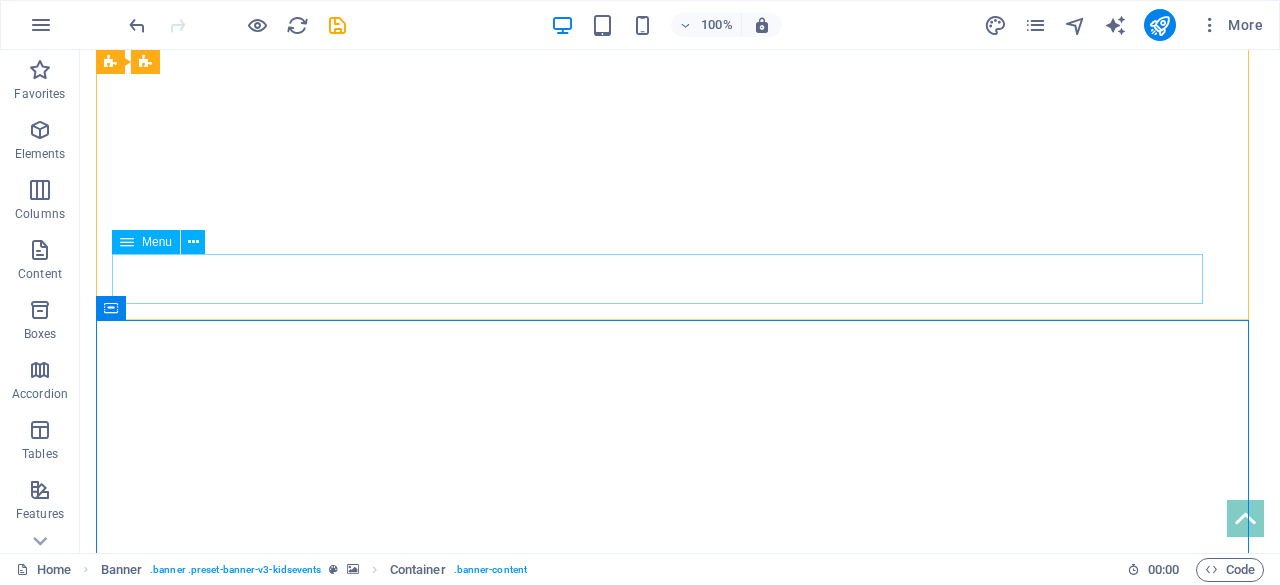 click on "Αρχική Σελιδα Βραβεύσεις Οι Εγκαταστασεις Μας ΔΡΑΣΤΗΡΙΟΤΗΤΕΣ Book A Visit Contact" at bounding box center [680, 952] 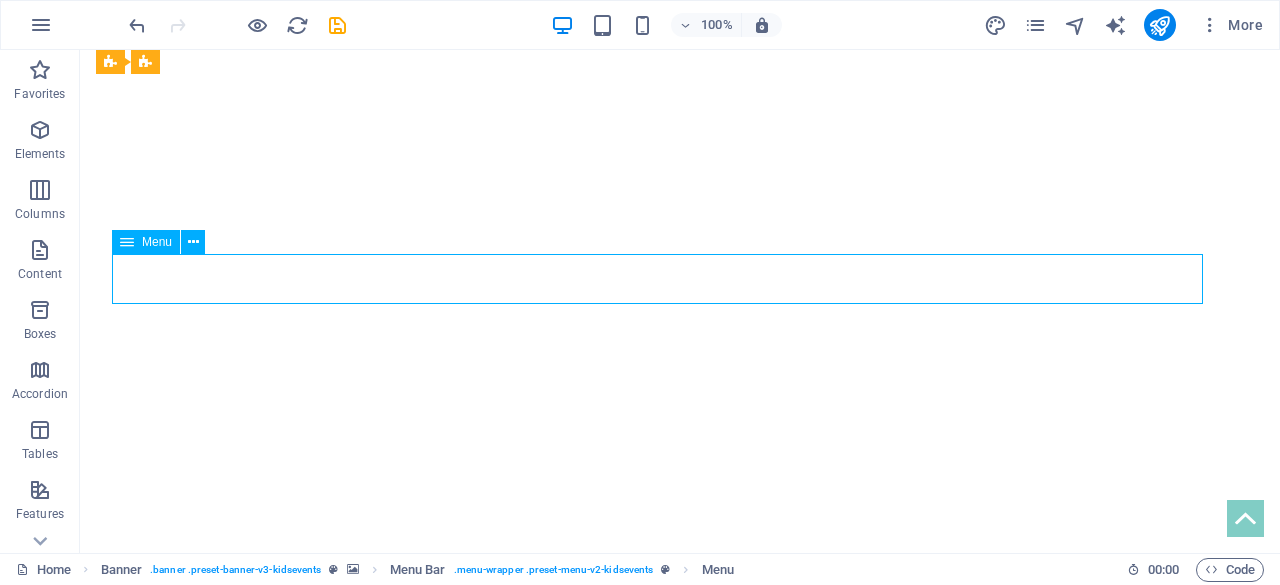 click on "Αρχική Σελιδα Βραβεύσεις Οι Εγκαταστασεις Μας ΔΡΑΣΤΗΡΙΟΤΗΤΕΣ Book A Visit Contact" at bounding box center [680, 952] 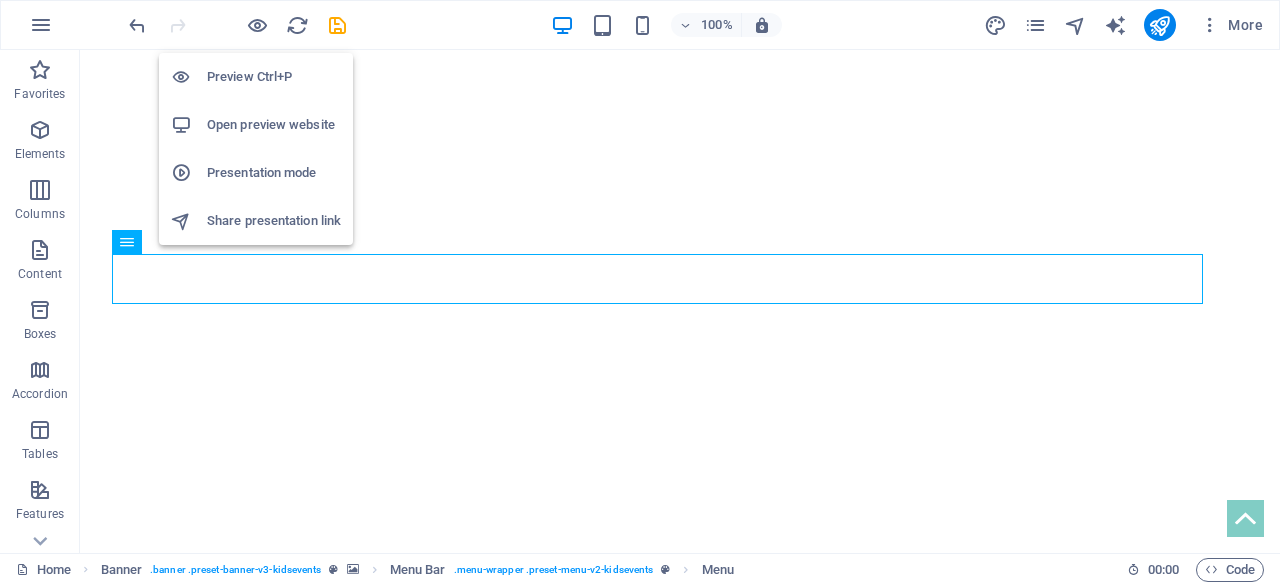 click on "Open preview website" at bounding box center [274, 125] 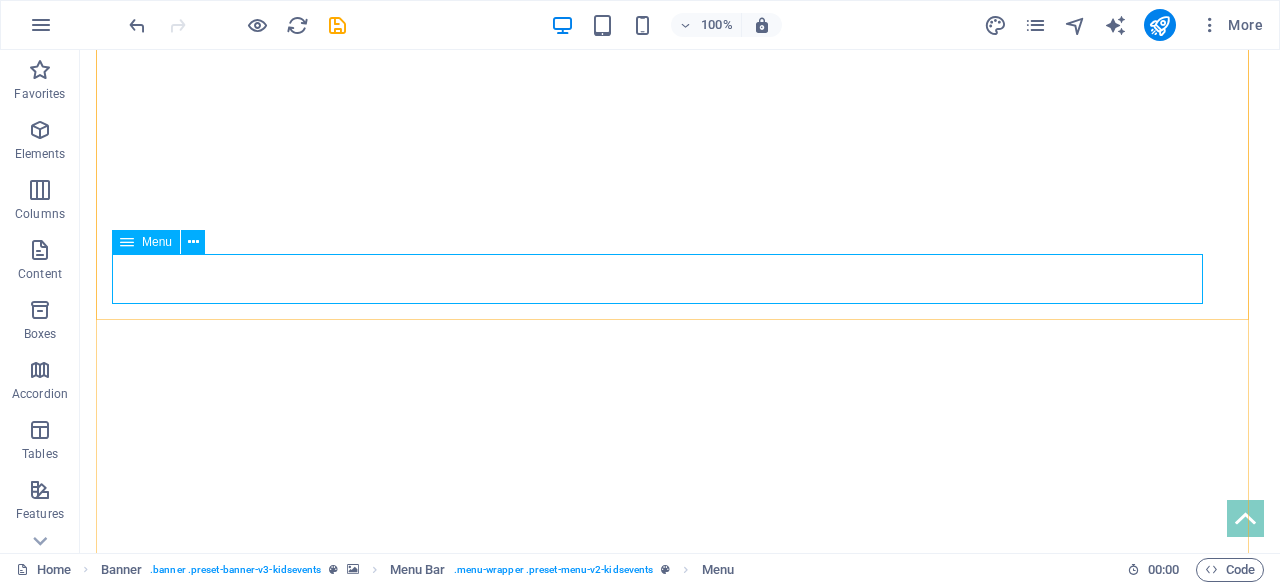 click at bounding box center (127, 242) 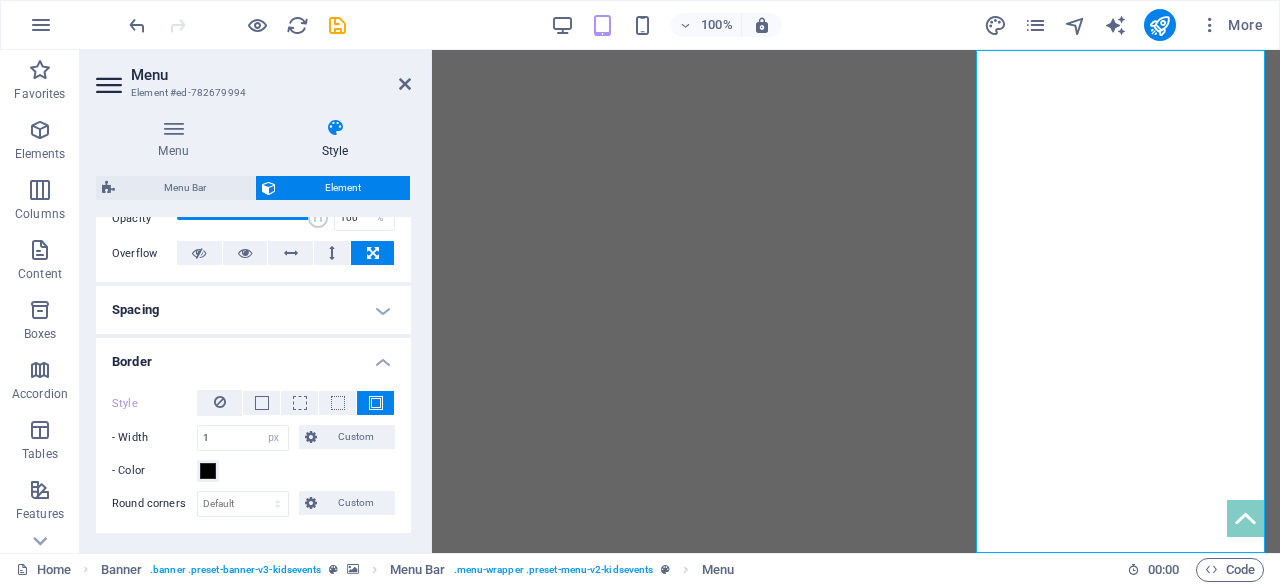 scroll, scrollTop: 340, scrollLeft: 0, axis: vertical 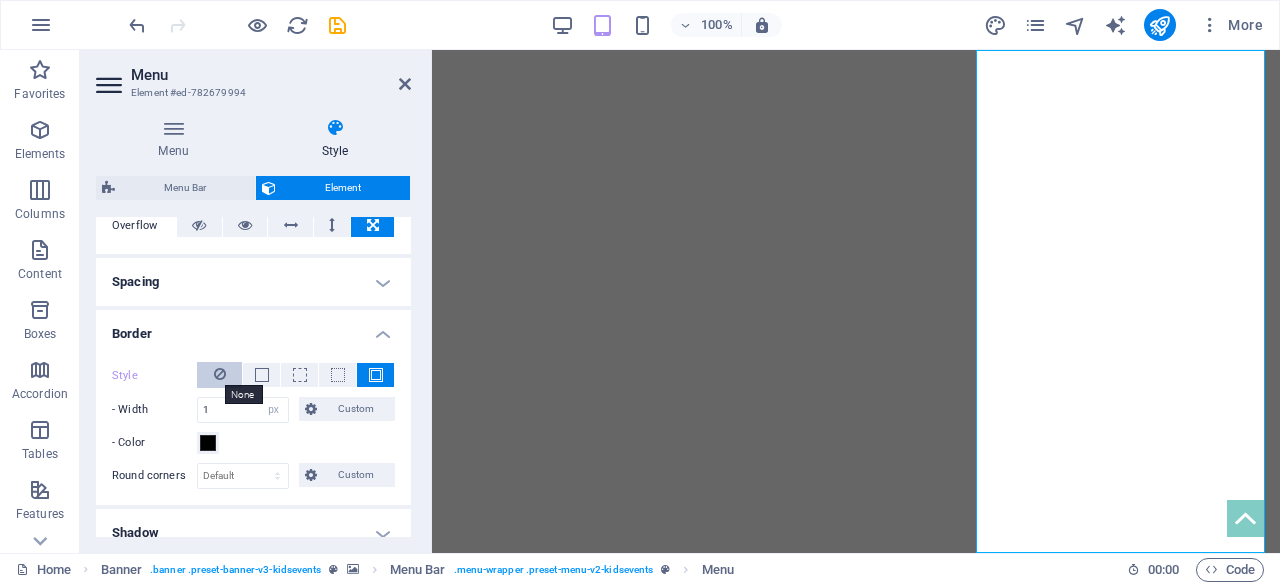 click at bounding box center [220, 374] 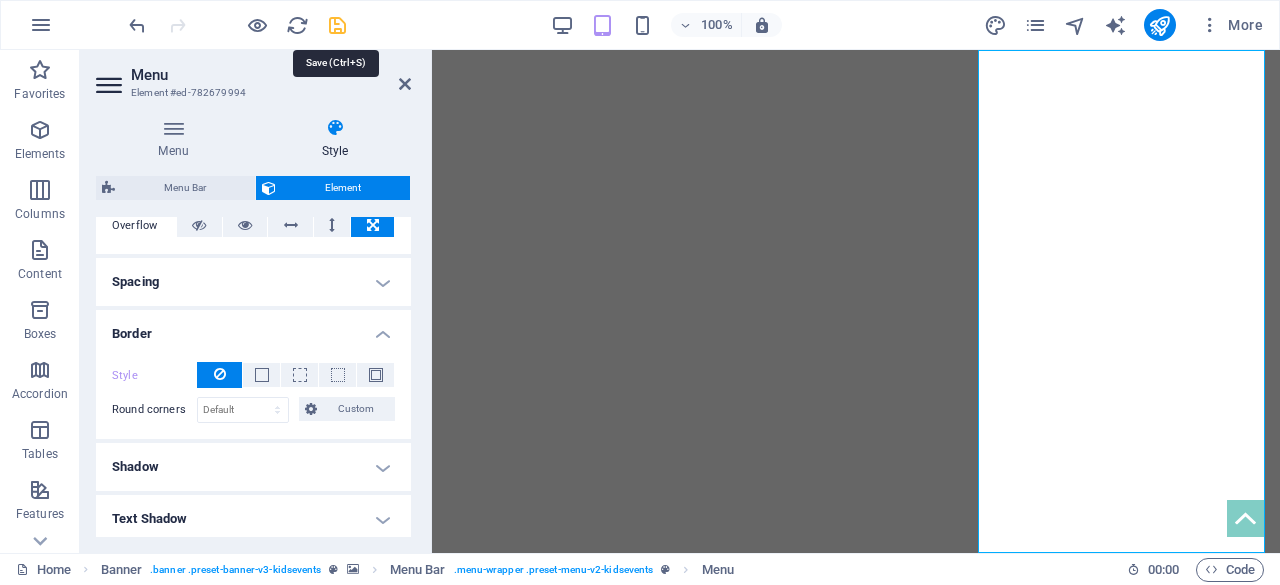 click at bounding box center (337, 25) 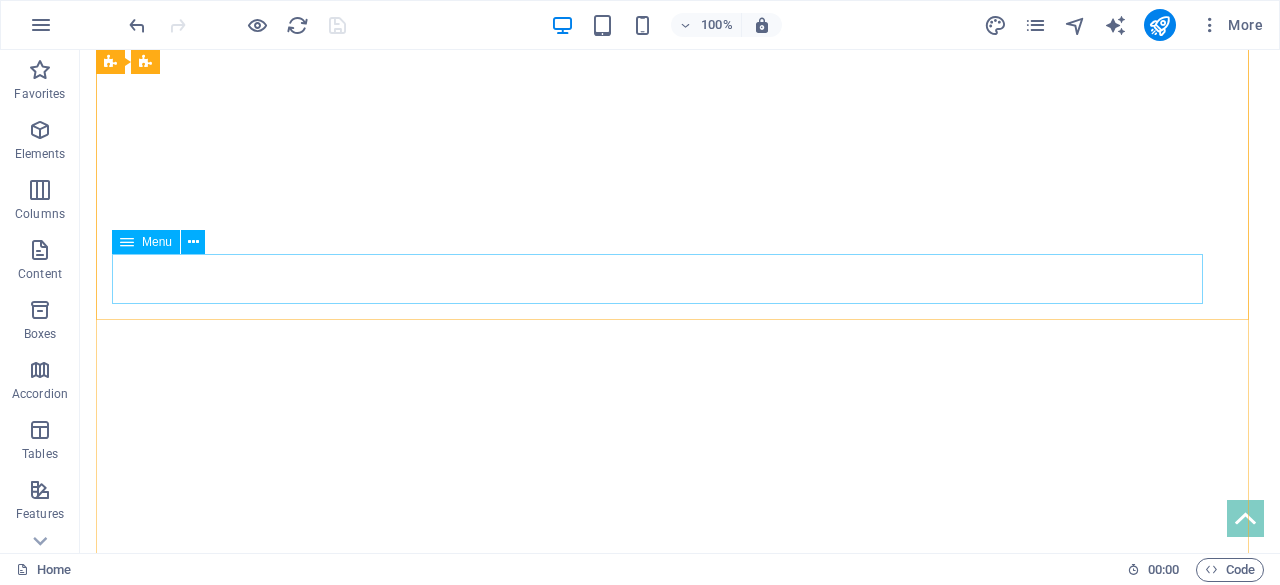 click on "Αρχική Σελιδα Βραβεύσεις Οι Εγκαταστασεις Μας ΔΡΑΣΤΗΡΙΟΤΗΤΕΣ Book A Visit Contact" at bounding box center (680, 991) 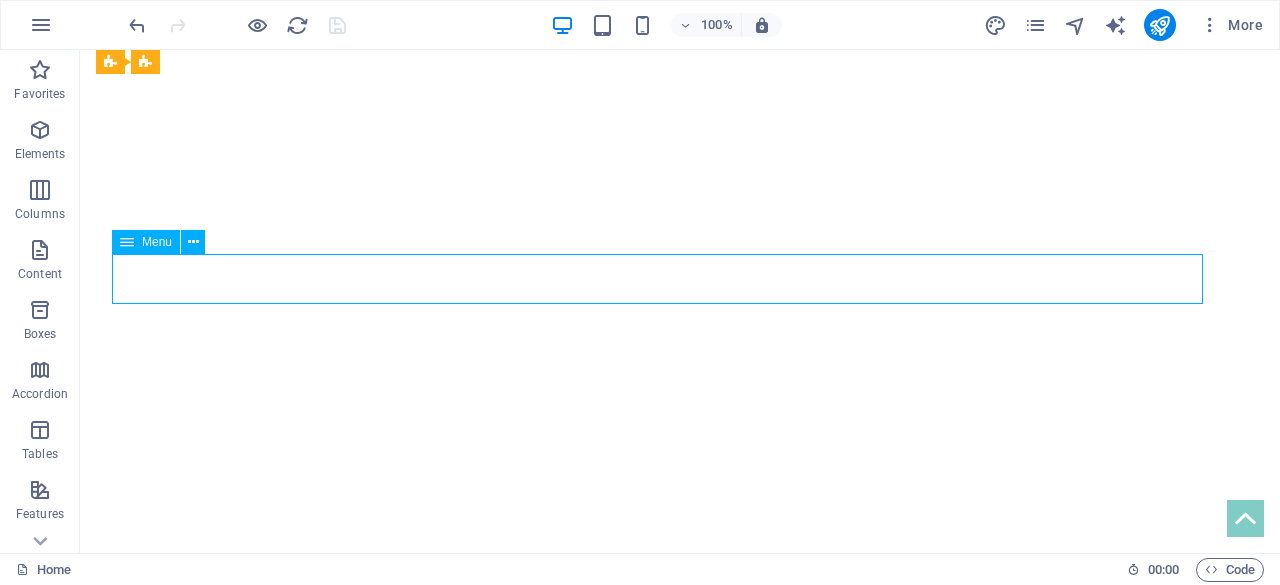 click on "Αρχική Σελιδα Βραβεύσεις Οι Εγκαταστασεις Μας ΔΡΑΣΤΗΡΙΟΤΗΤΕΣ Book A Visit Contact" at bounding box center [680, 991] 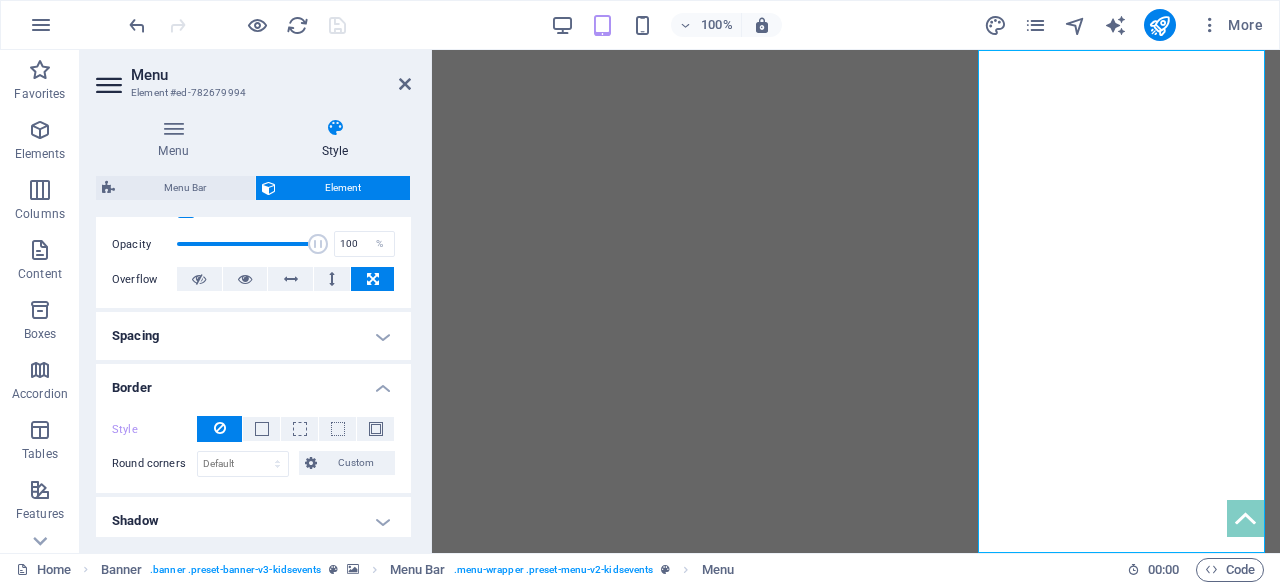 scroll, scrollTop: 288, scrollLeft: 0, axis: vertical 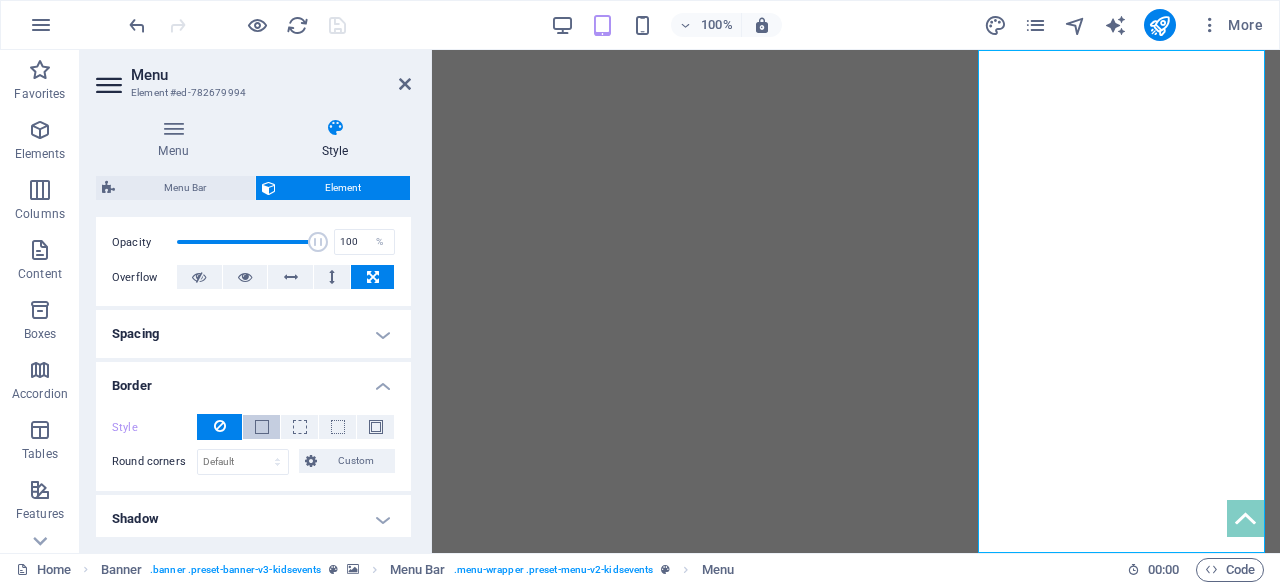 click at bounding box center [261, 427] 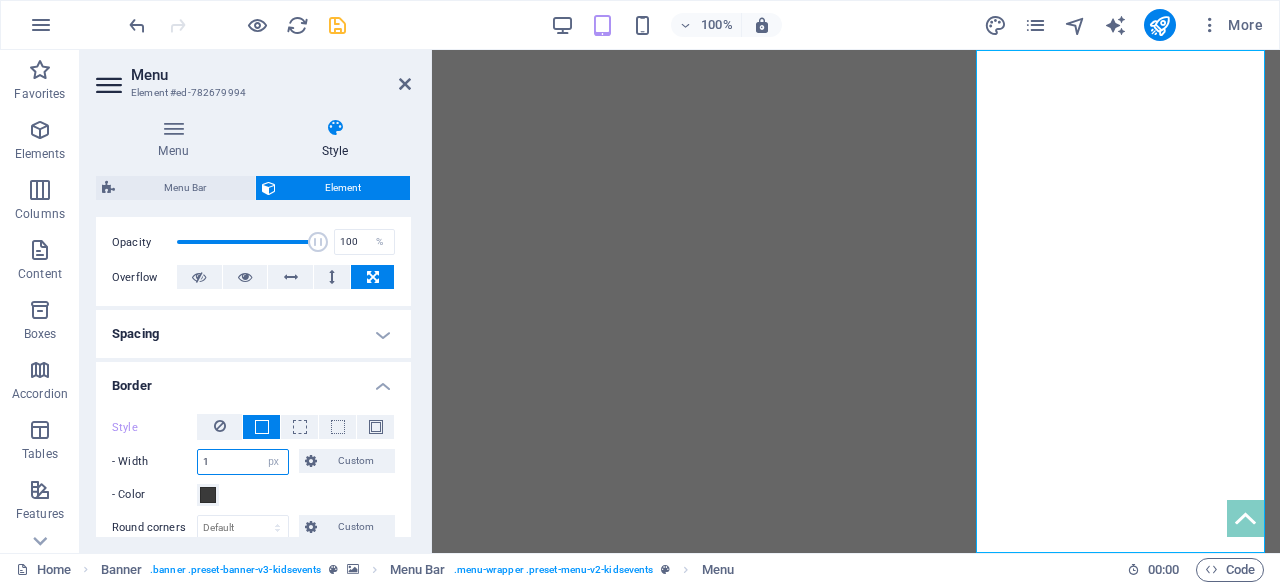 click on "1" at bounding box center (243, 462) 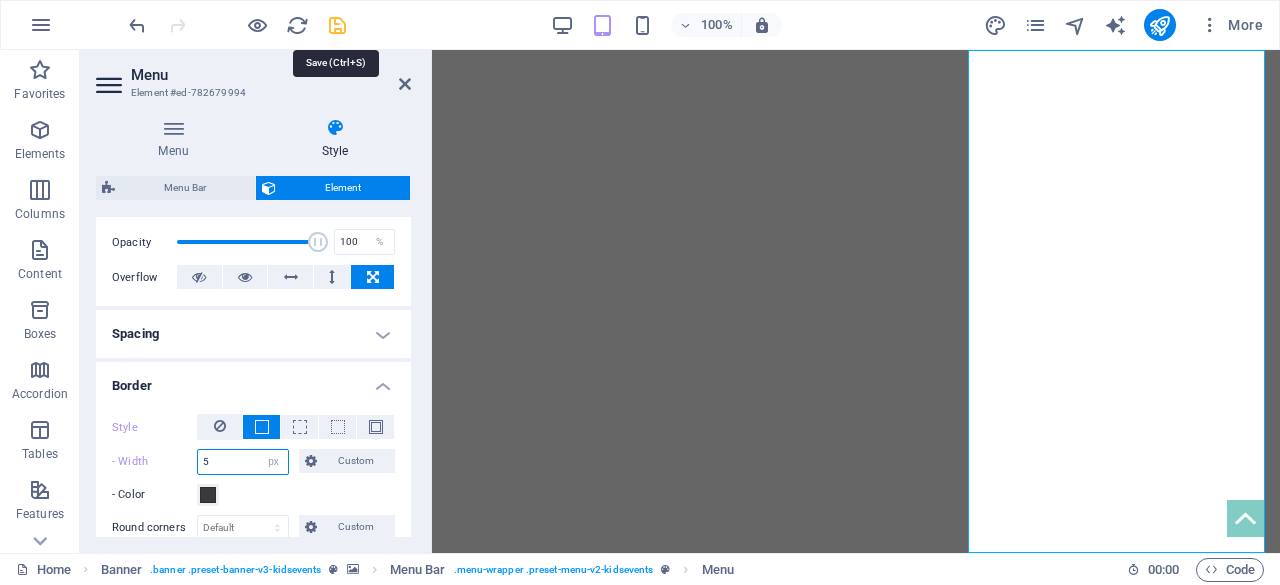 type on "5" 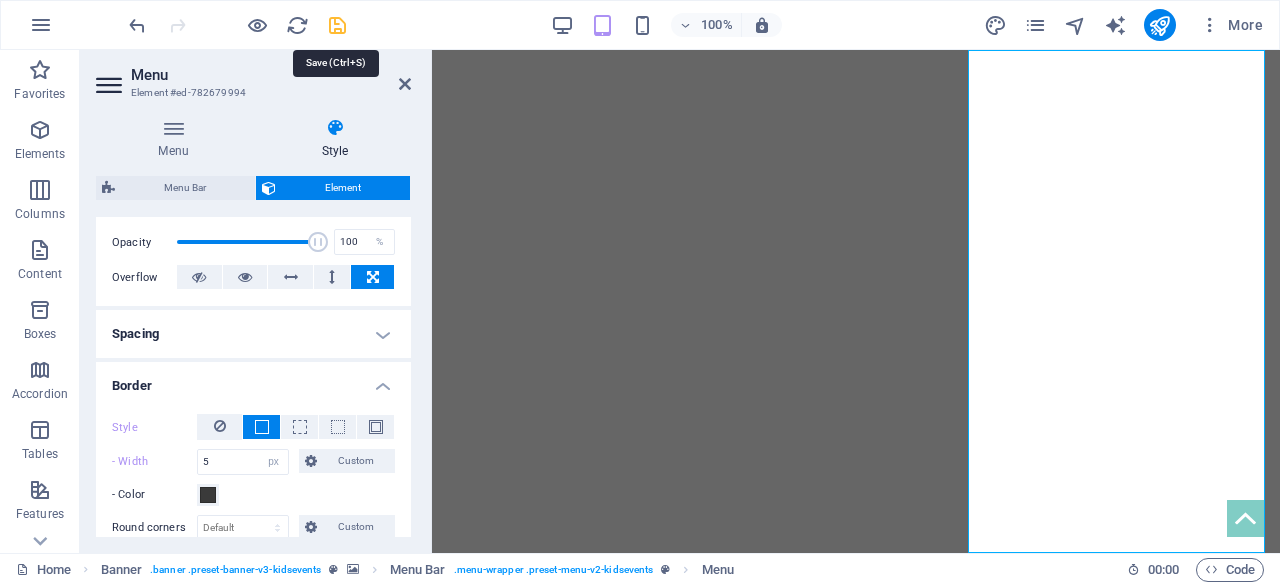 click at bounding box center (337, 25) 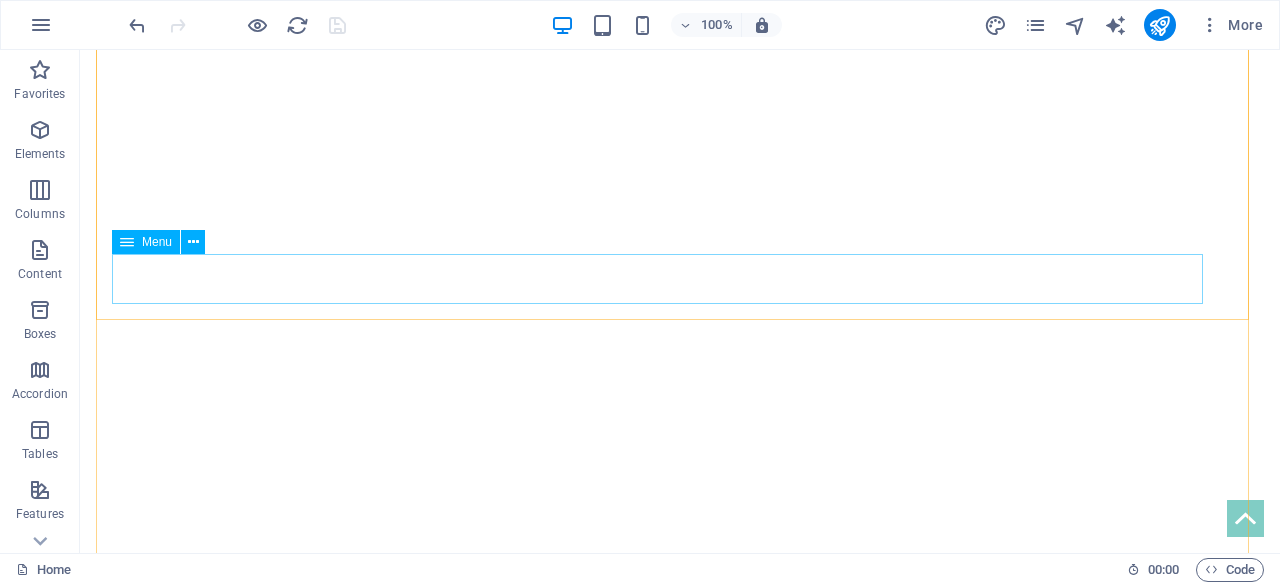 click on "Αρχική Σελιδα Βραβεύσεις Οι Εγκαταστασεις Μας ΔΡΑΣΤΗΡΙΟΤΗΤΕΣ Book A Visit Contact" at bounding box center (680, 991) 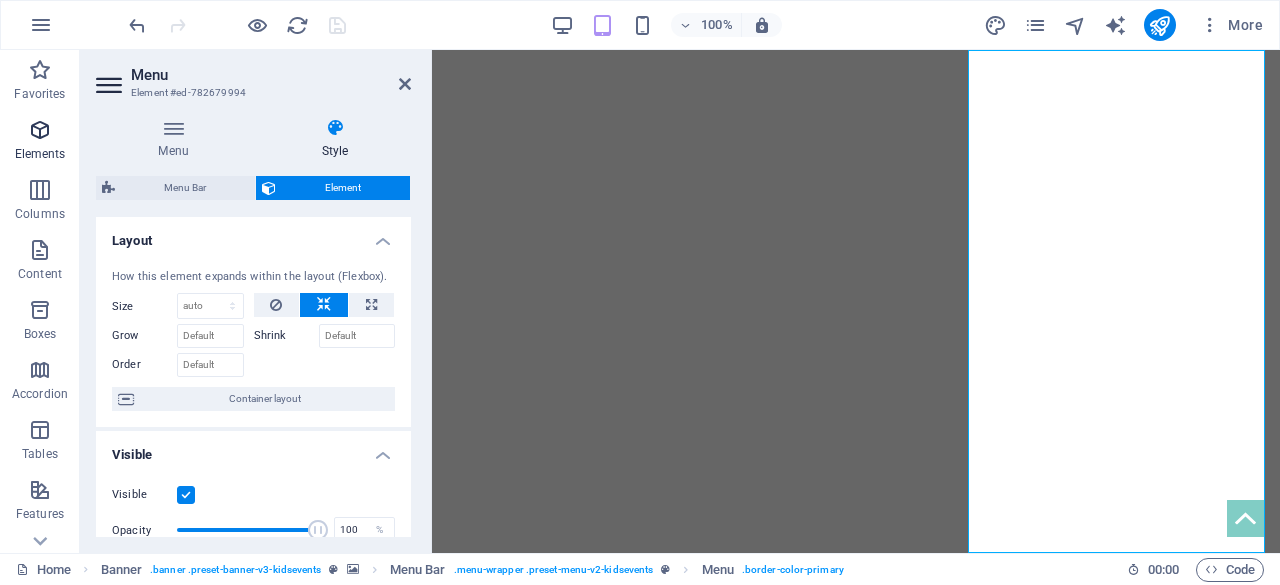 click on "Elements" at bounding box center [40, 154] 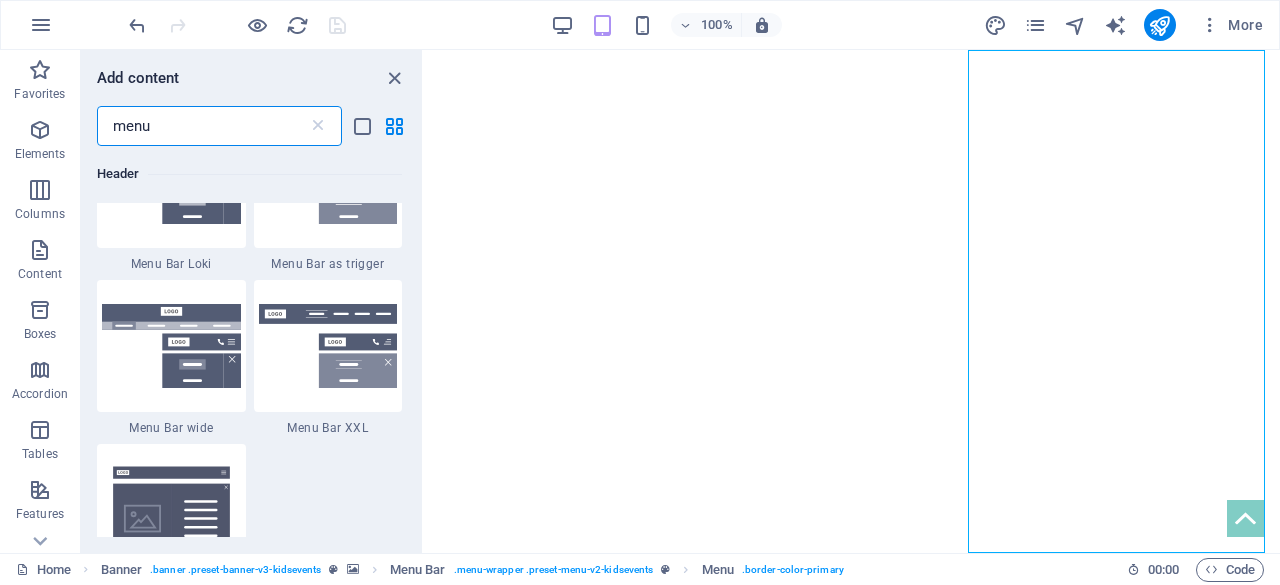 scroll, scrollTop: 997, scrollLeft: 0, axis: vertical 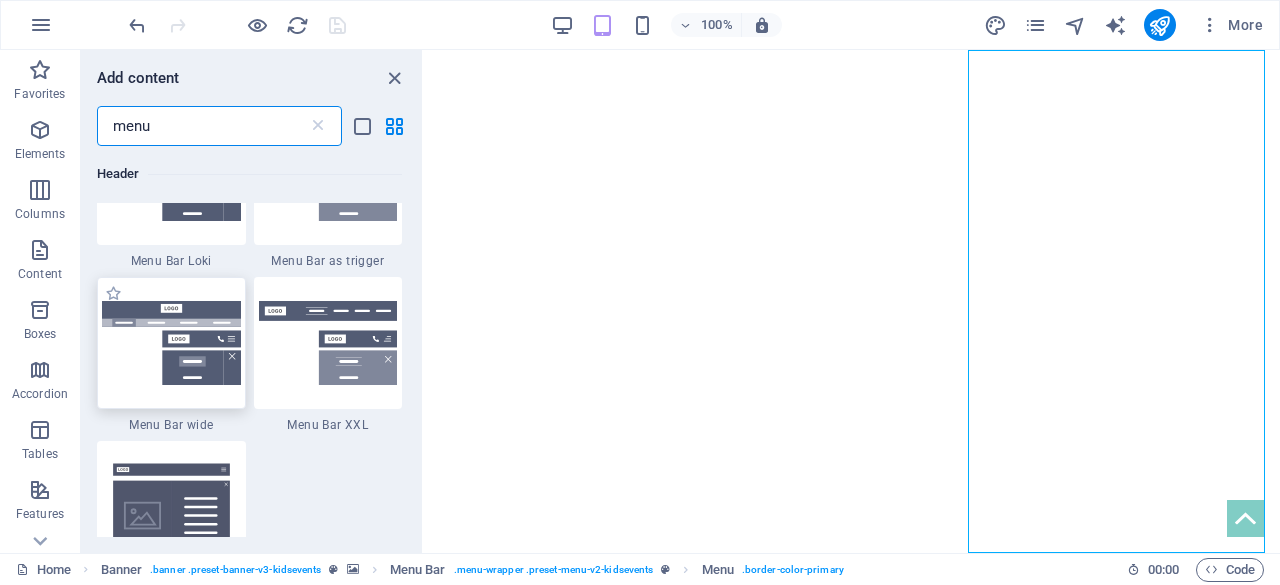 type on "menu" 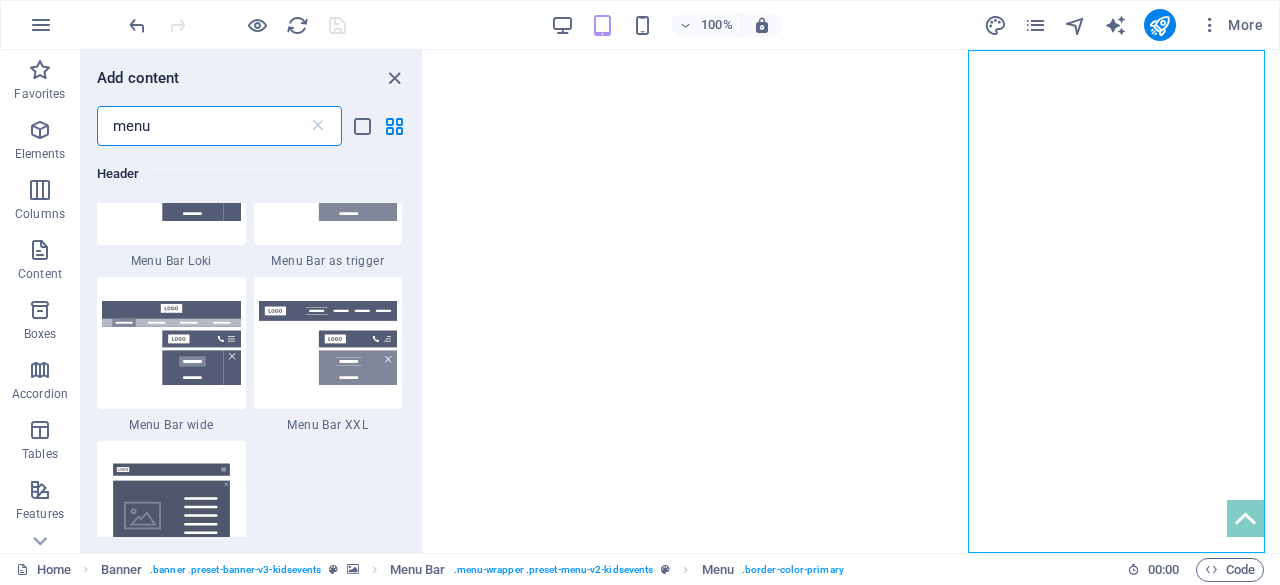 click on "H2   Text on background   Container   Banner   Menu Bar   Banner   Boxes   Container   Text   Container   Container   Container   Placeholder   Menu   Container   Container   Icon   HTML   Banner   Image" at bounding box center (852, 301) 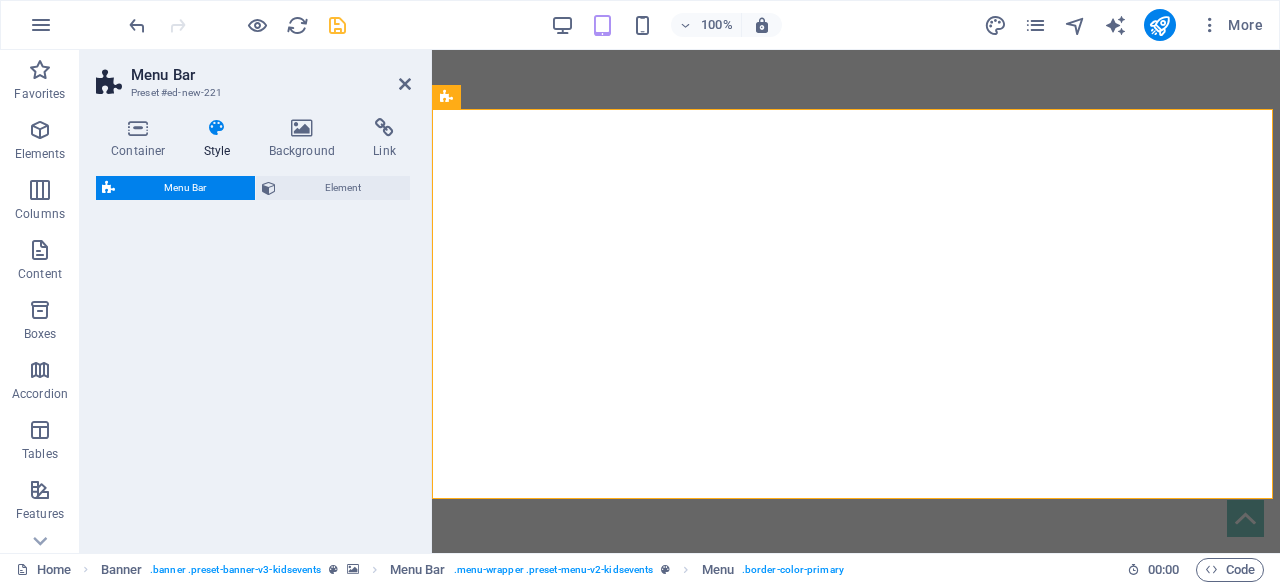 scroll, scrollTop: 592, scrollLeft: 0, axis: vertical 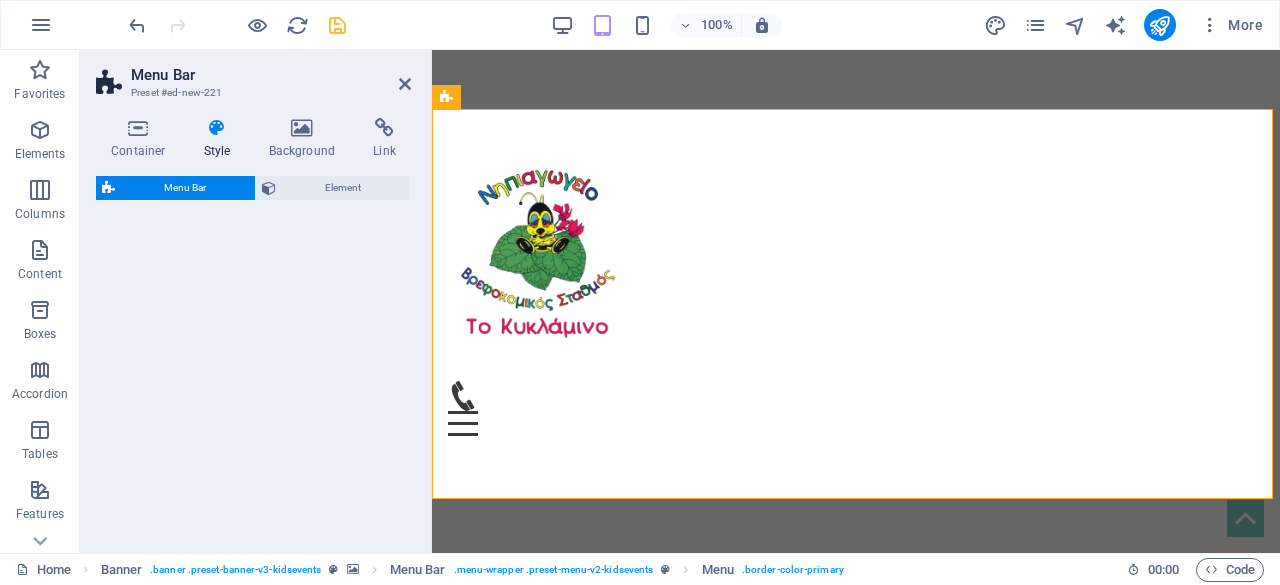 select on "rem" 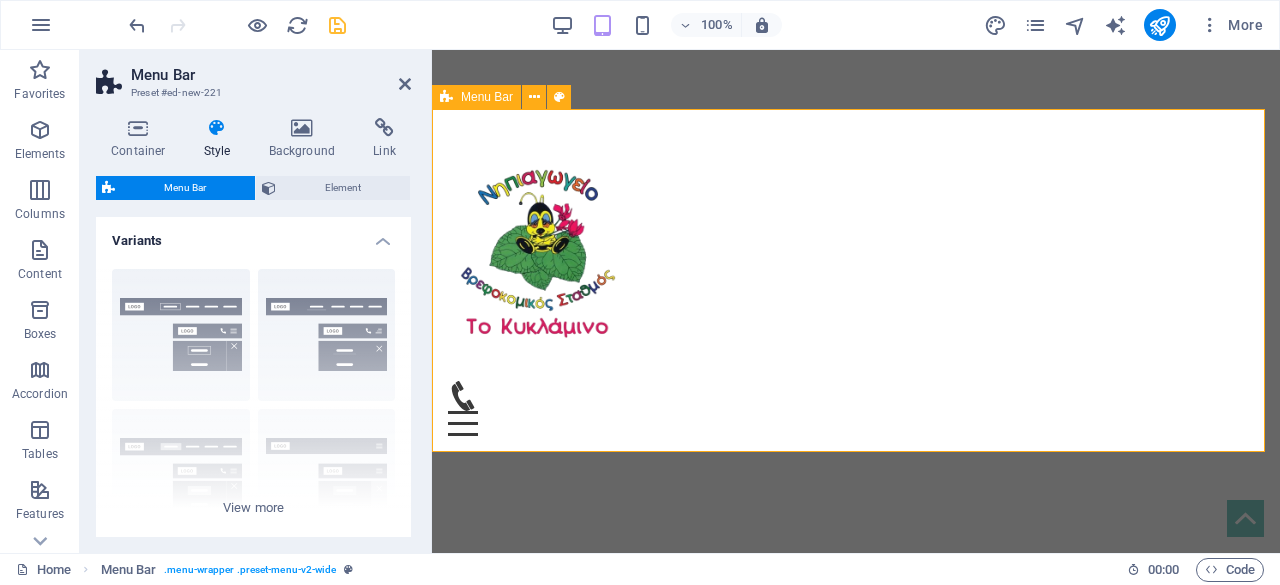 click on "Menu Home About Service Contact" at bounding box center [856, 1014] 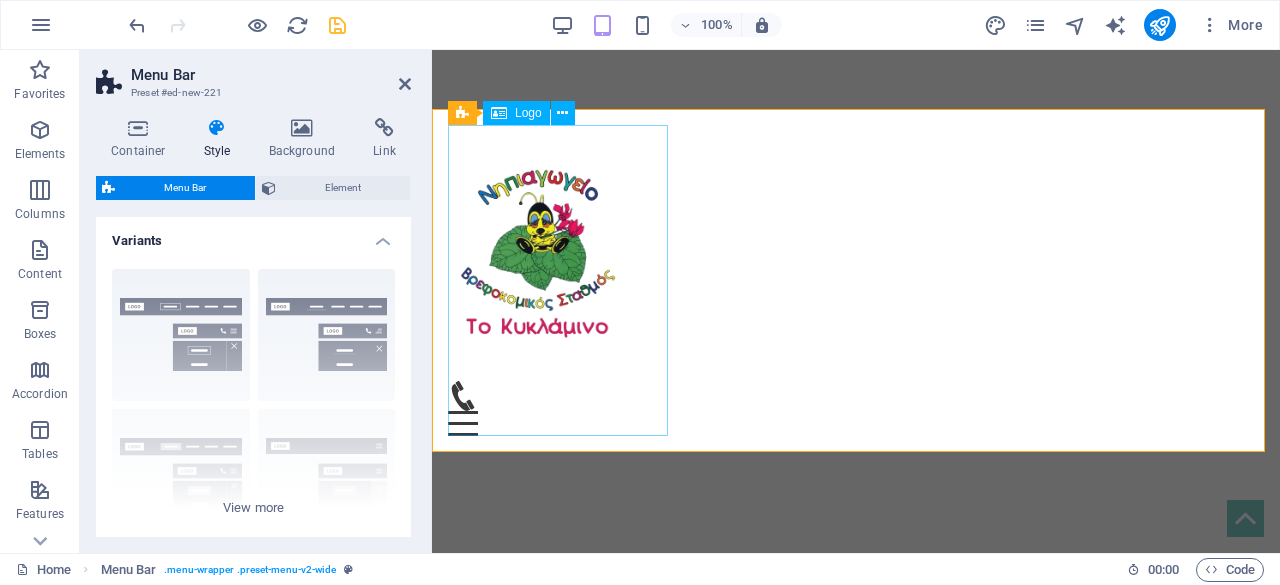 click on "Logo" at bounding box center (528, 113) 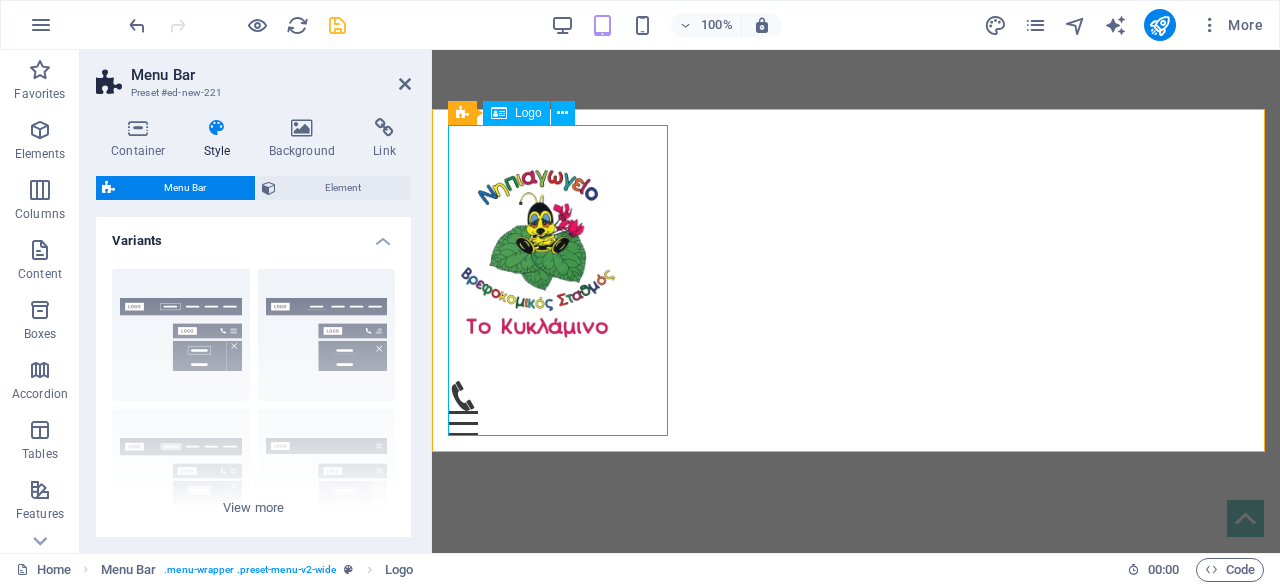 click on "Logo" at bounding box center (528, 113) 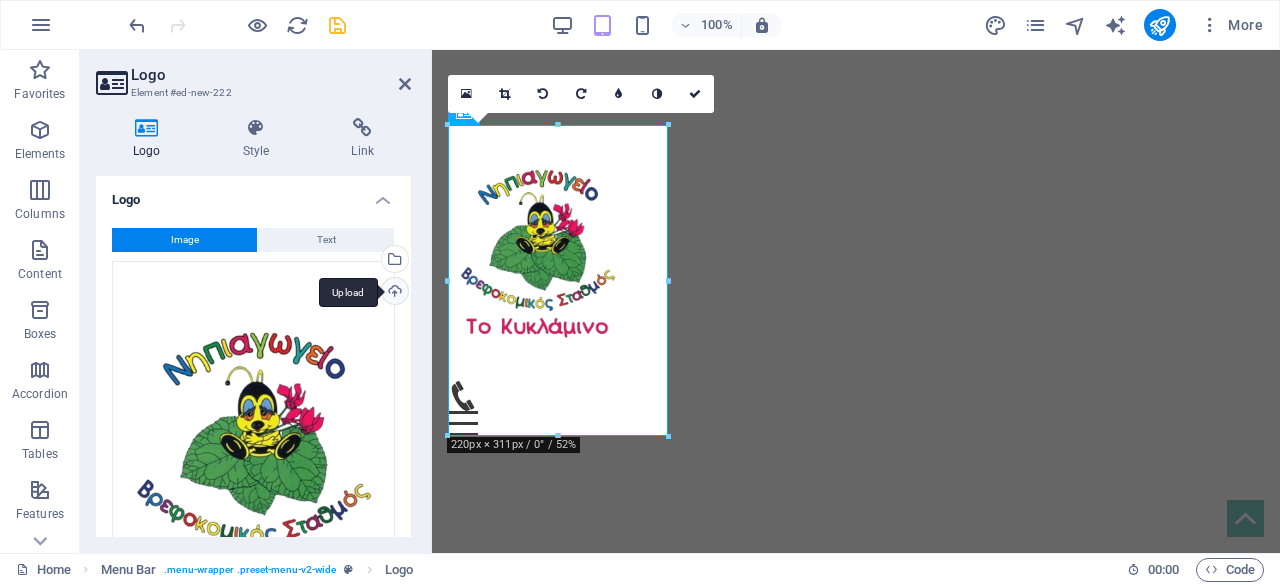 click on "Upload" at bounding box center [393, 293] 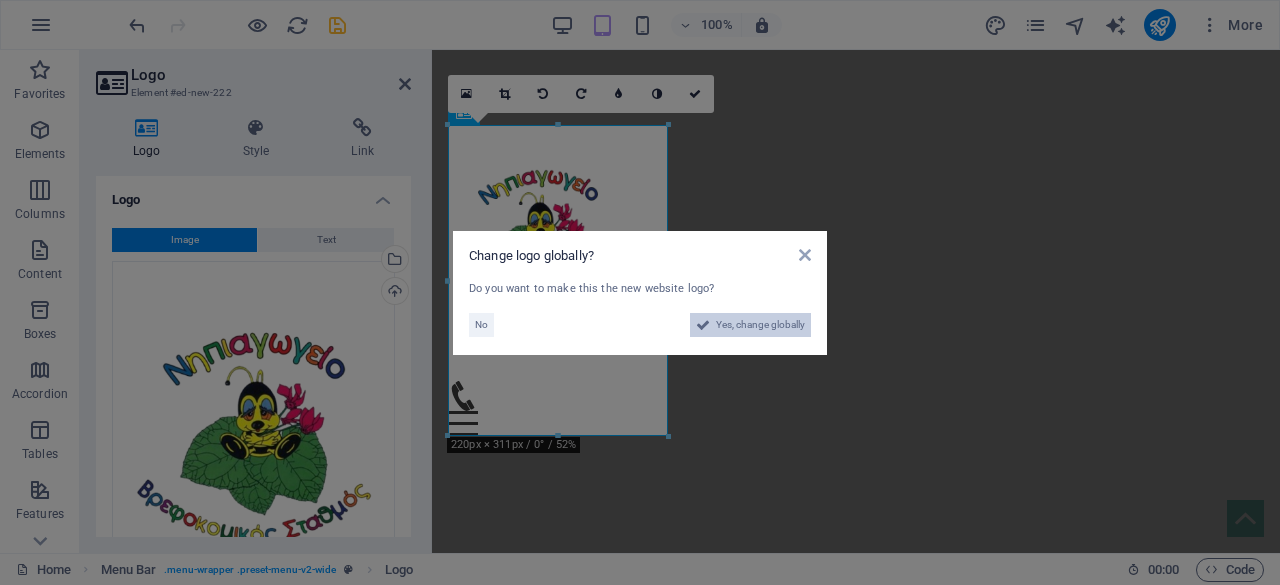 click on "Yes, change globally" at bounding box center [750, 325] 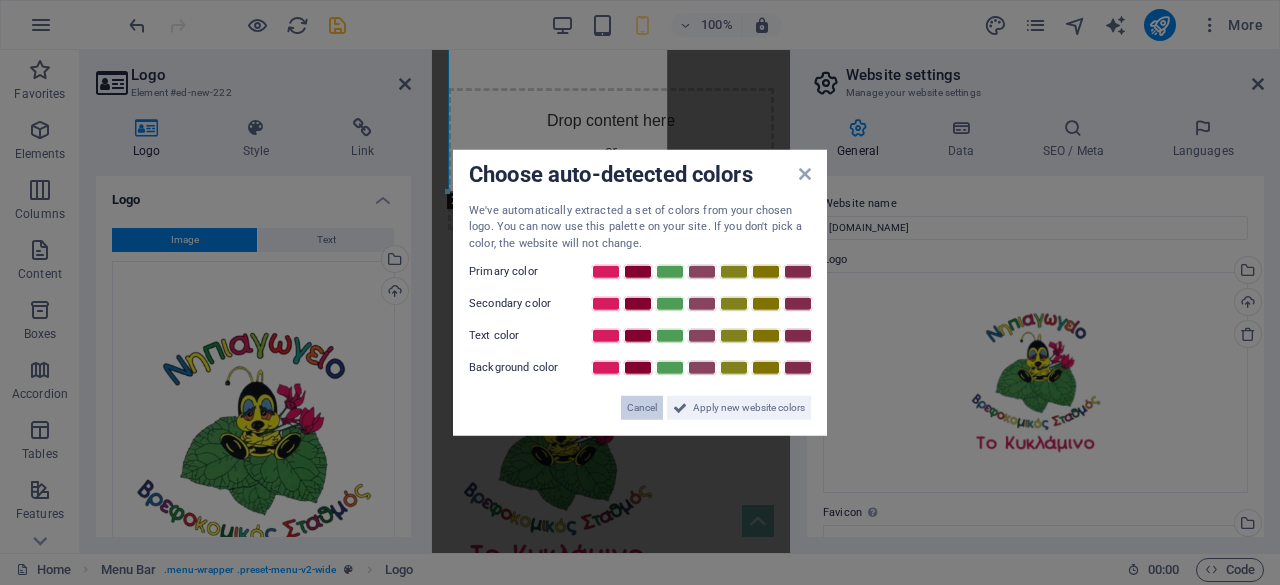 click on "Cancel" at bounding box center (642, 408) 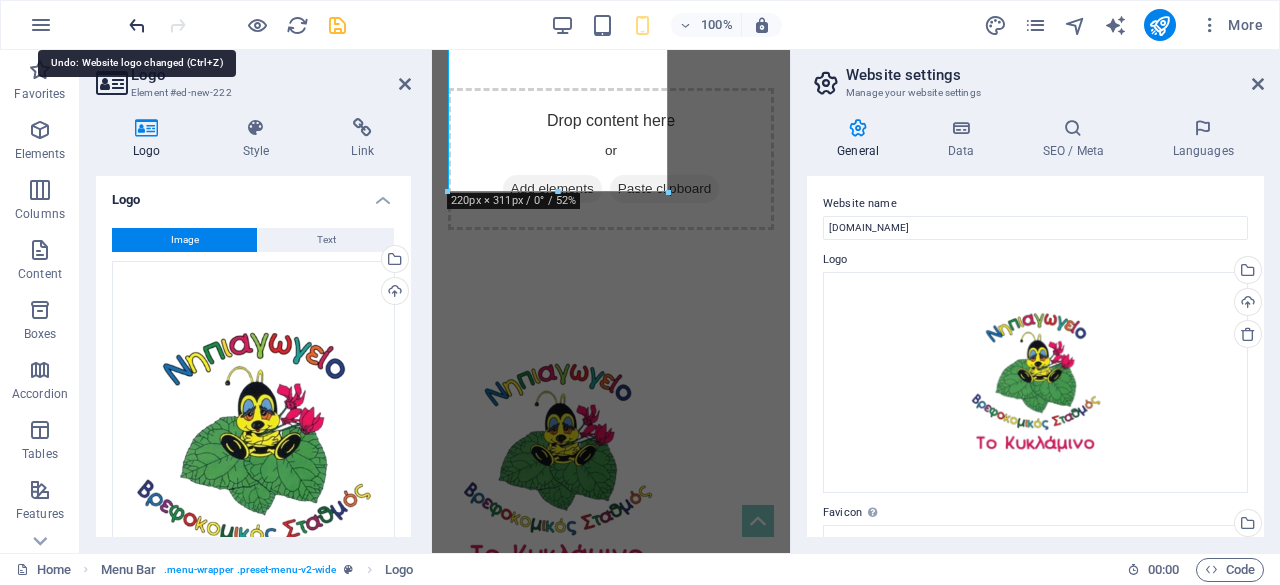 click at bounding box center (137, 25) 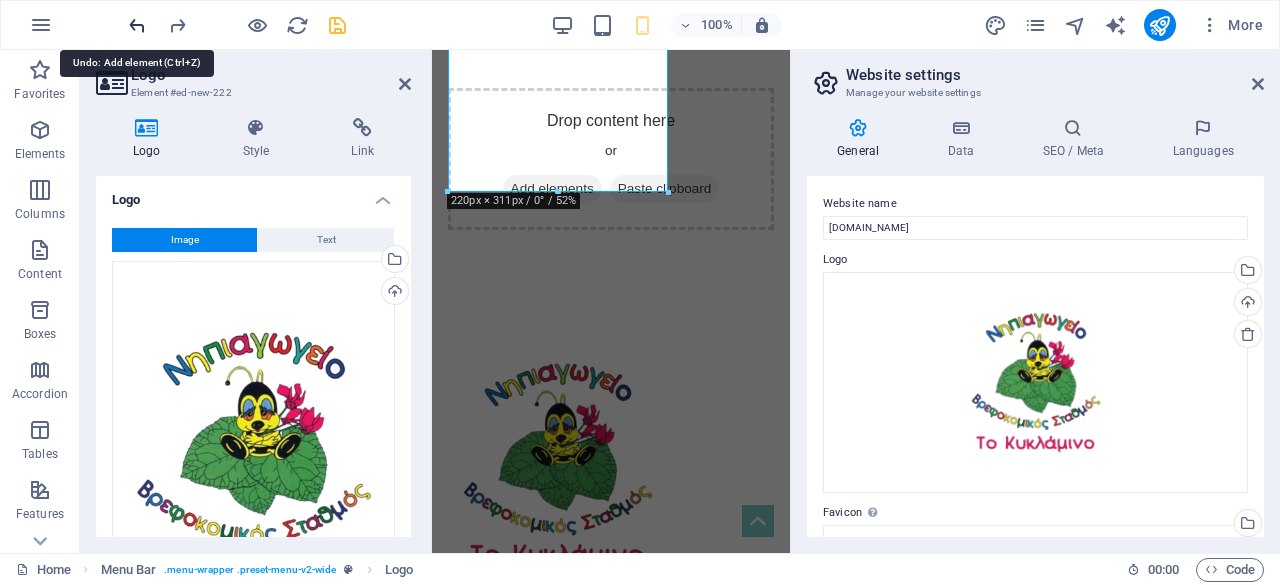 click at bounding box center (137, 25) 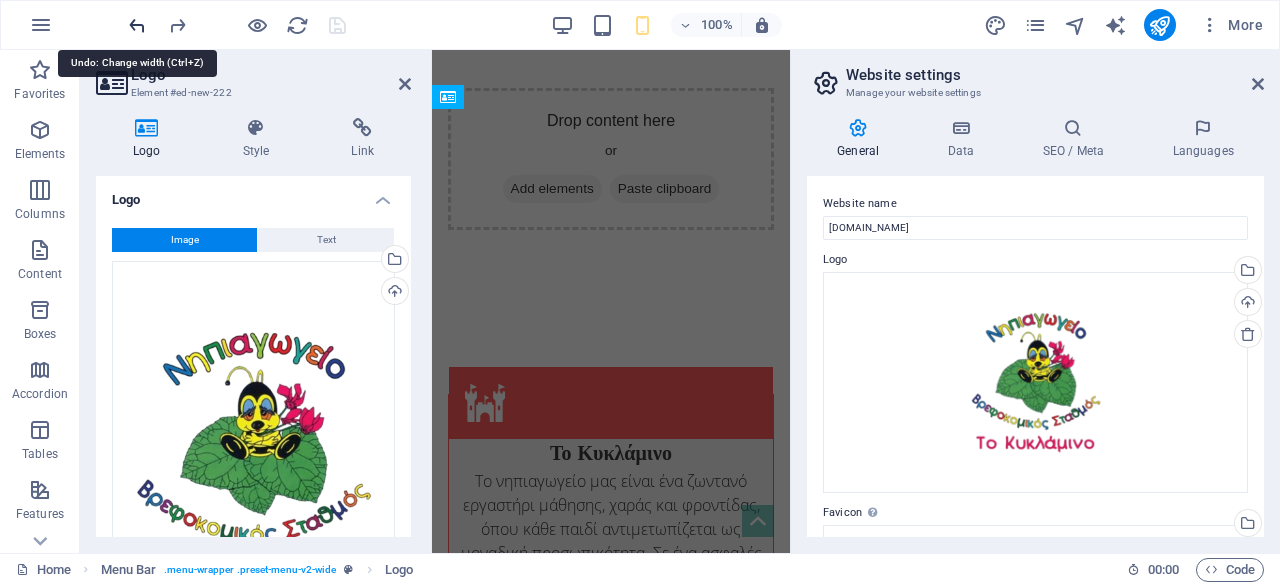 click at bounding box center (137, 25) 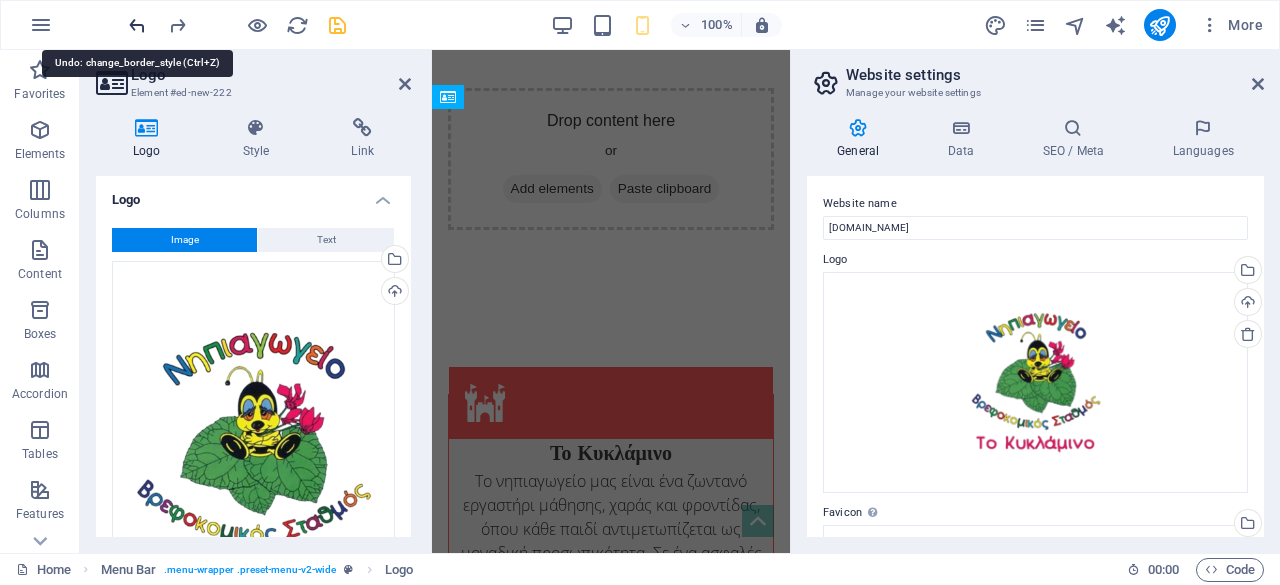 click at bounding box center [137, 25] 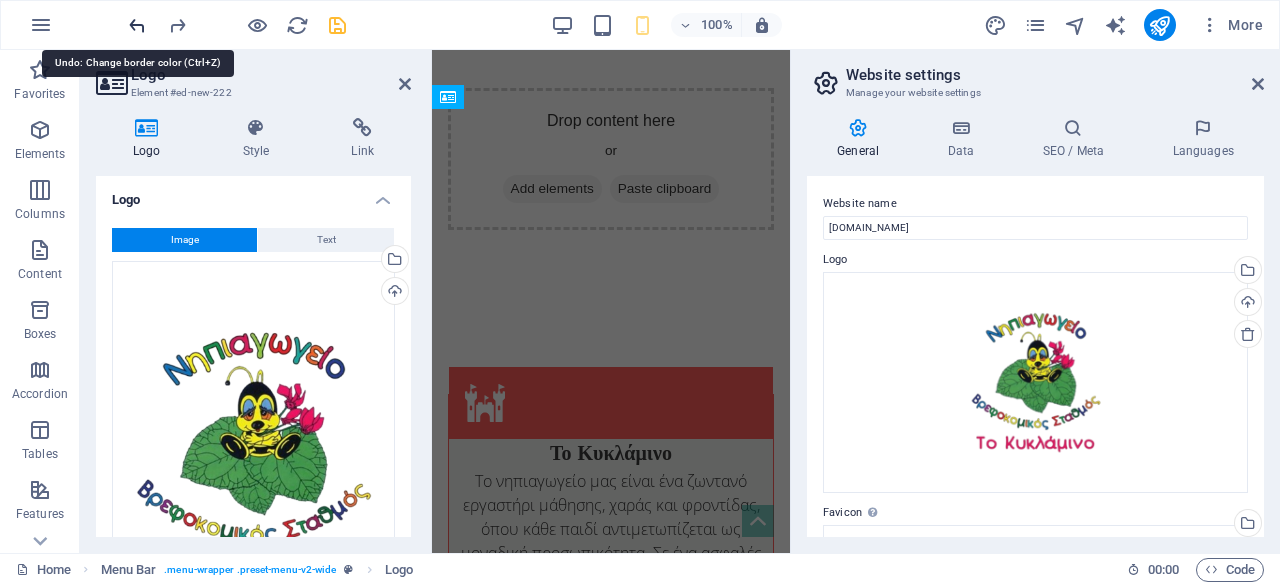 click at bounding box center [137, 25] 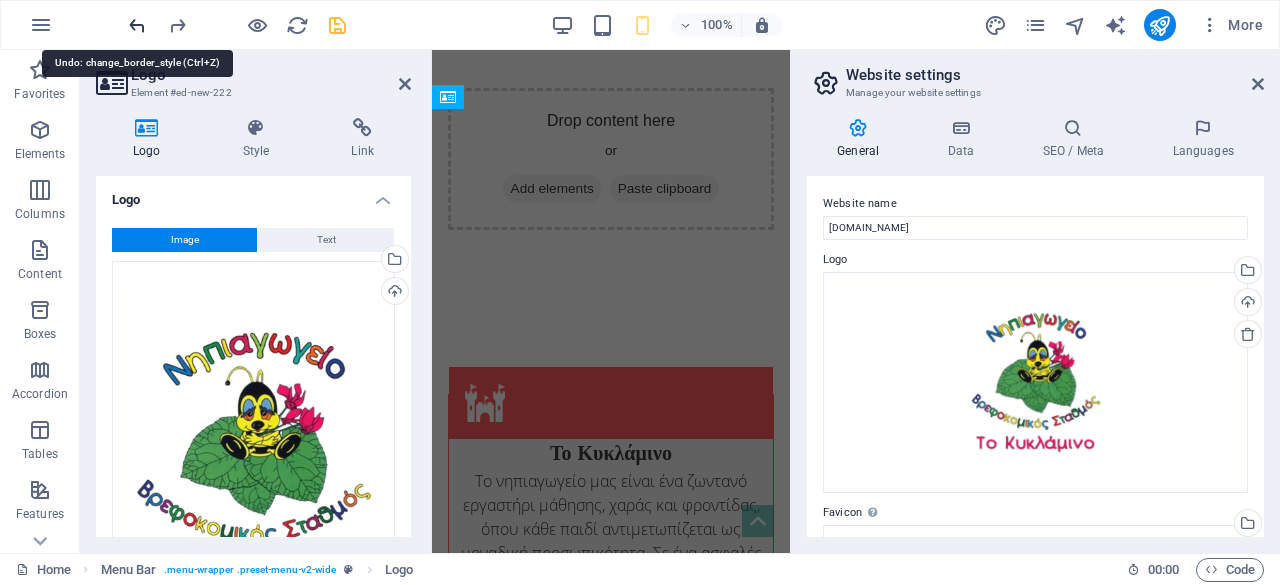 click at bounding box center [137, 25] 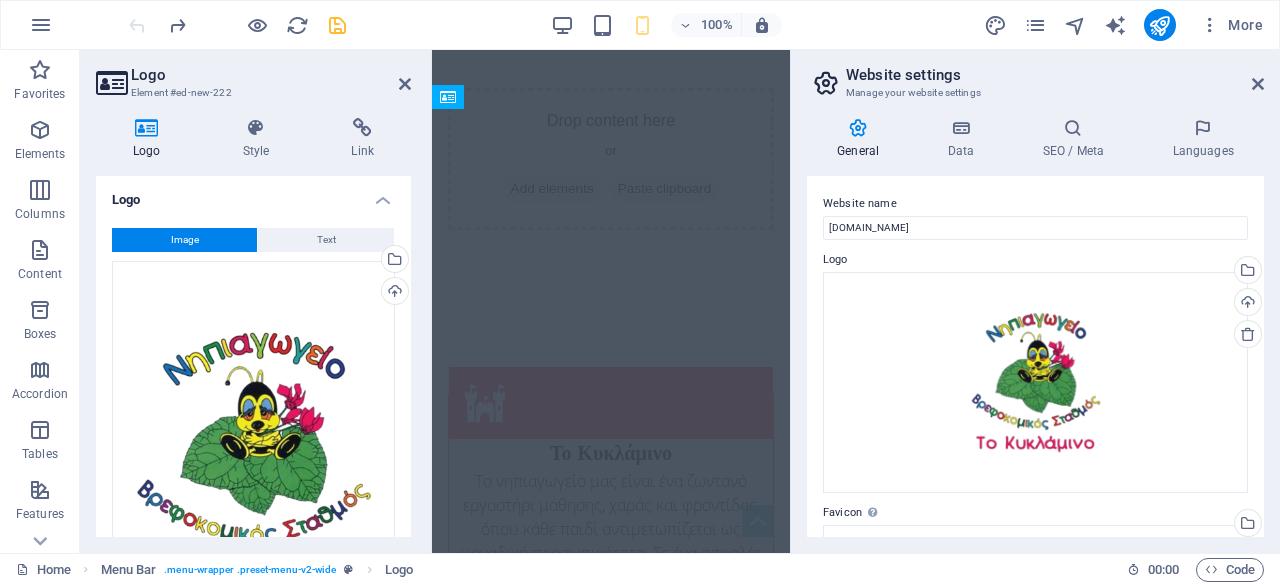 drag, startPoint x: 122, startPoint y: 19, endPoint x: 216, endPoint y: 188, distance: 193.38304 